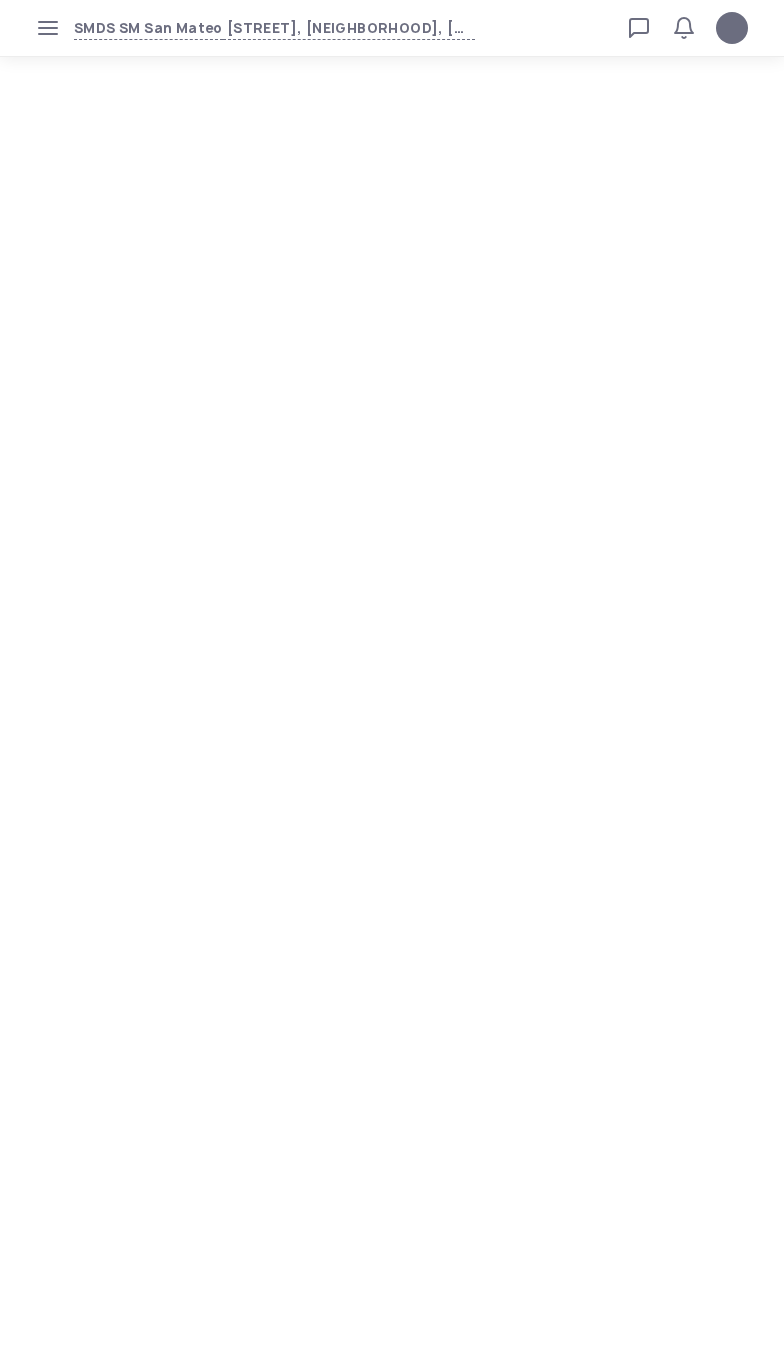 scroll, scrollTop: 0, scrollLeft: 0, axis: both 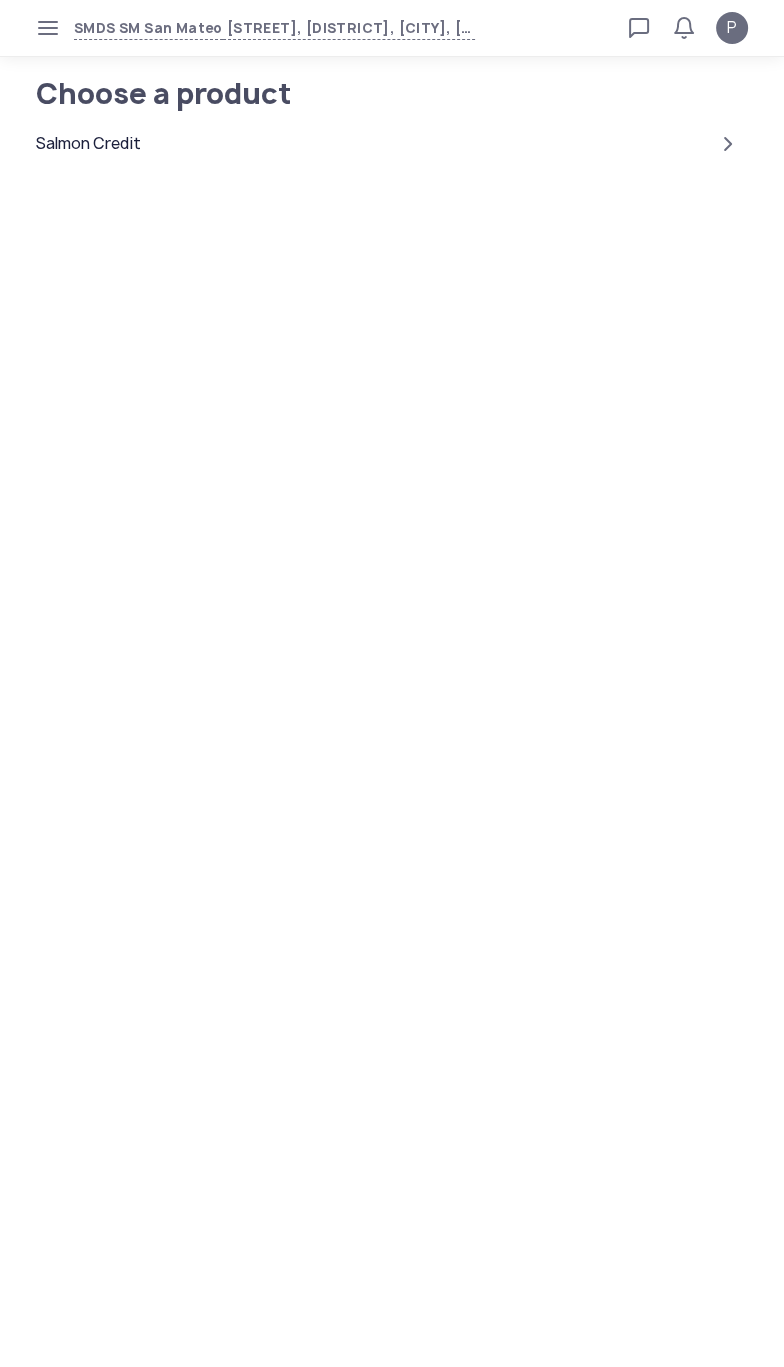 click on "Salmon Credit" 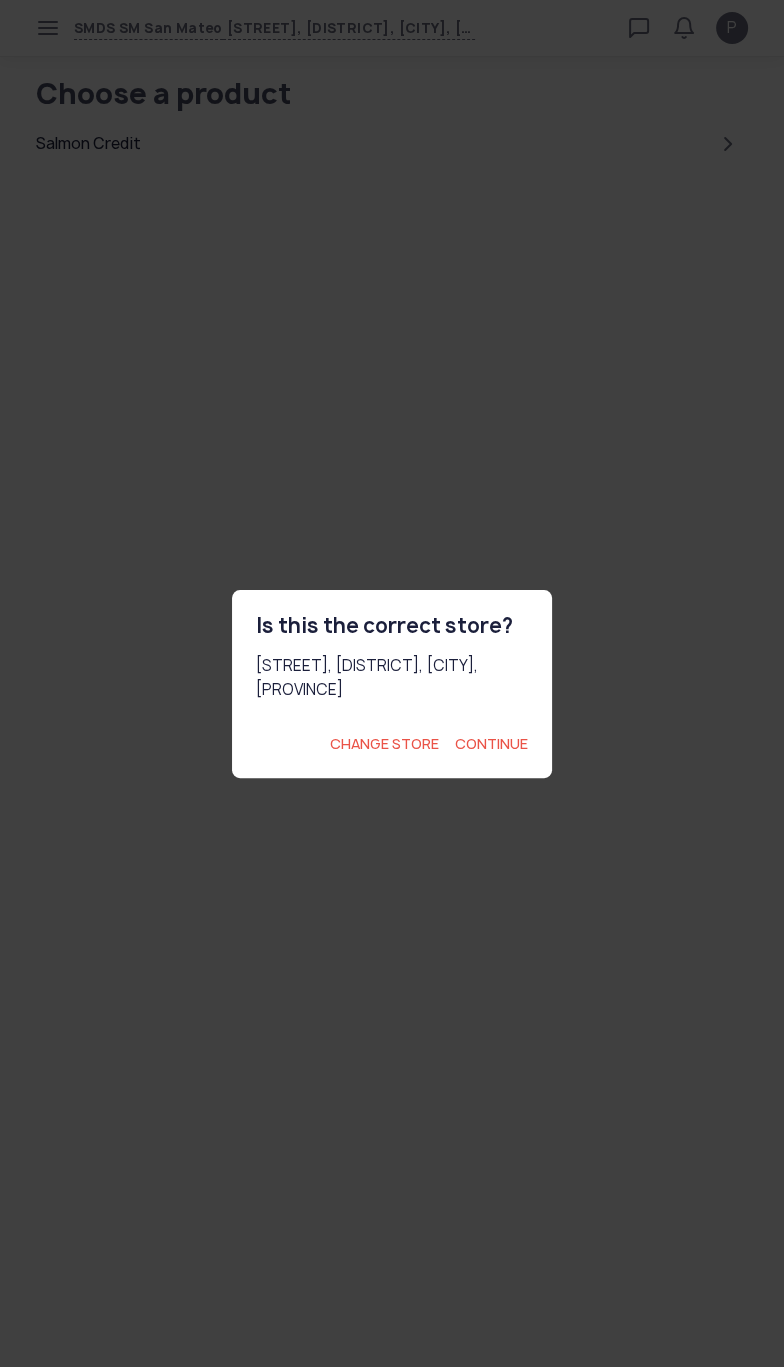 click on "Continue" 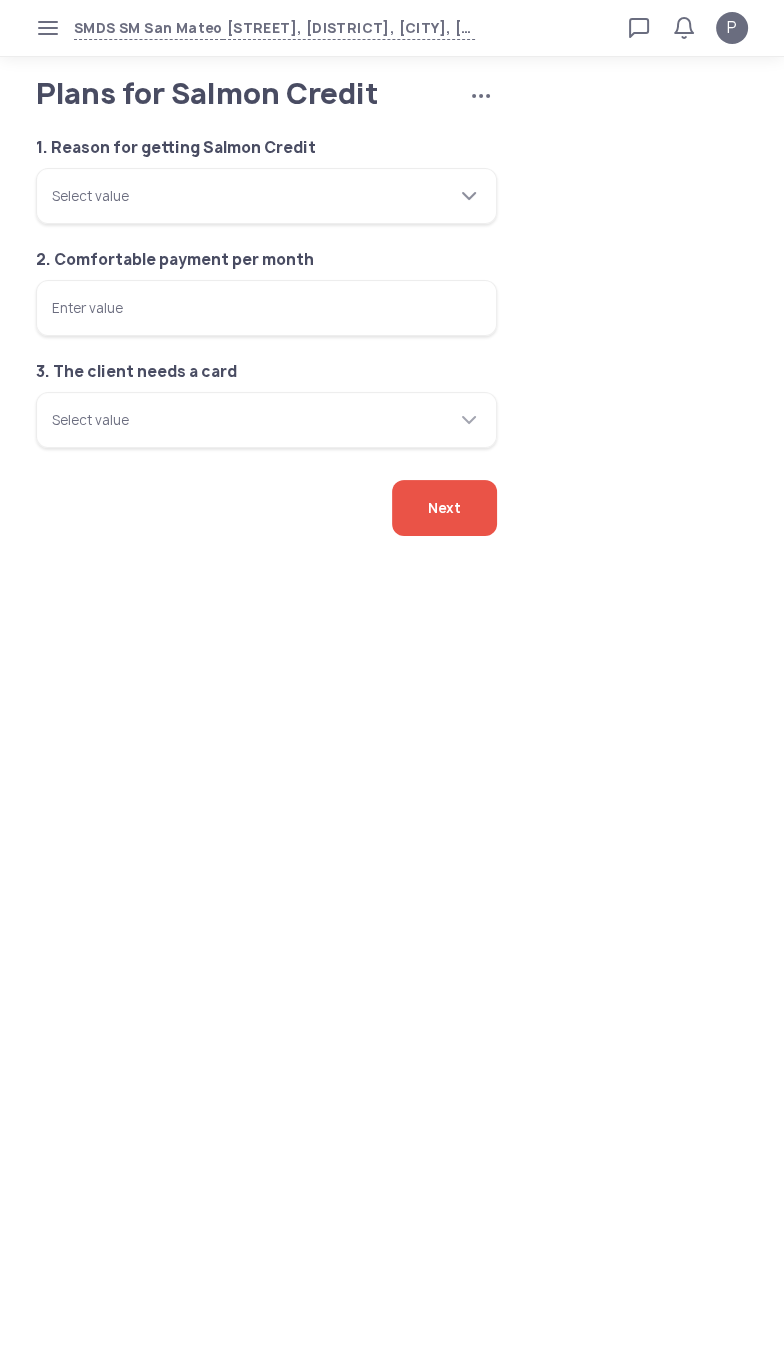 click on "Select value" 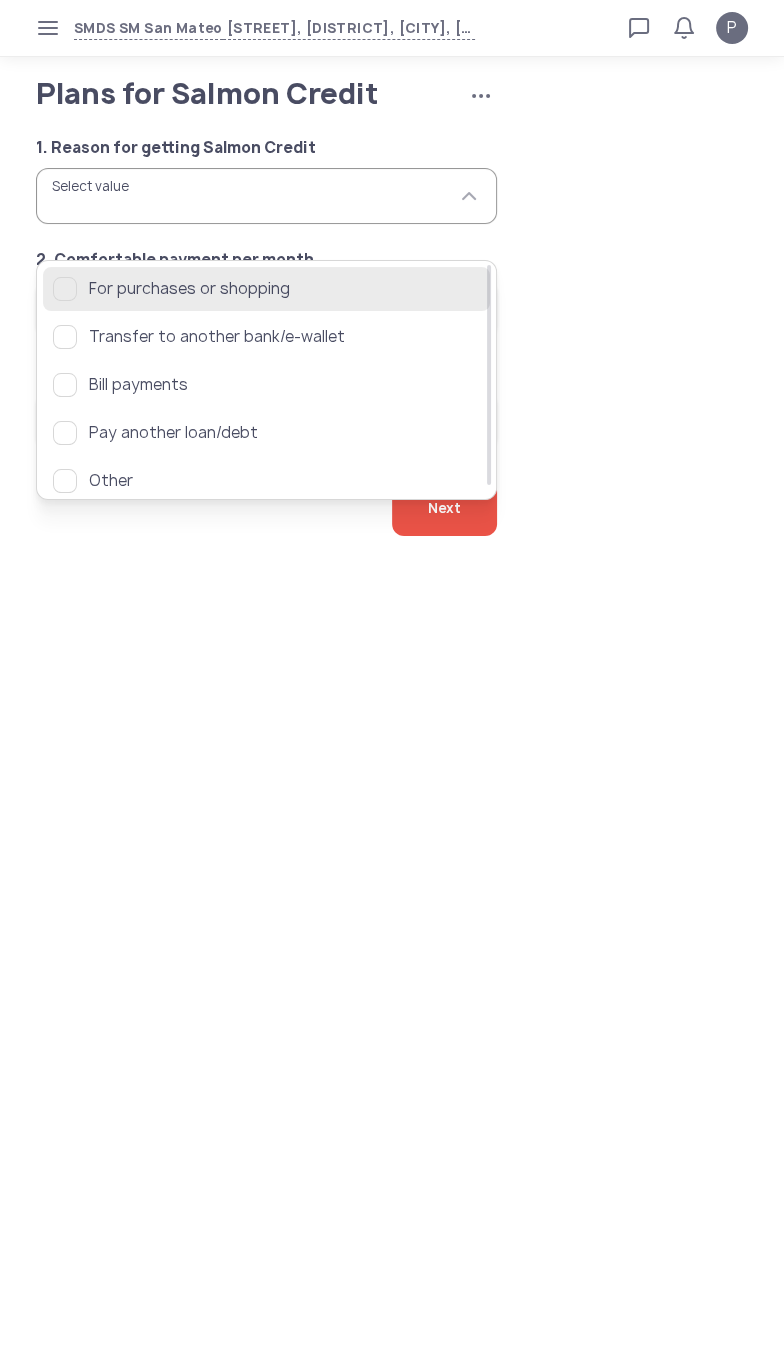 click on "For purchases or shopping" 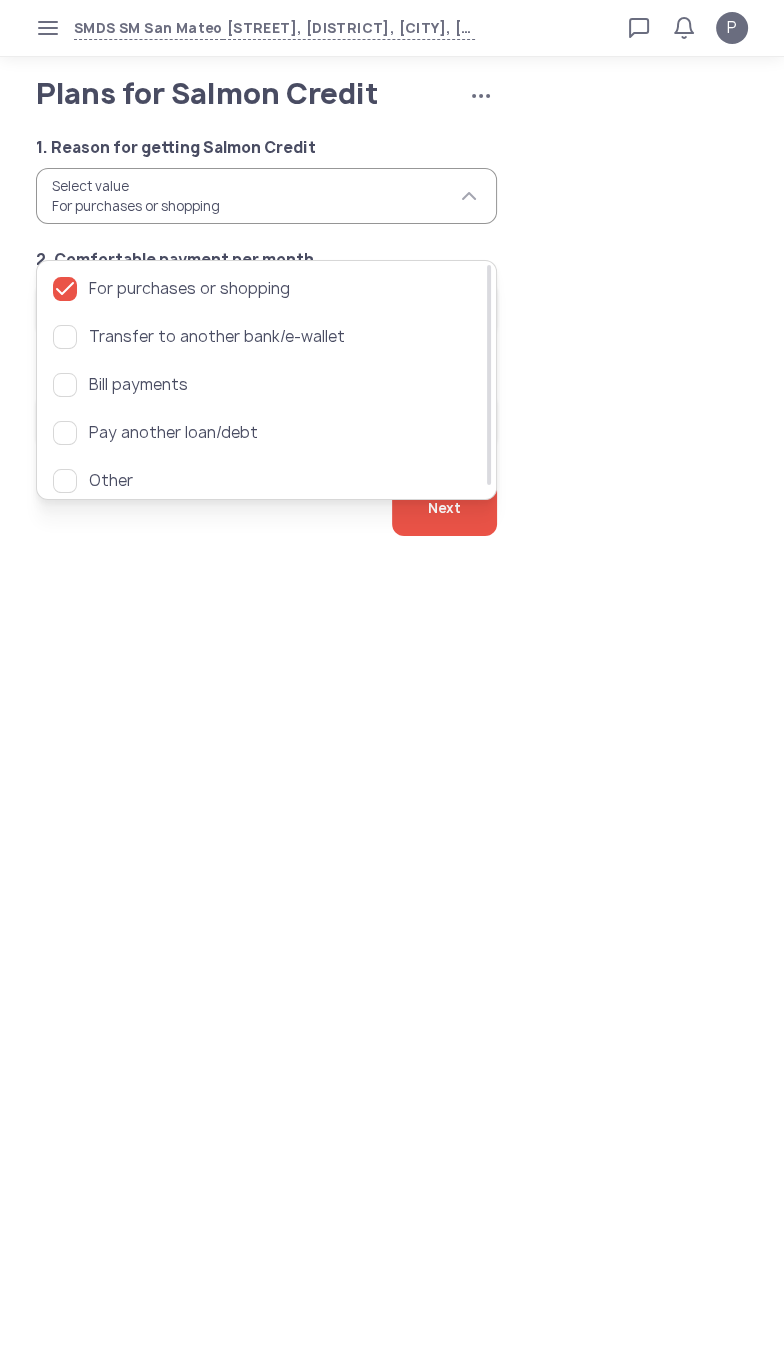 click on "Next" 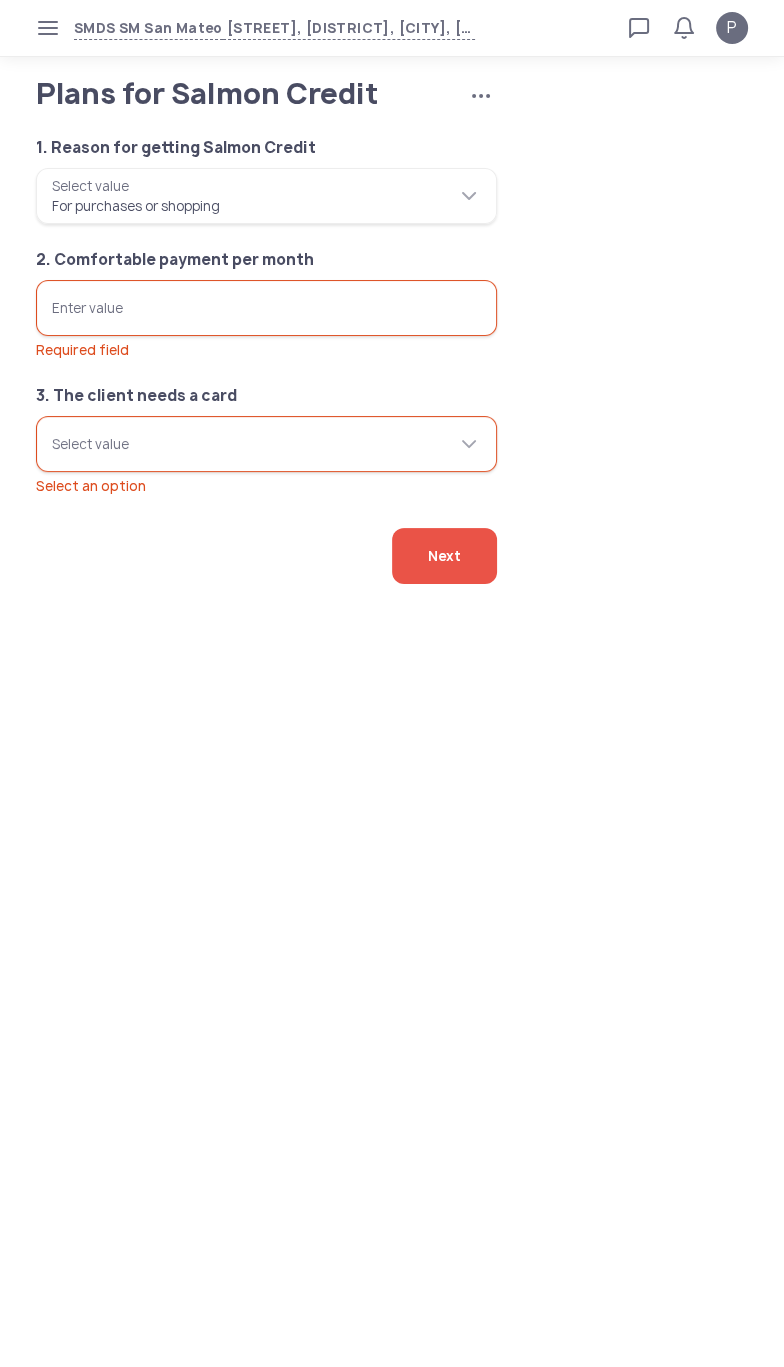 click on "Enter value   Required field" at bounding box center [266, 308] 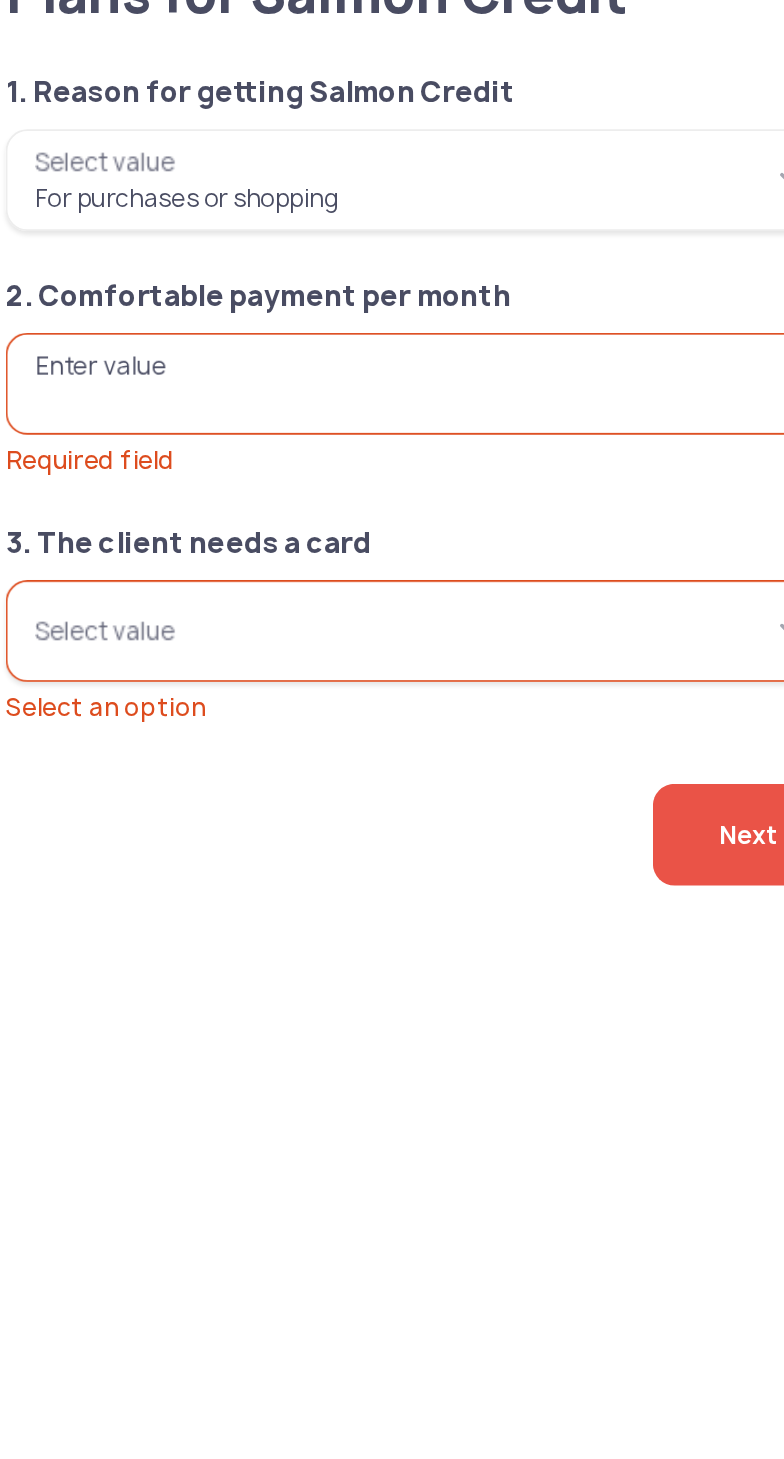 click on "Enter value   Required field" at bounding box center (266, 308) 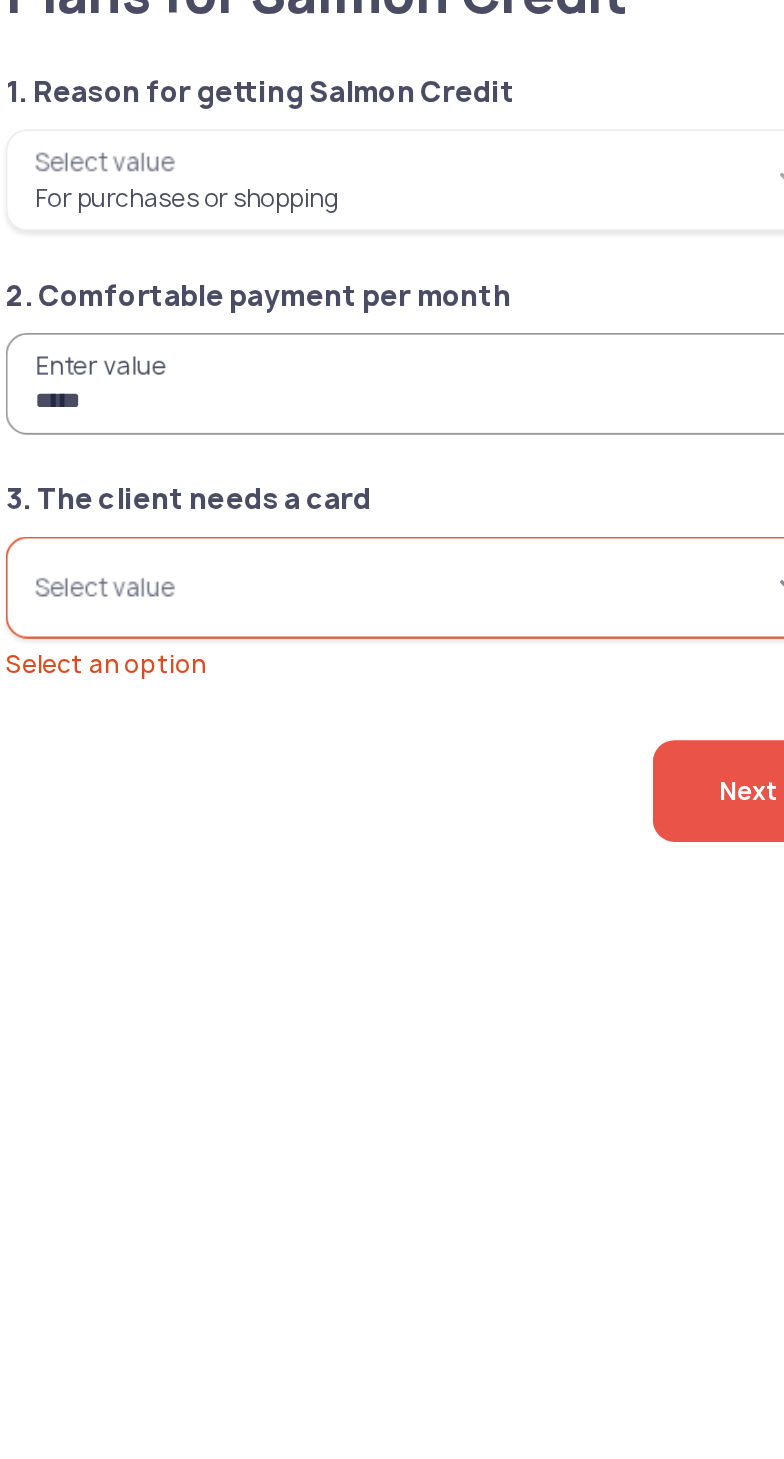 type on "*****" 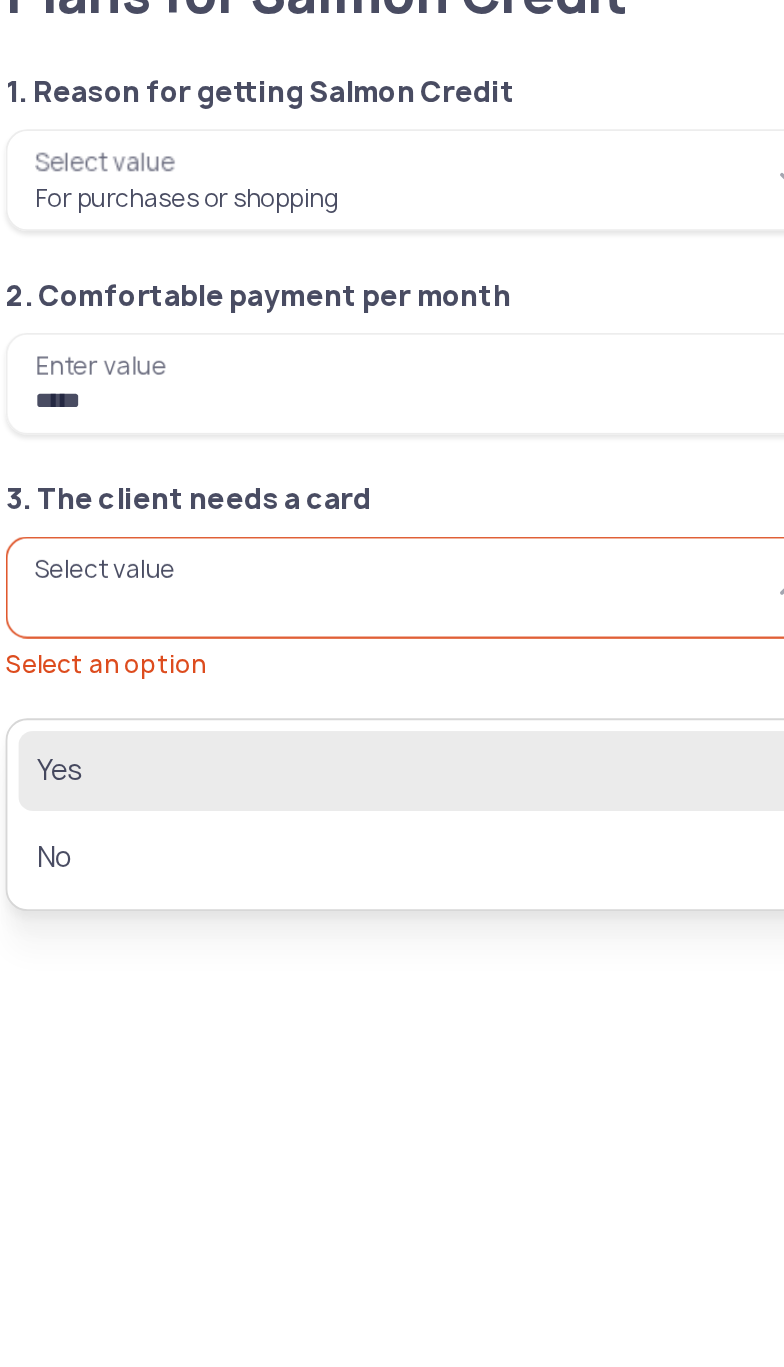 click on "Yes" 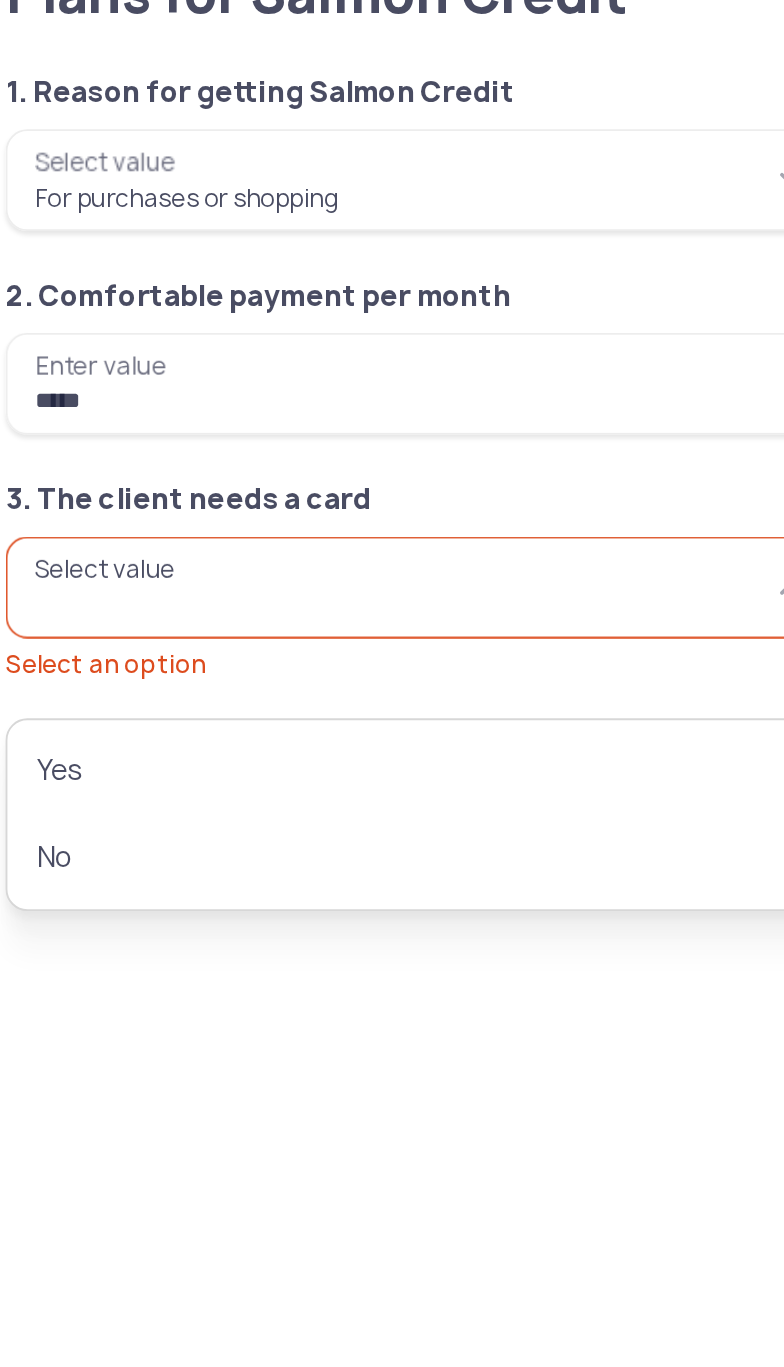 type on "***" 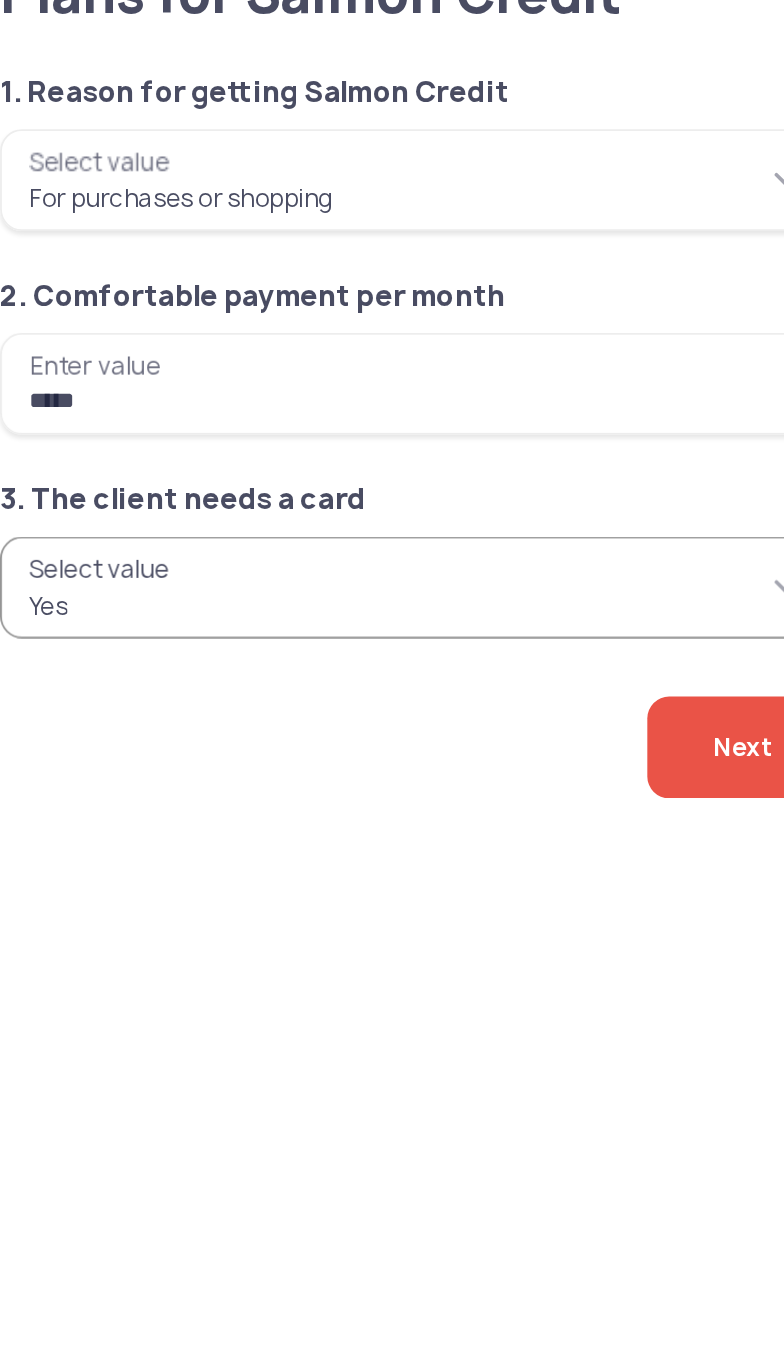 click on "Next" 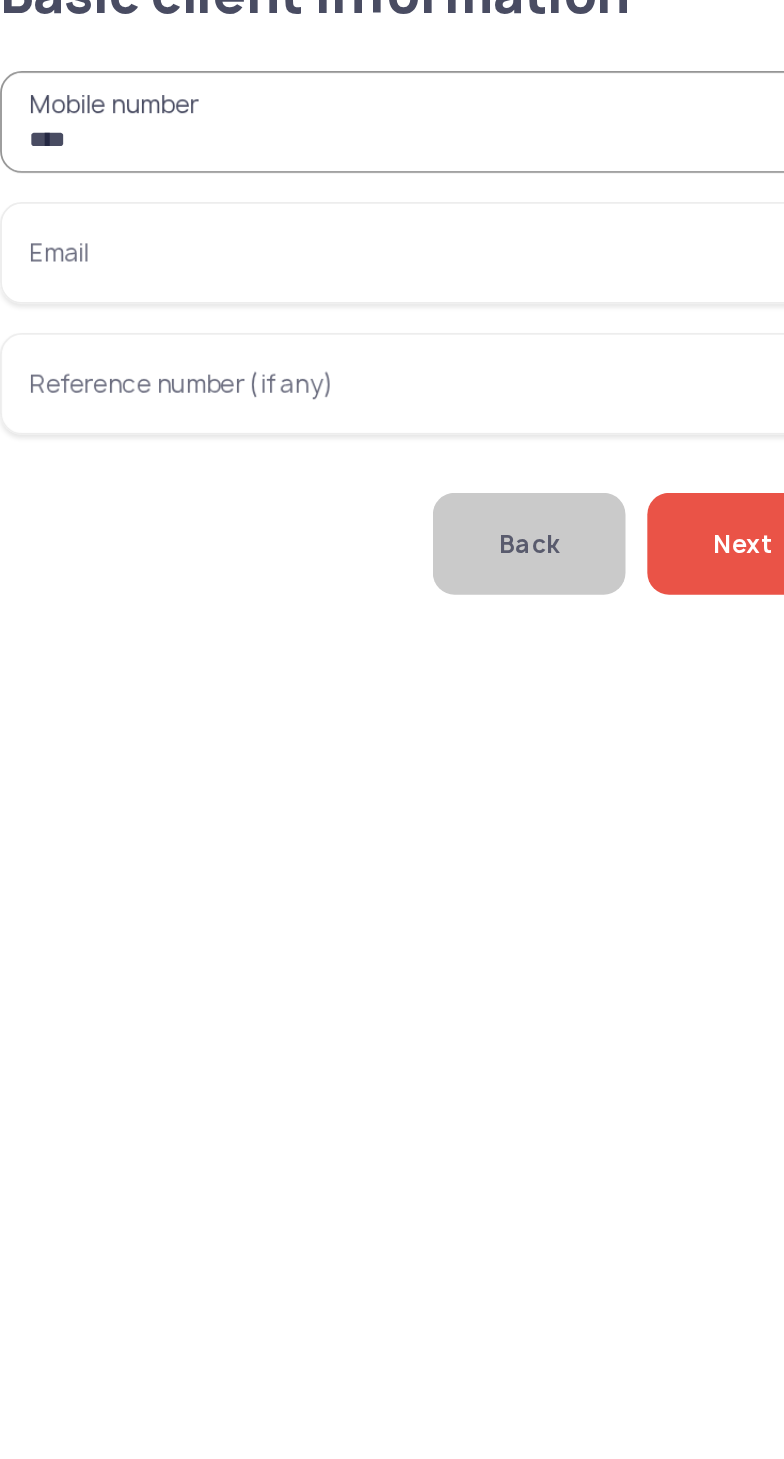 click on "***" at bounding box center [266, 164] 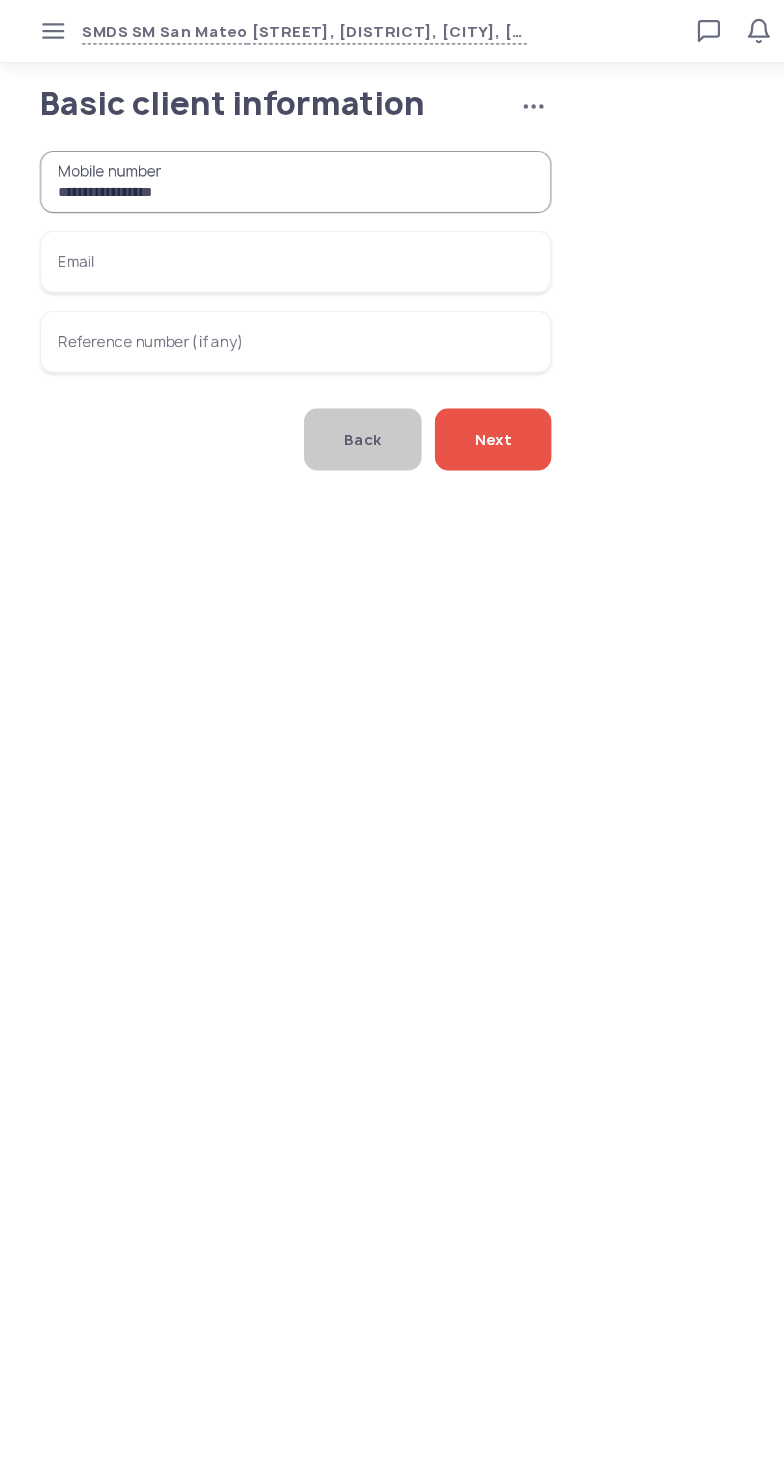 type on "**********" 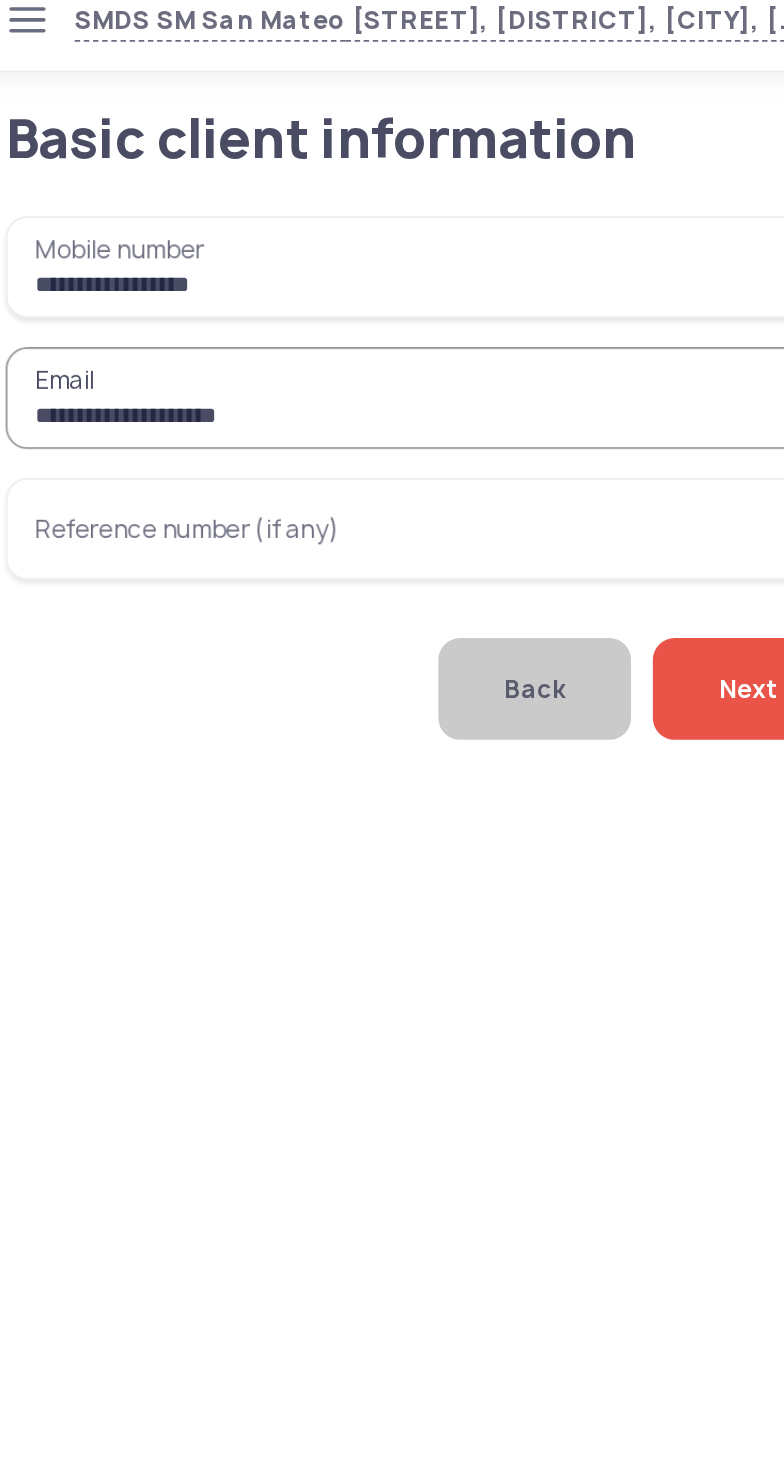 type on "**********" 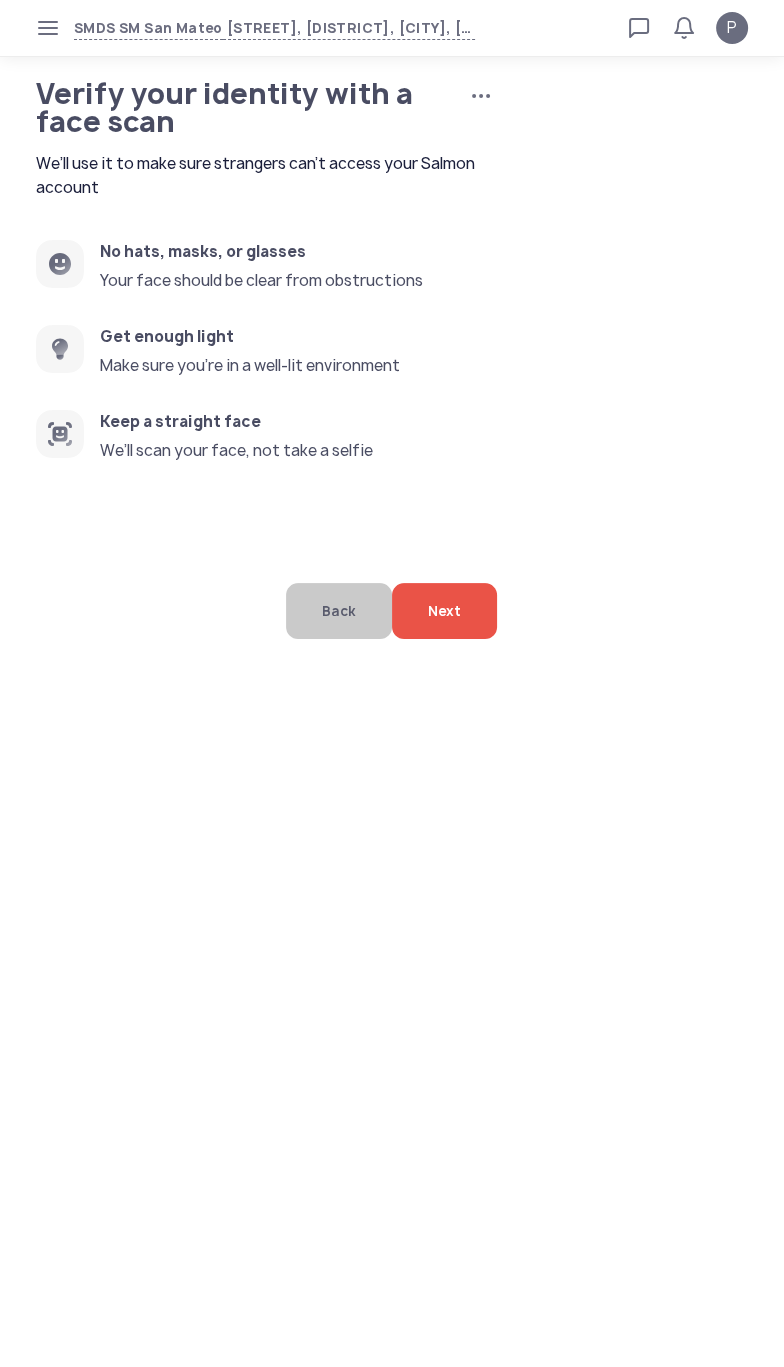 click on "Next" 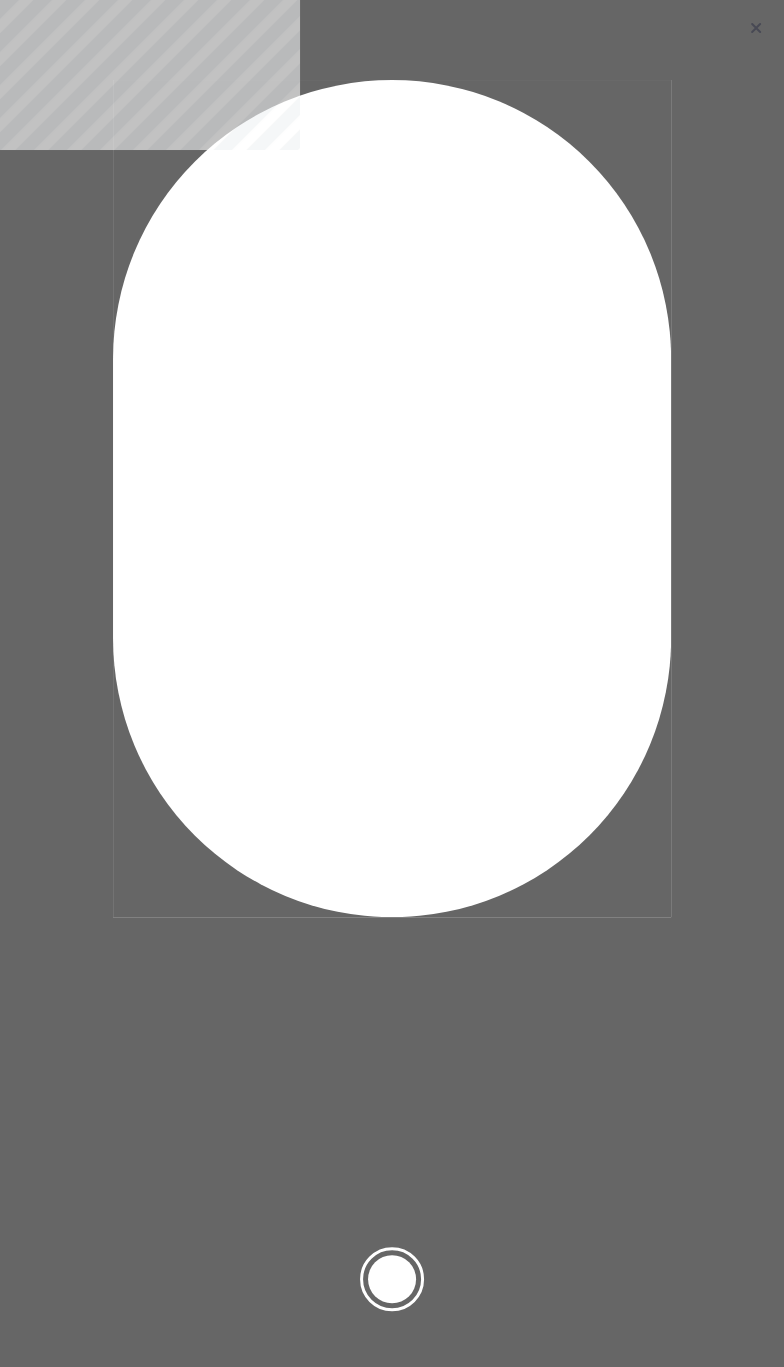 click 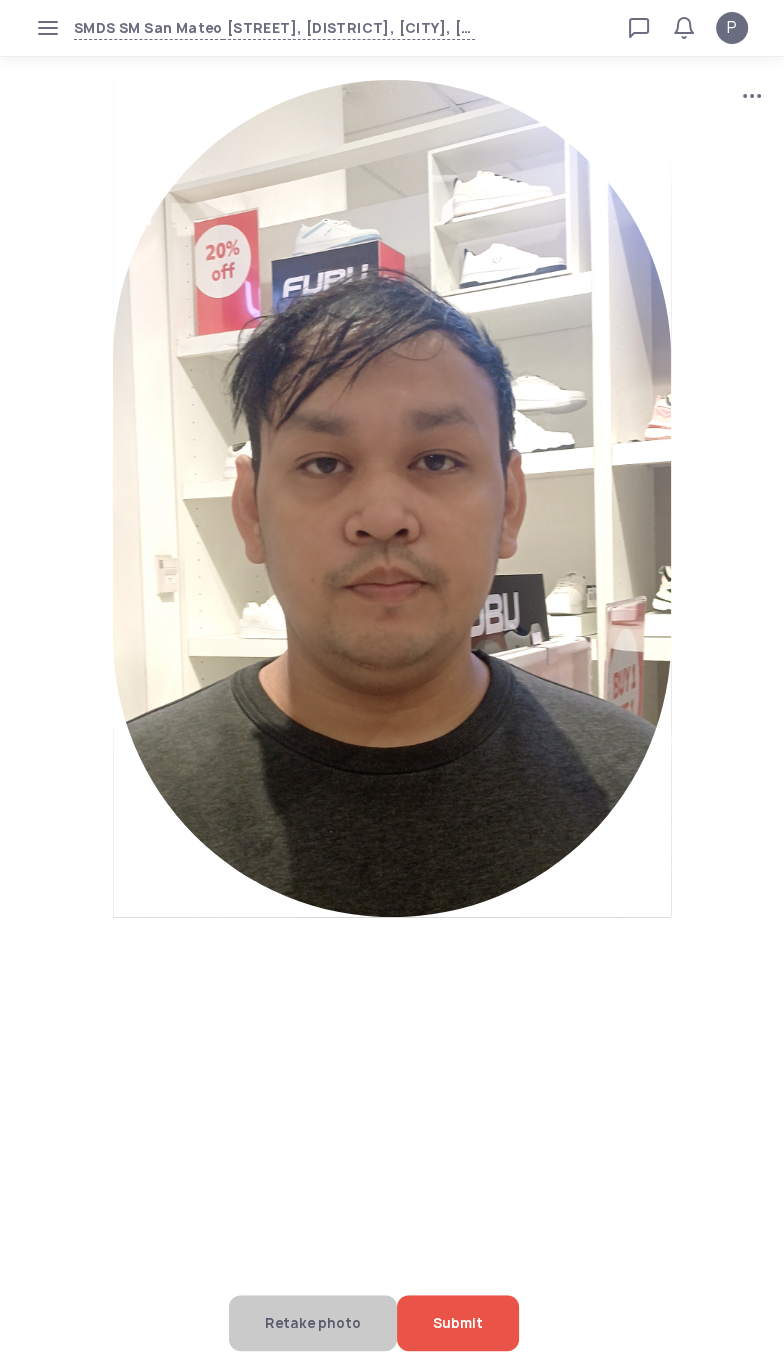 click on "Submit" 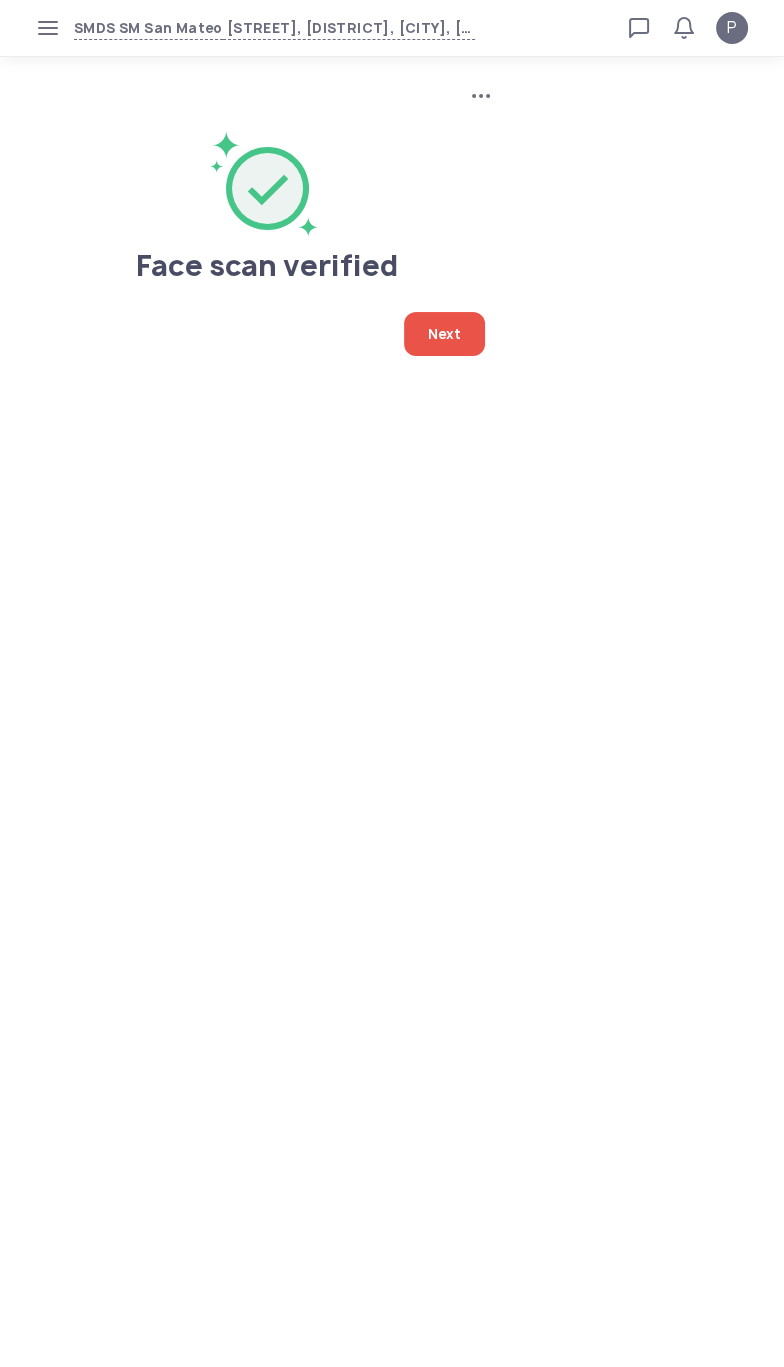 click on "Next" 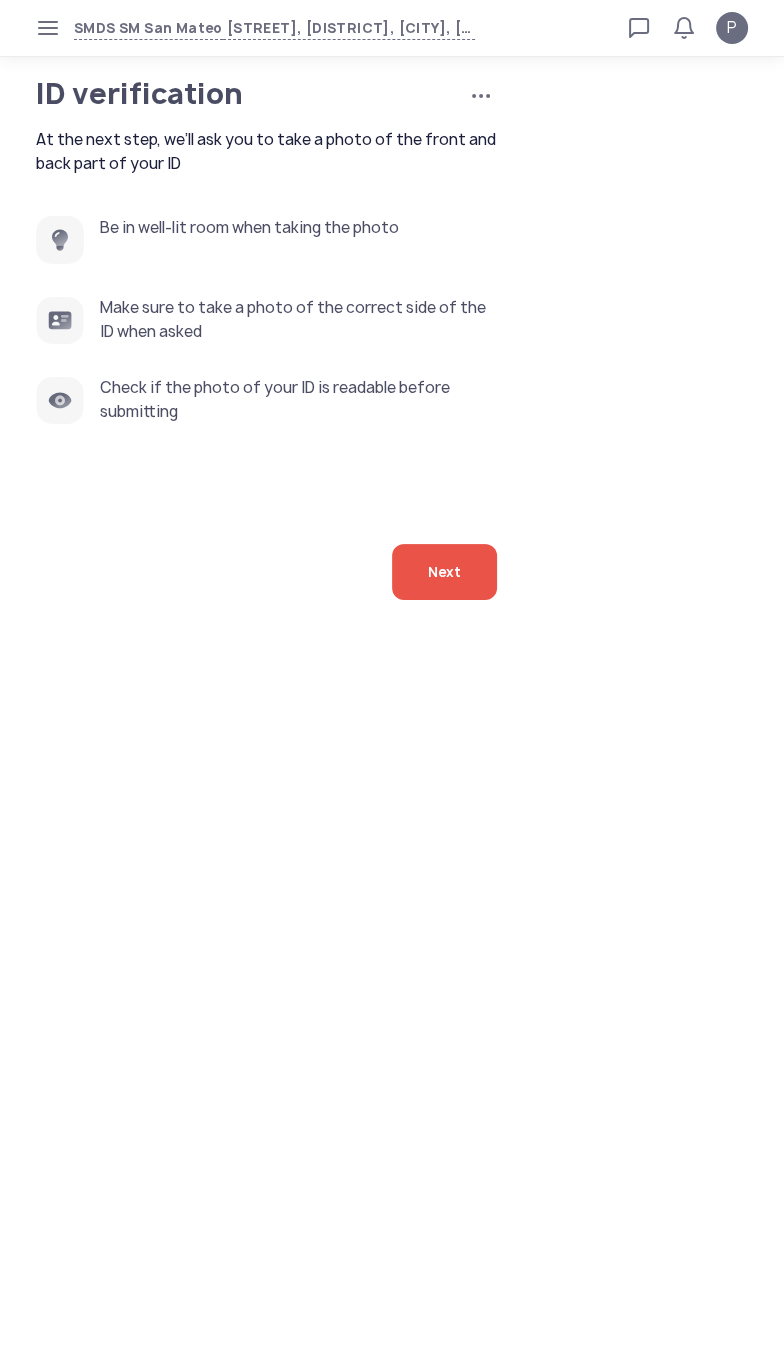click on "Next" 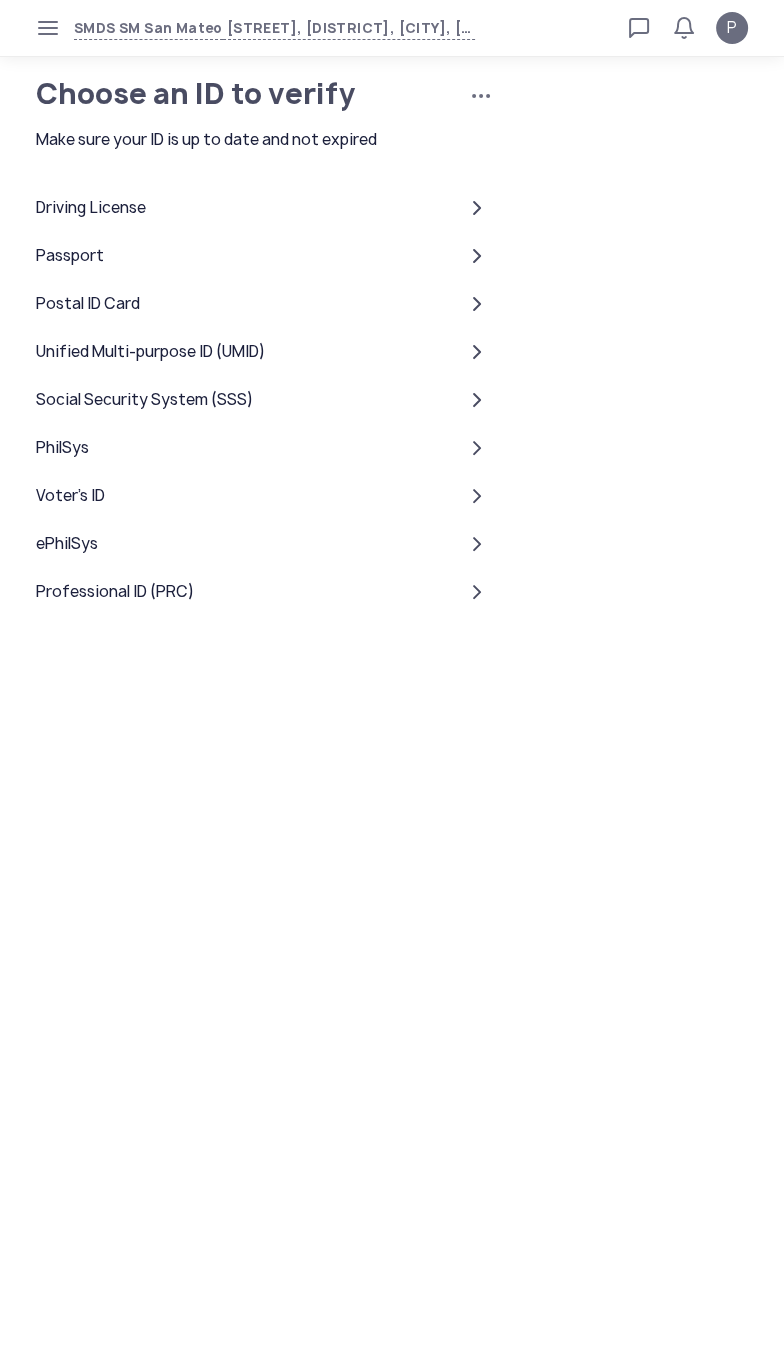 click on "Passport" 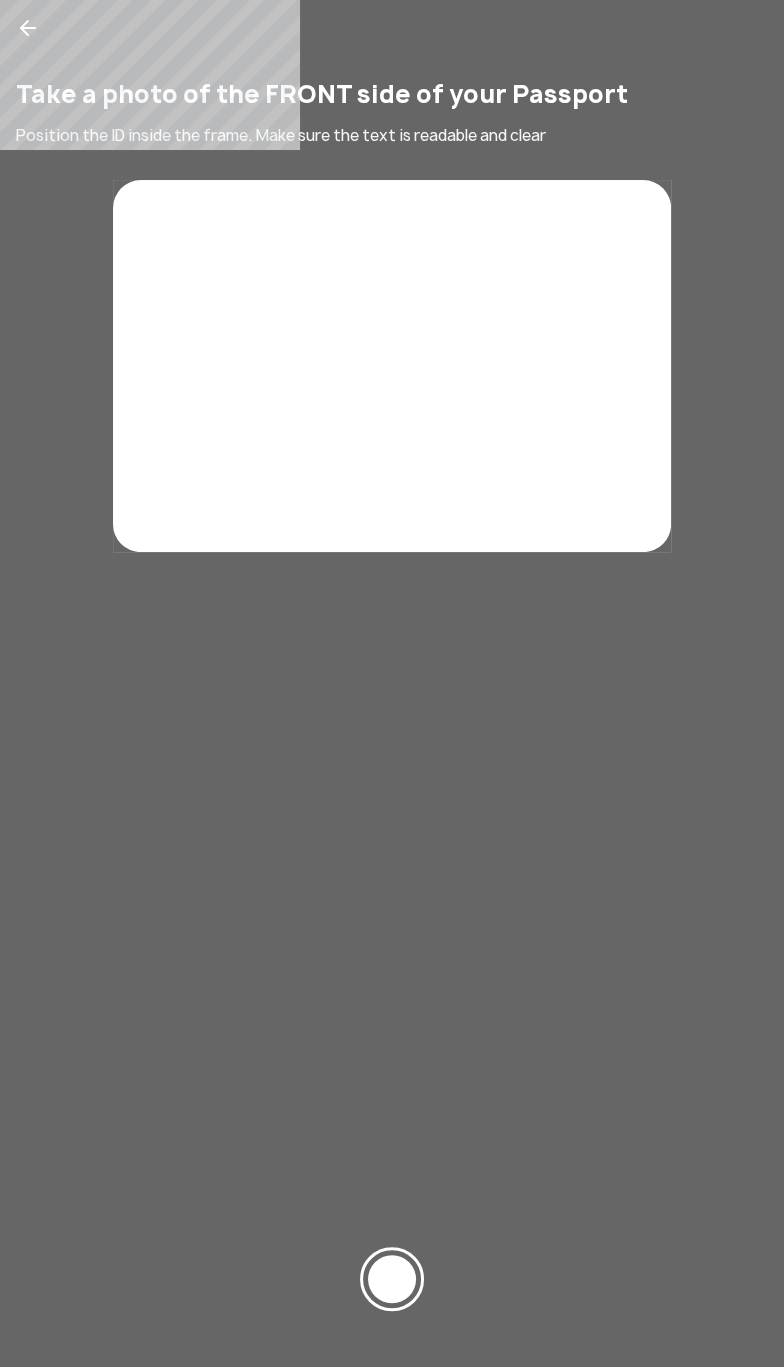 click 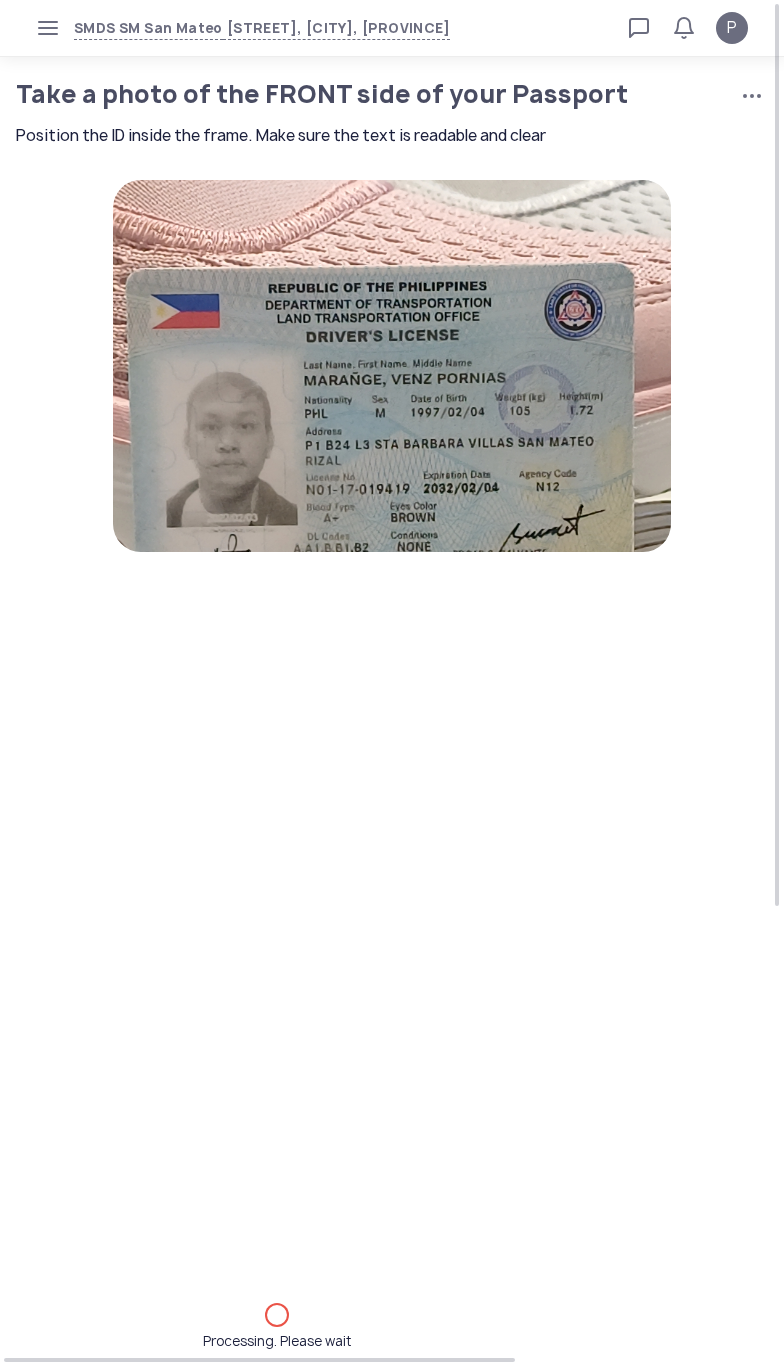 scroll, scrollTop: 0, scrollLeft: 0, axis: both 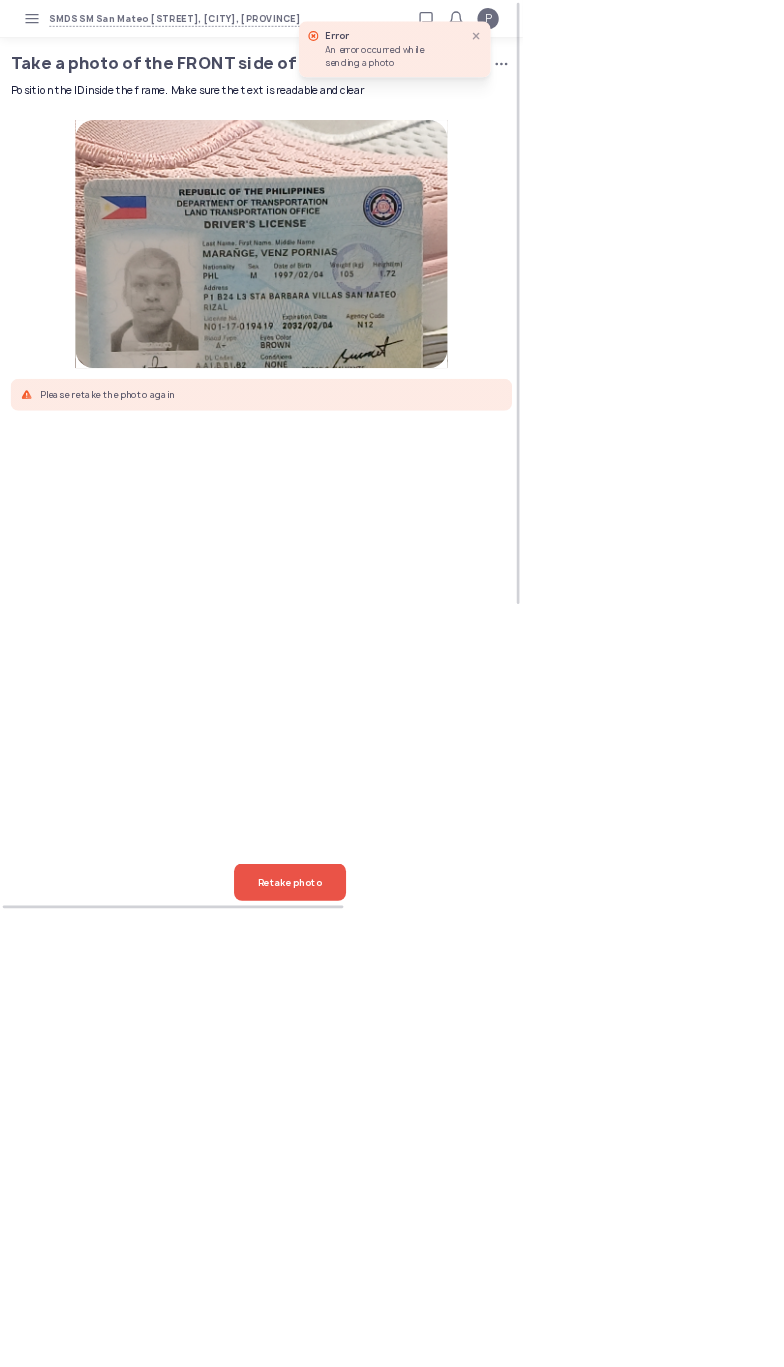 click on "Retake photo" 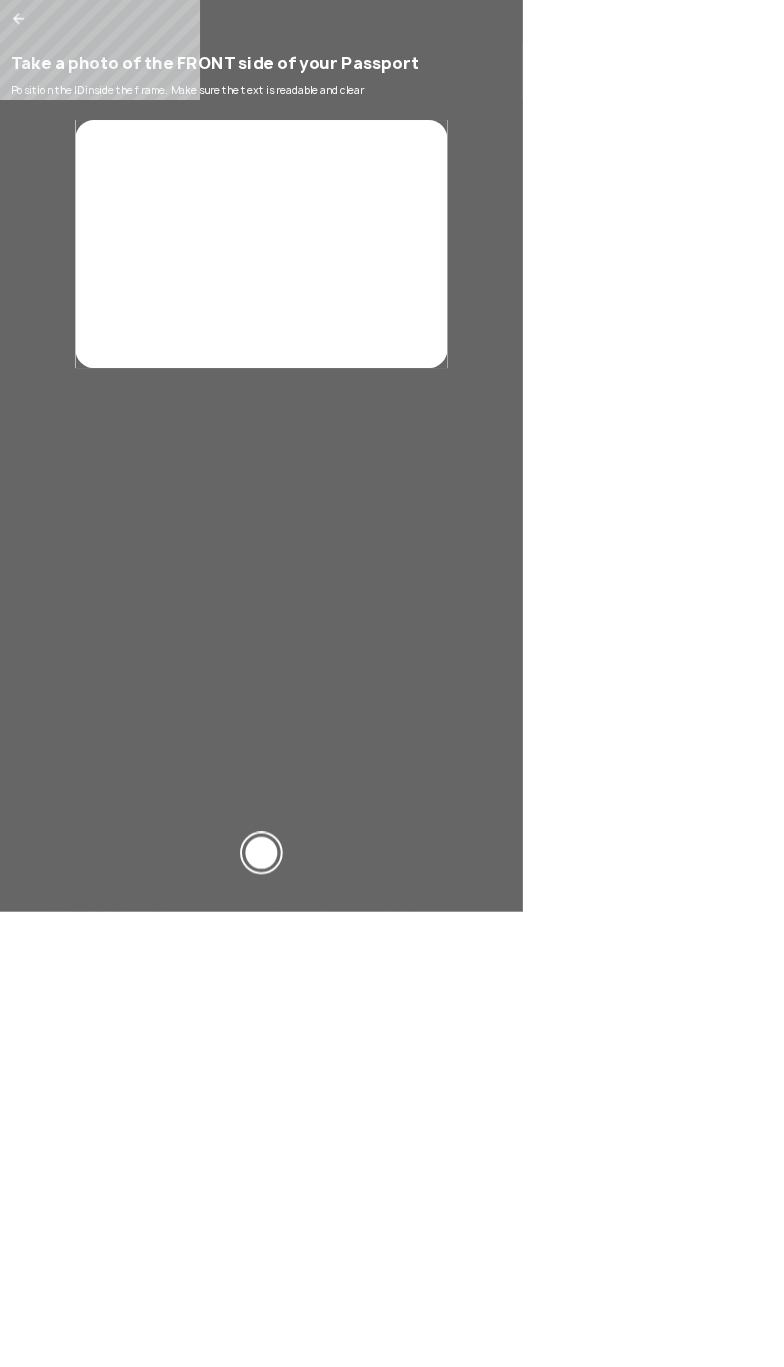 click on "Take a photo of the FRONT side of your Passport Position the ID inside the frame. Make sure the text is readable and clear" 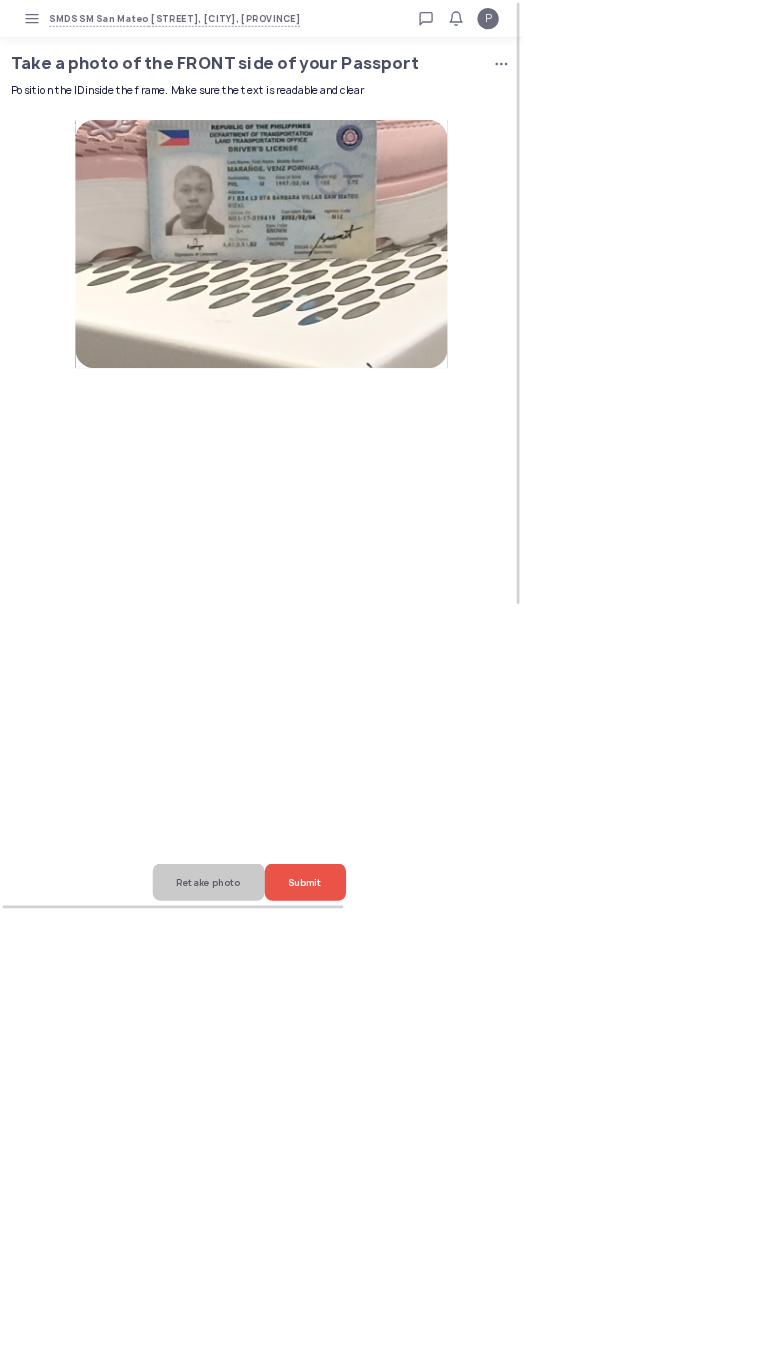 click on "Retake photo" 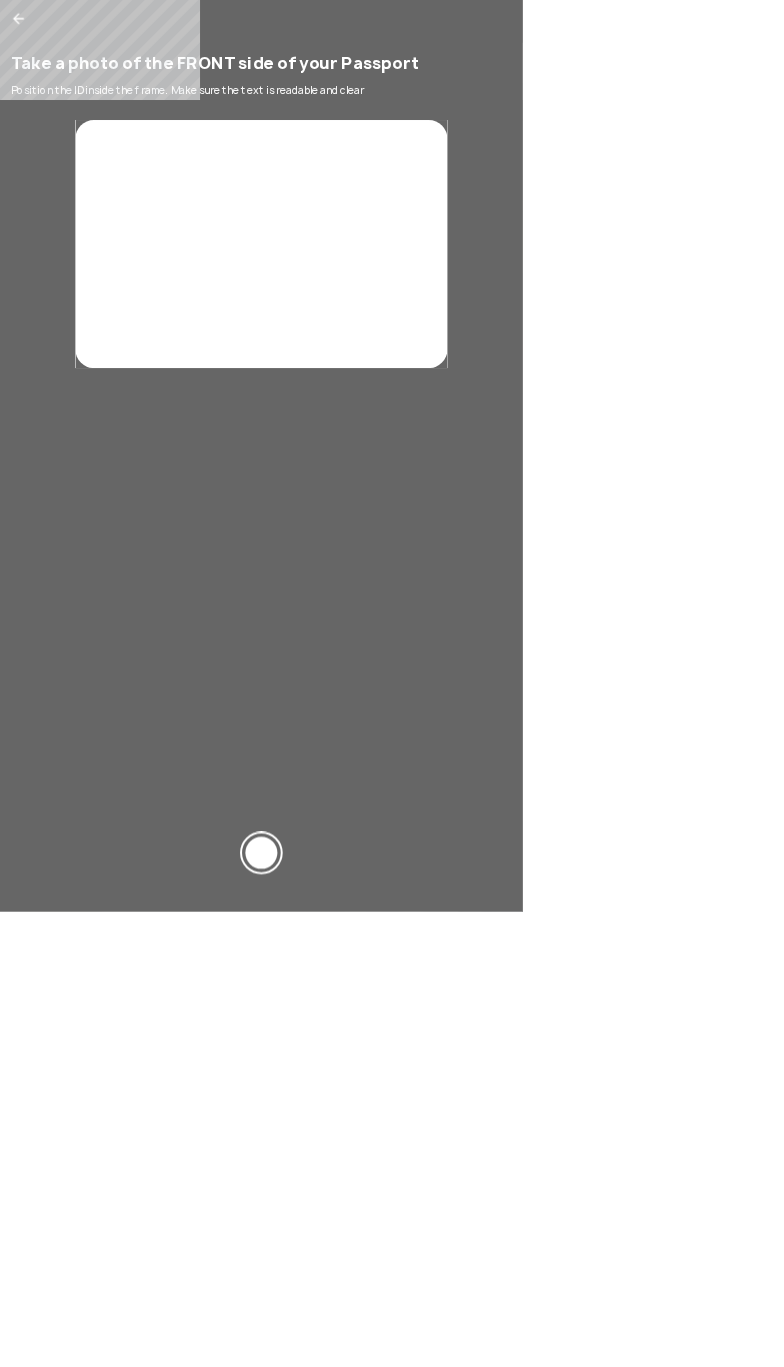 click 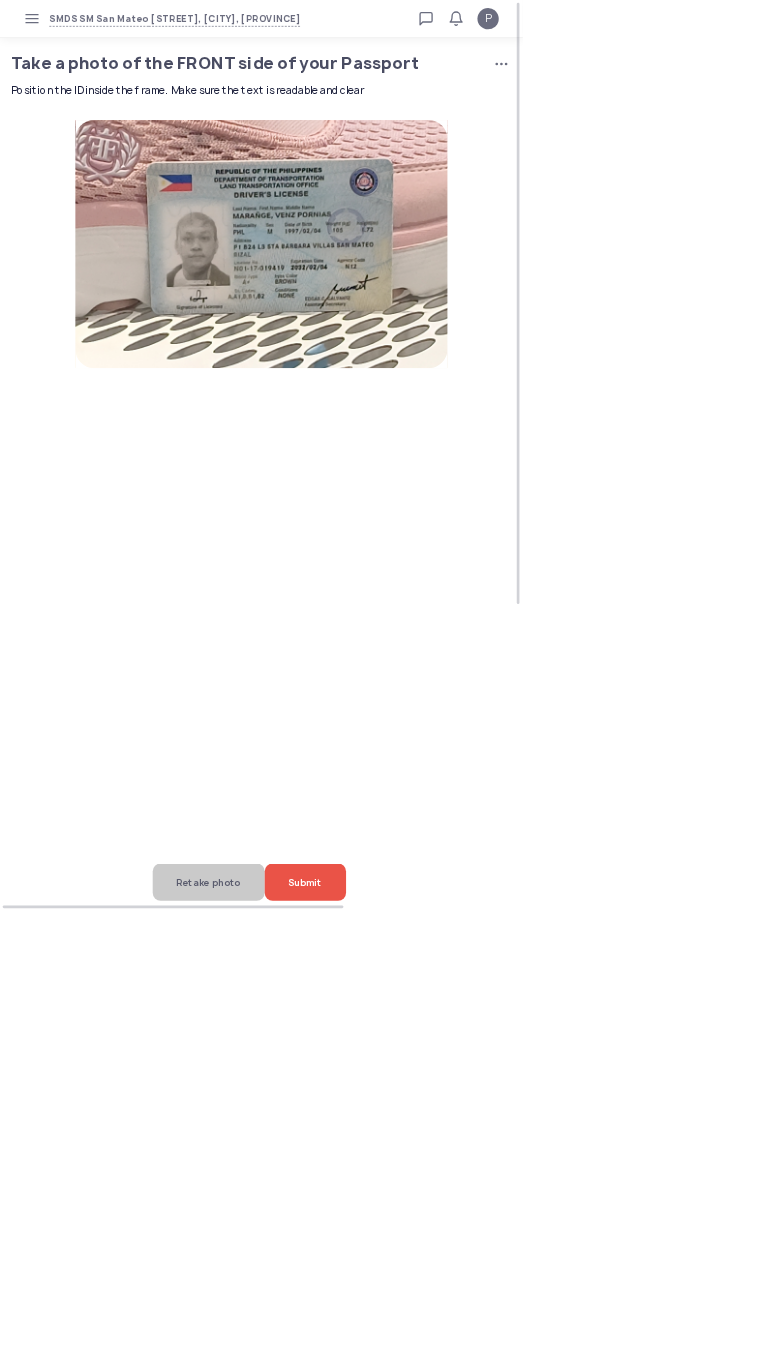 click on "Submit" 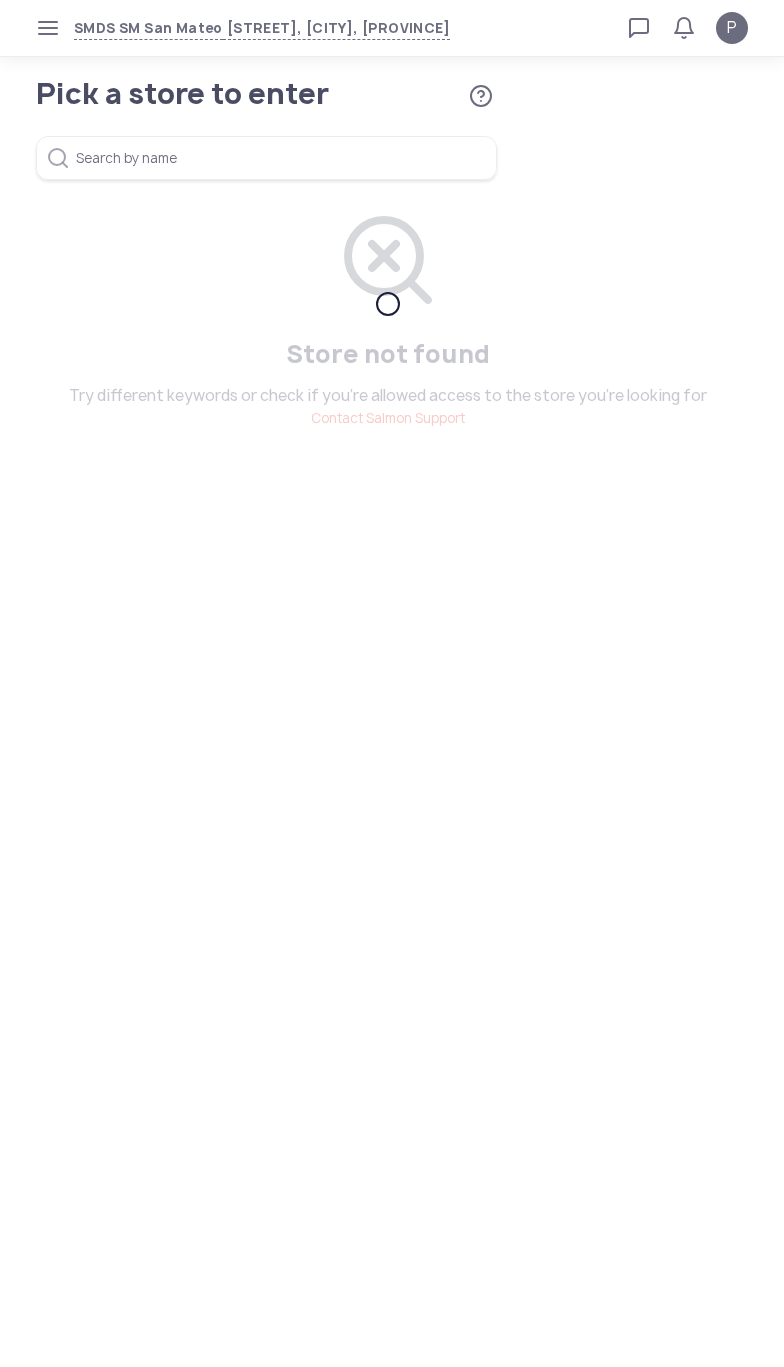 scroll, scrollTop: 0, scrollLeft: 0, axis: both 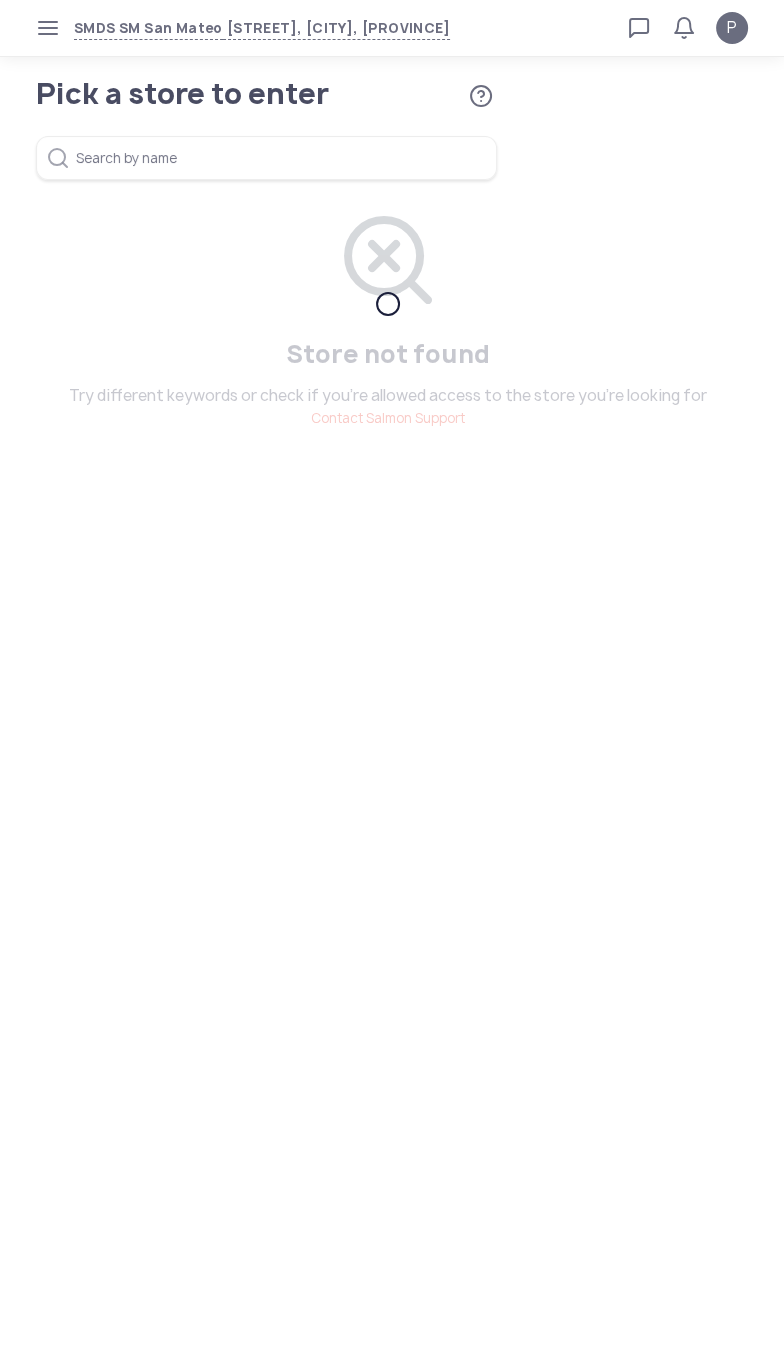 click 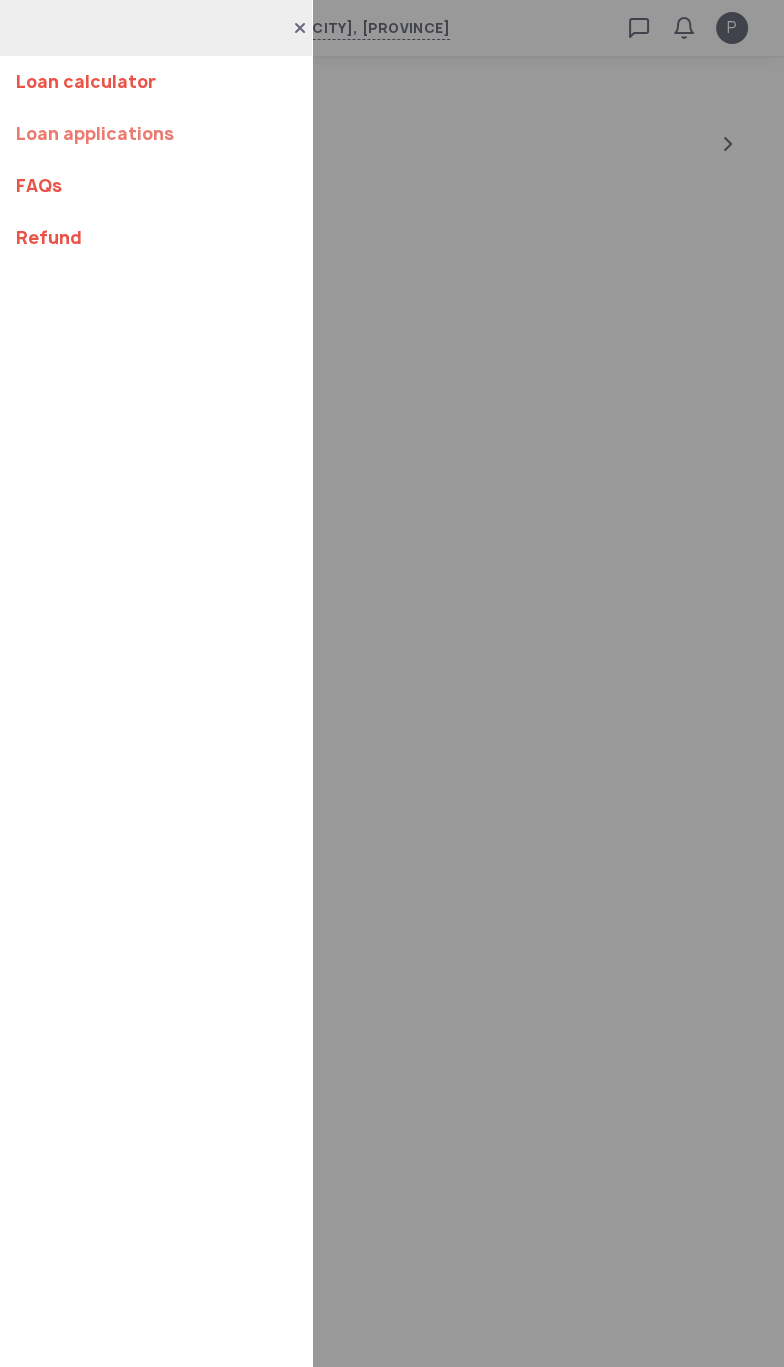 click on "Loan applications" 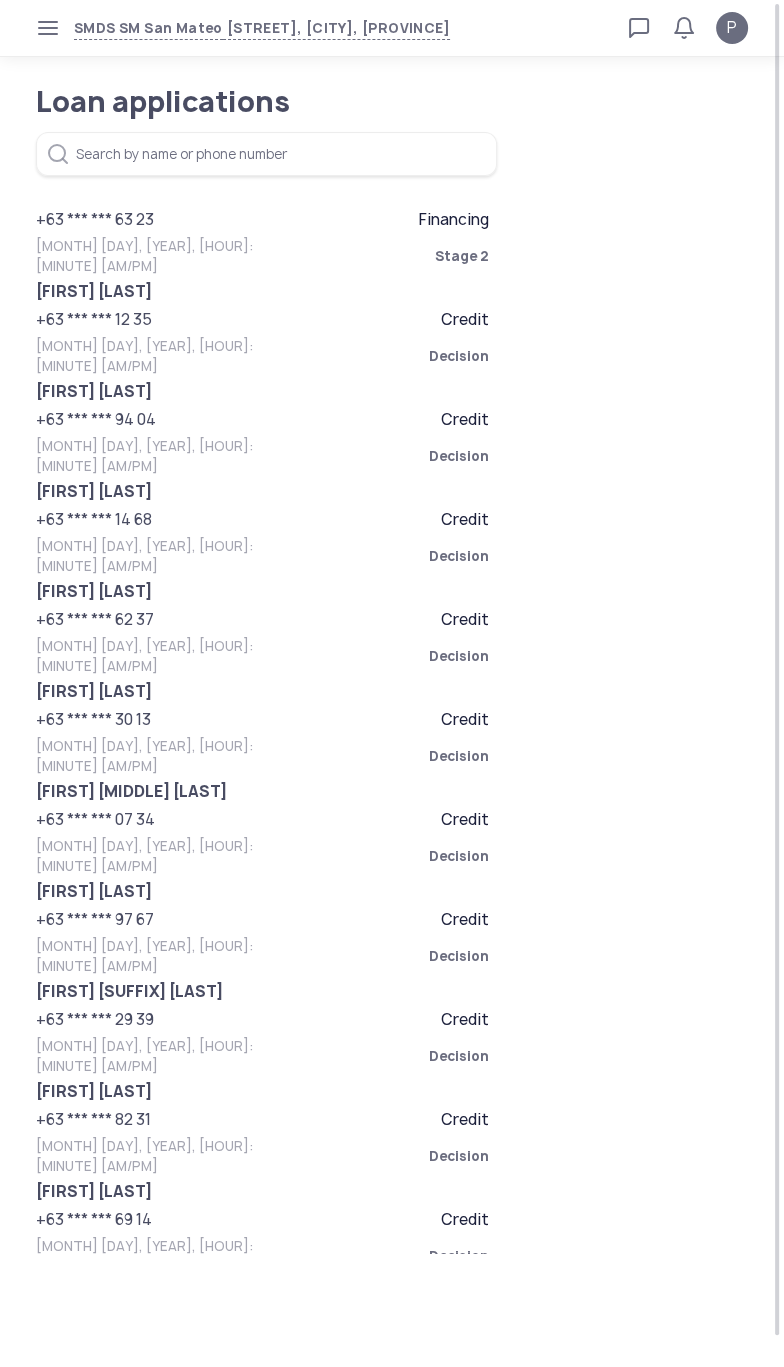 click on "Stage 2" 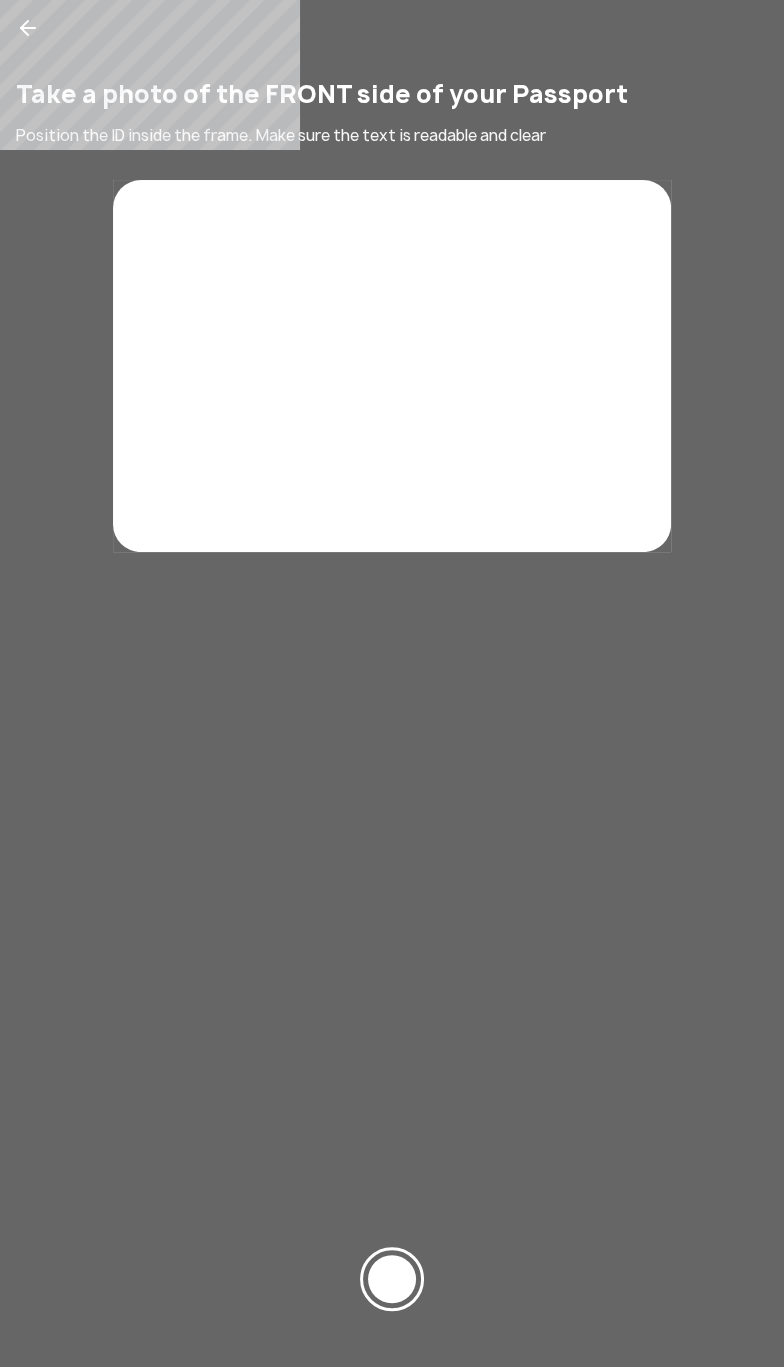 click 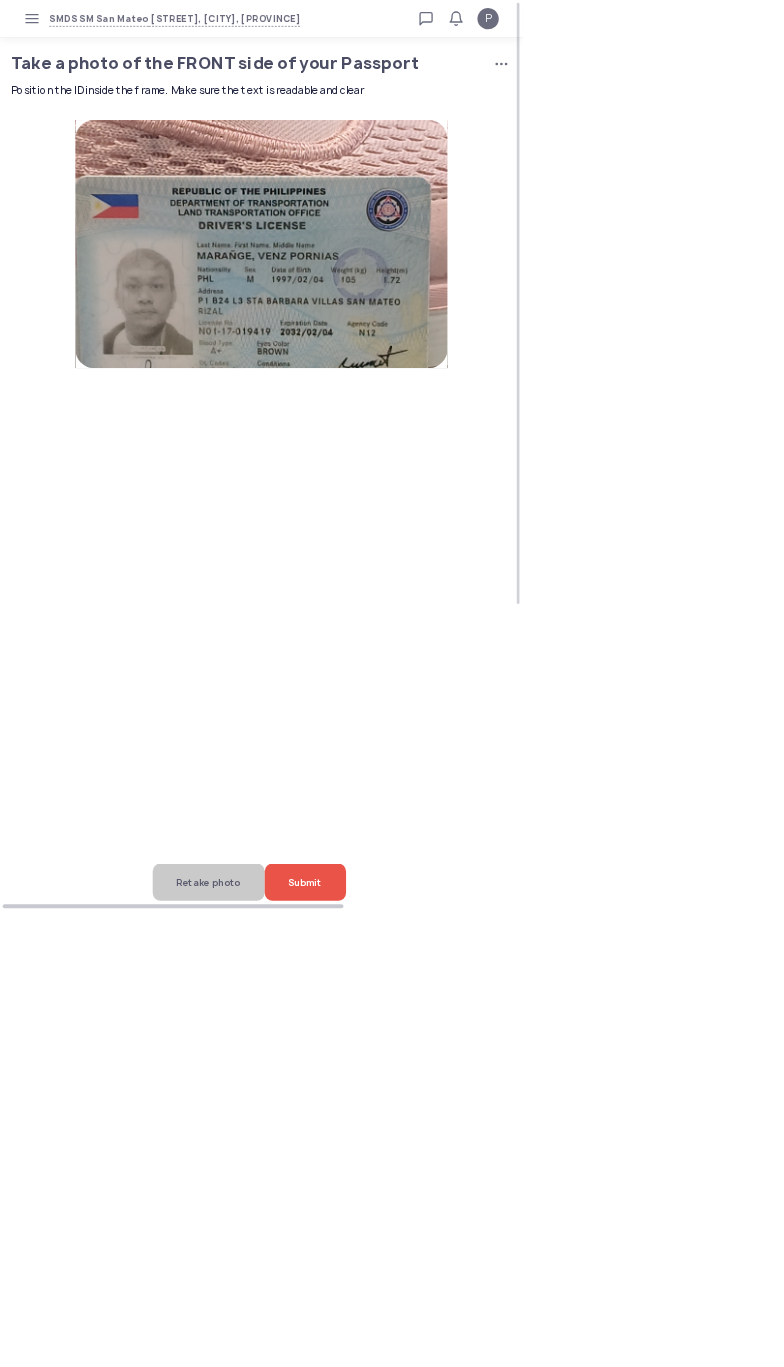 click at bounding box center [259, 1359] 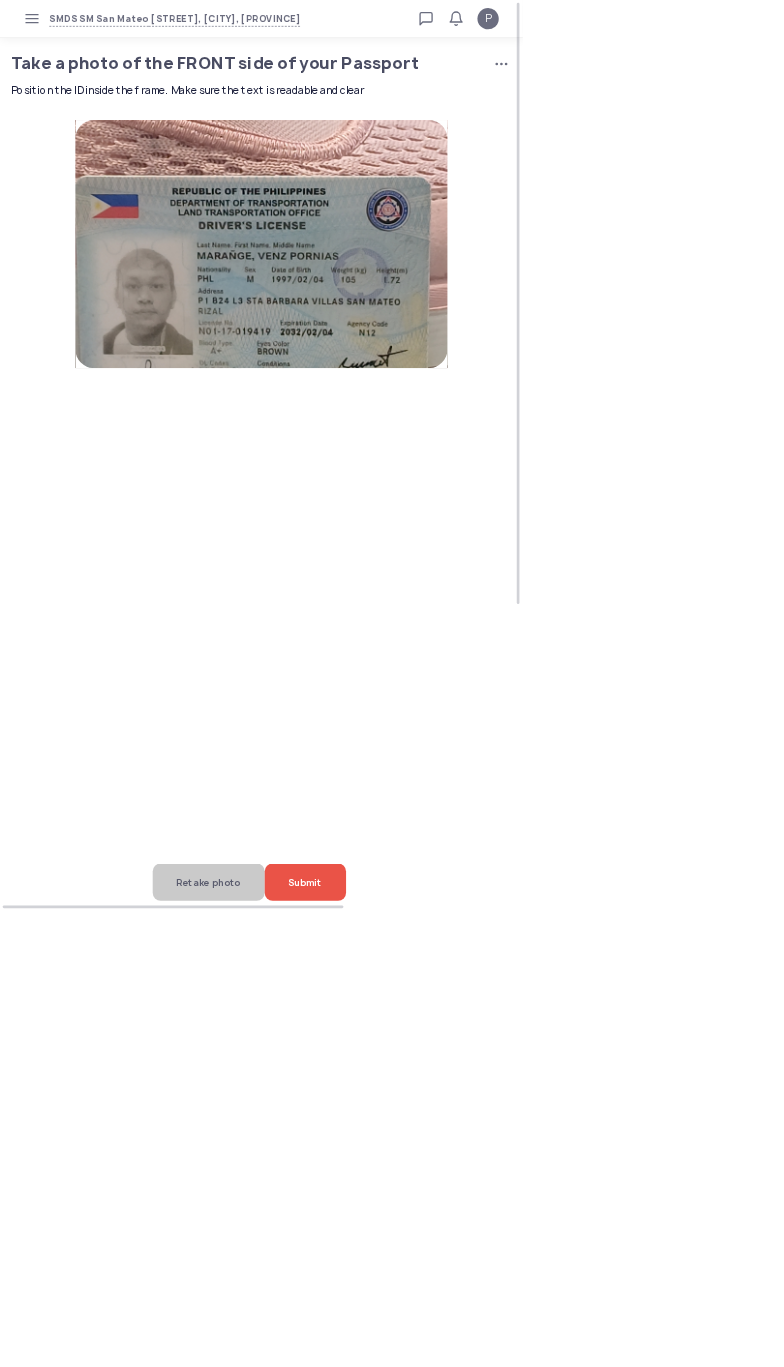 click on "Submit" 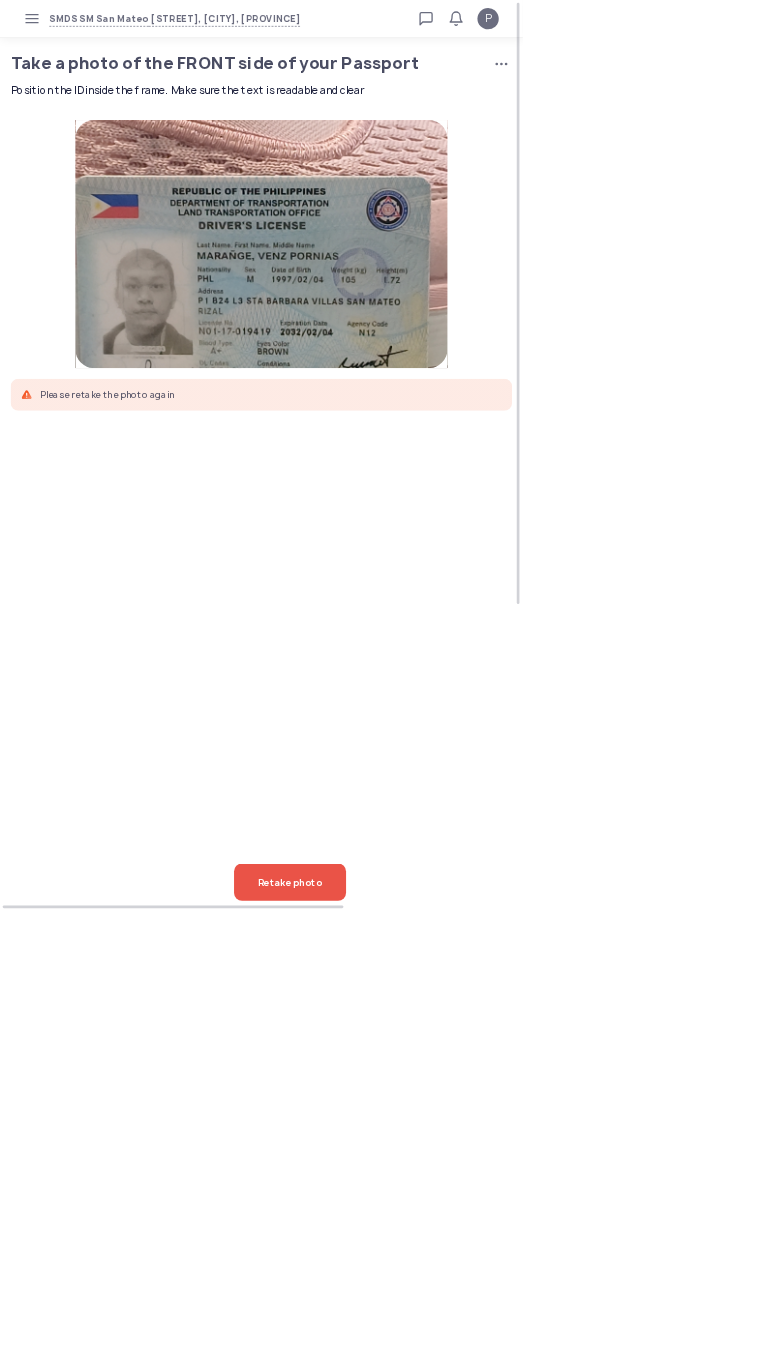 click on "Retake photo" 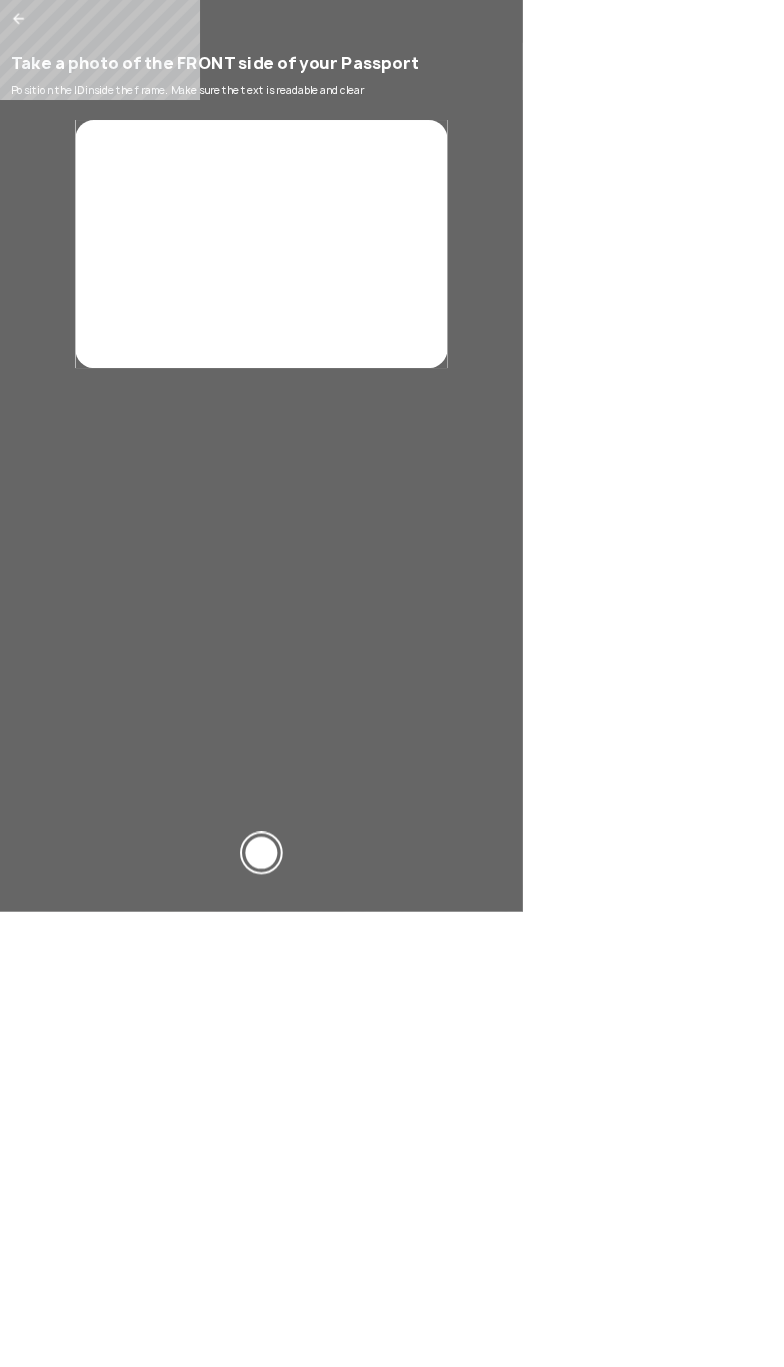 click 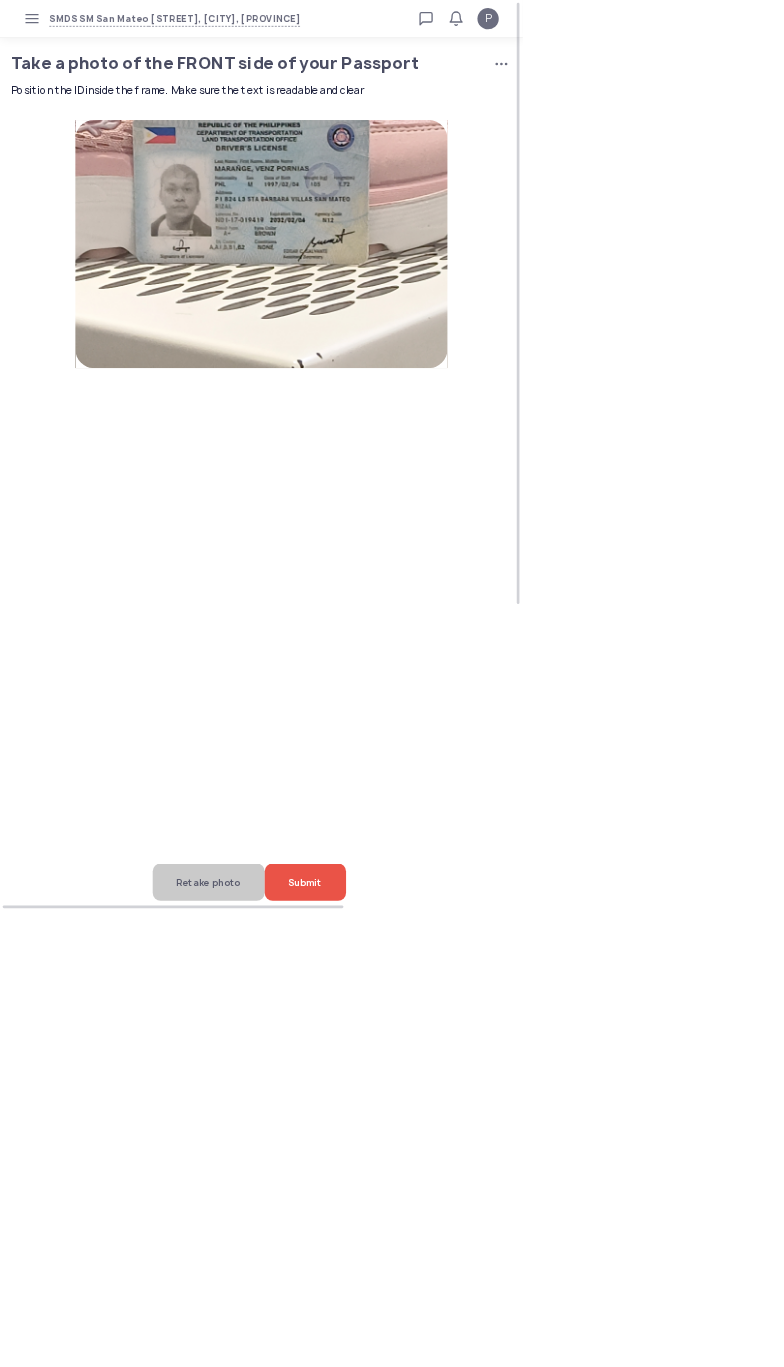 click on "Retake photo" 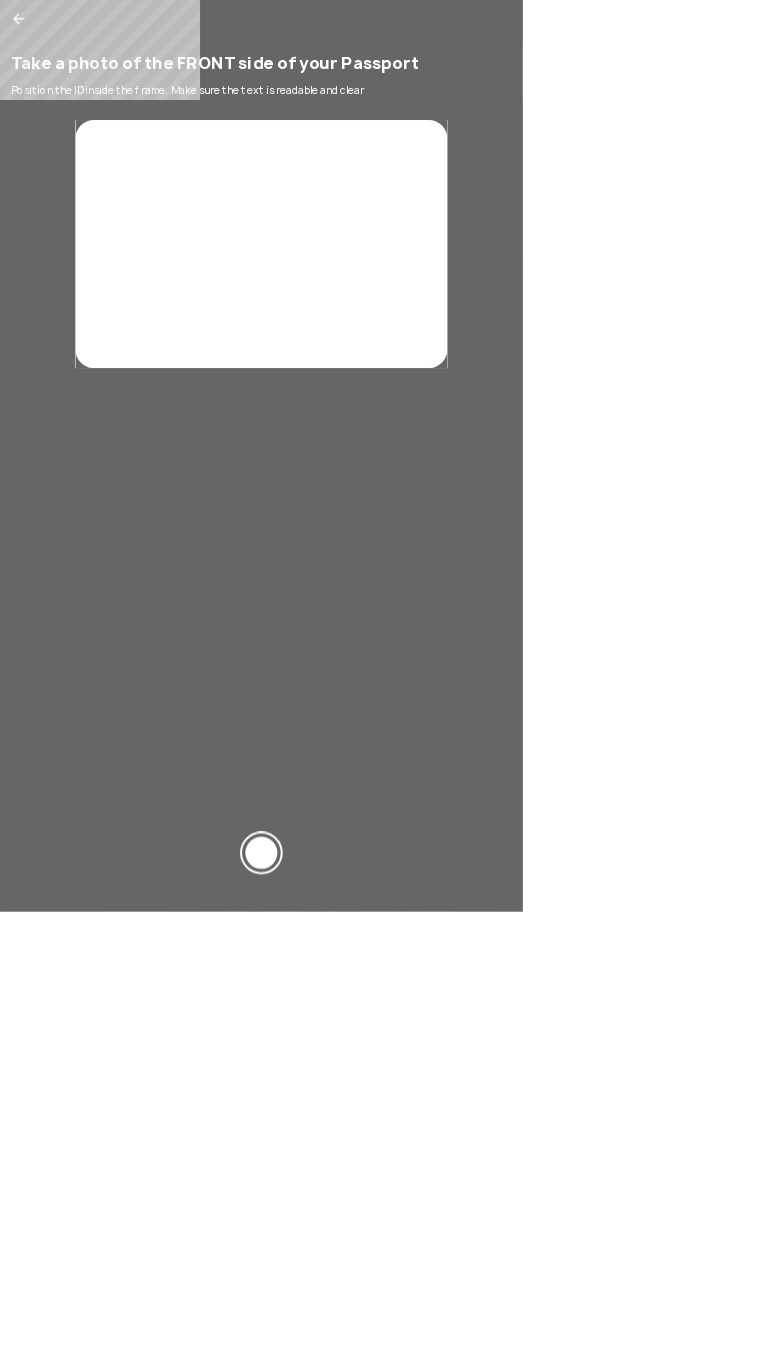 click 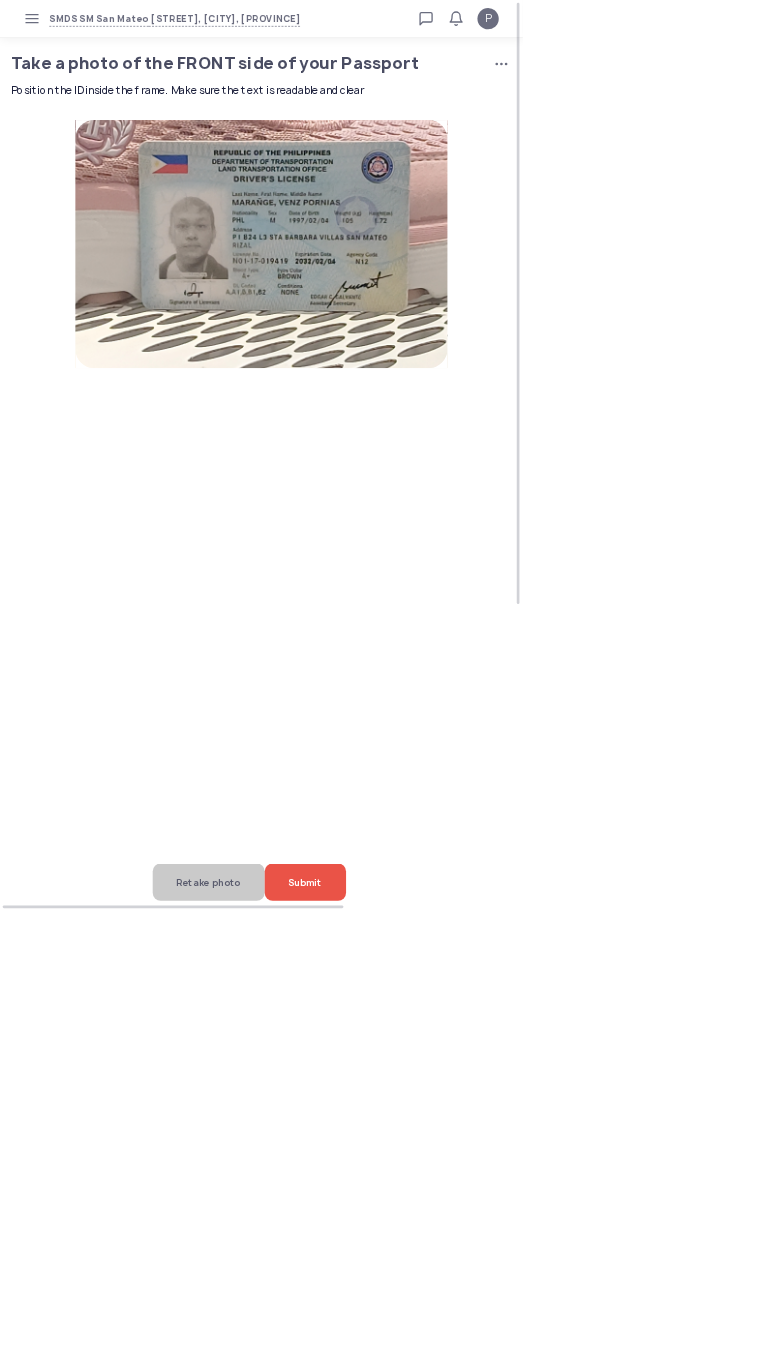 click on "Retake photo" 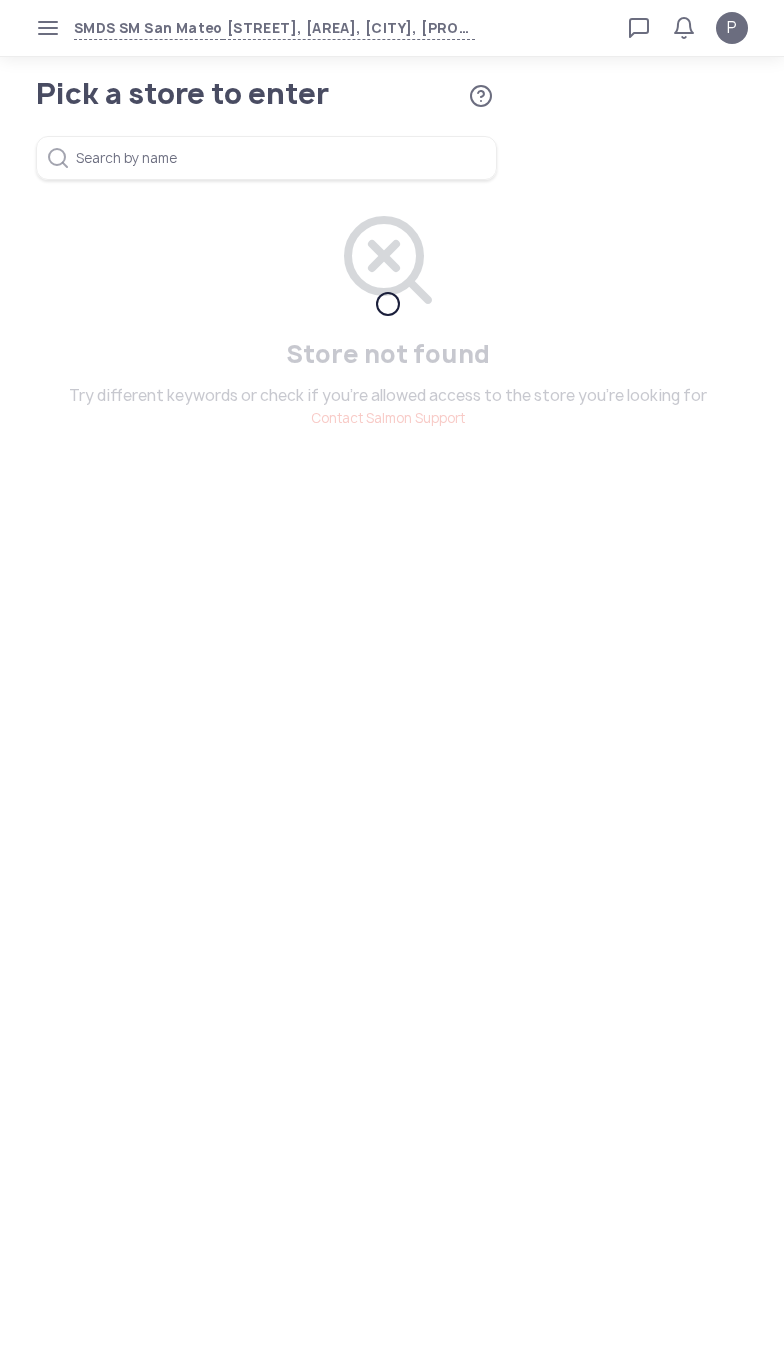 scroll, scrollTop: 0, scrollLeft: 0, axis: both 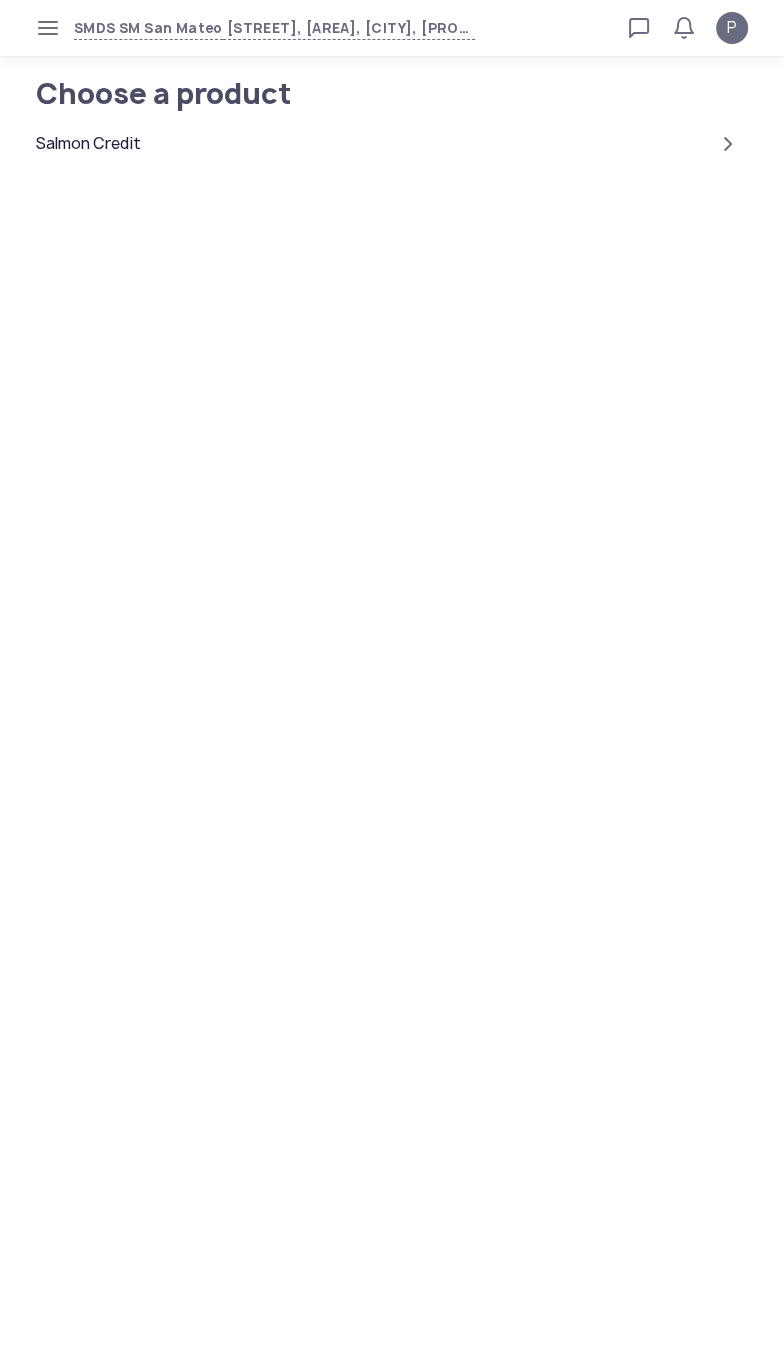click 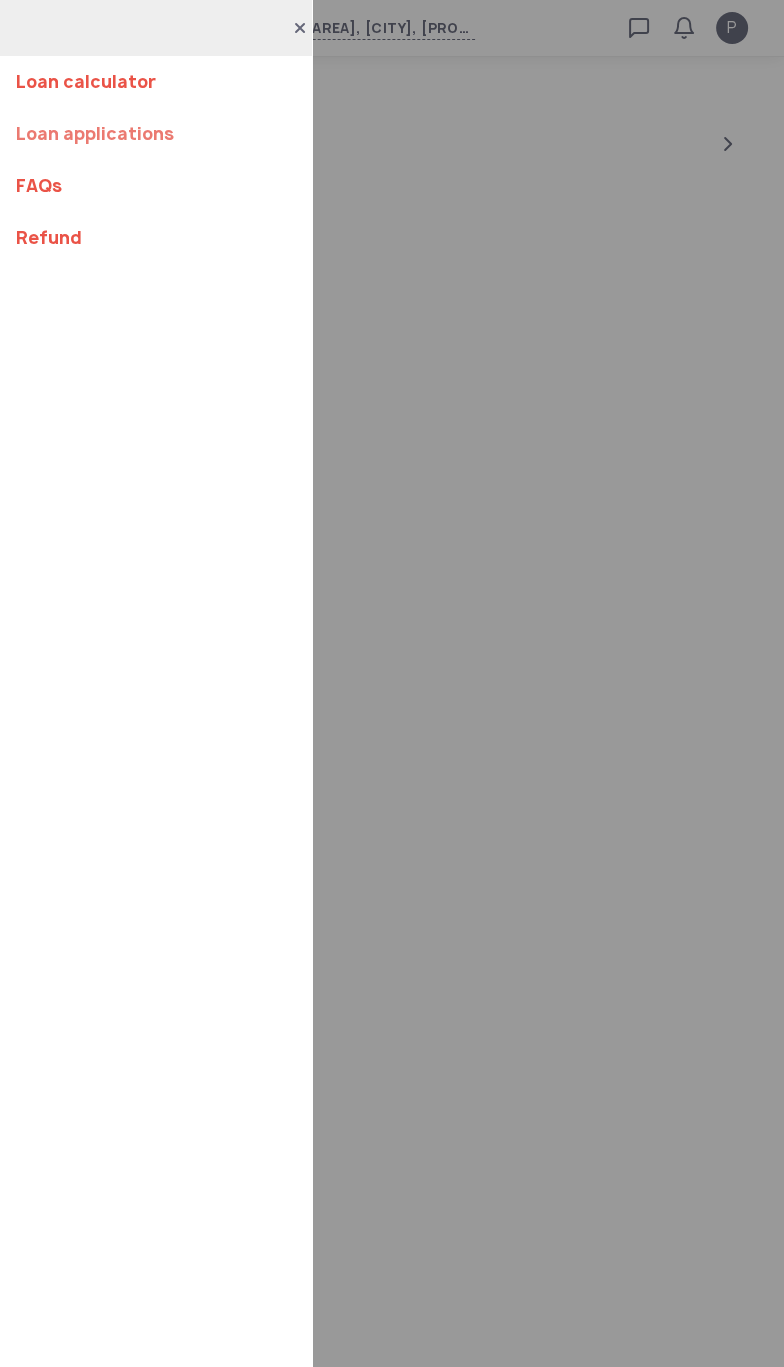 click on "Loan applications" 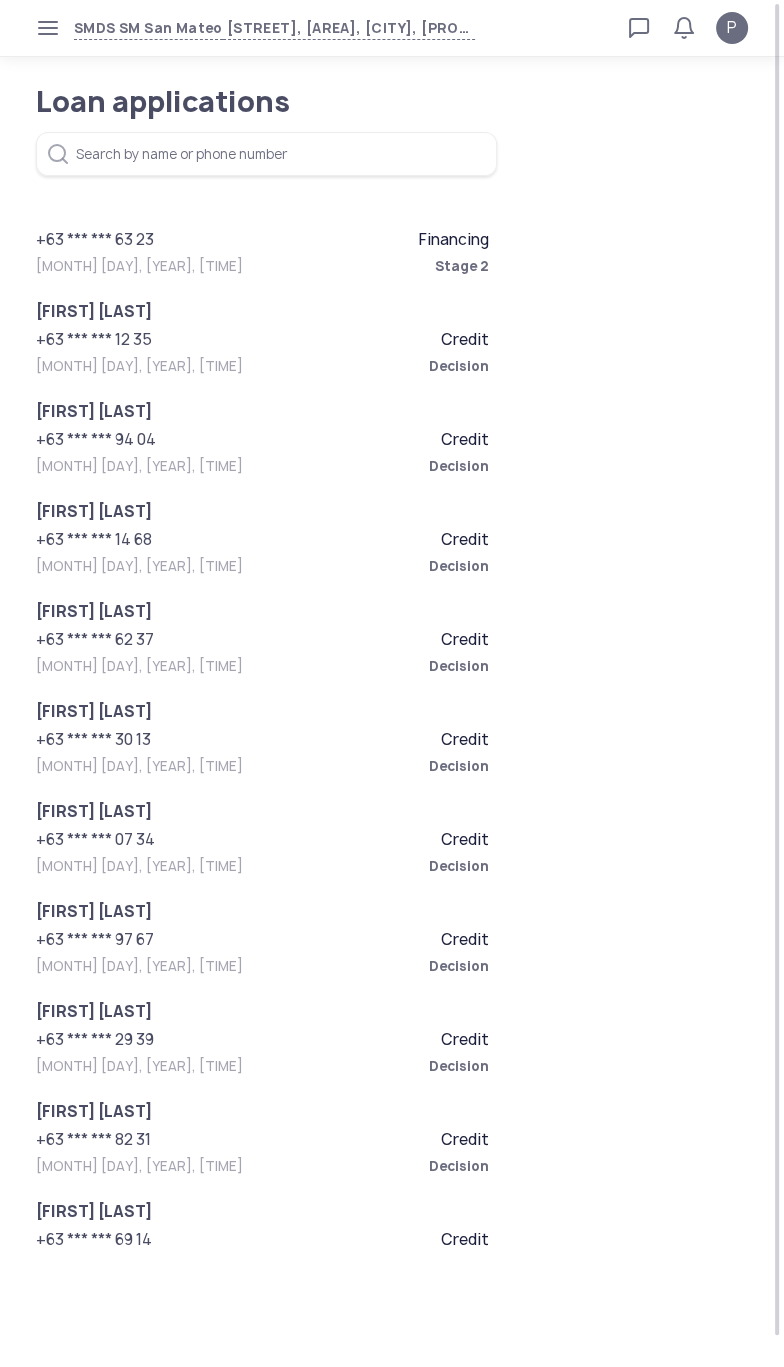 click on "+63 *** *** 63 23   Financing  Jul 20, 2025, 6:23 PM  Stage 2" 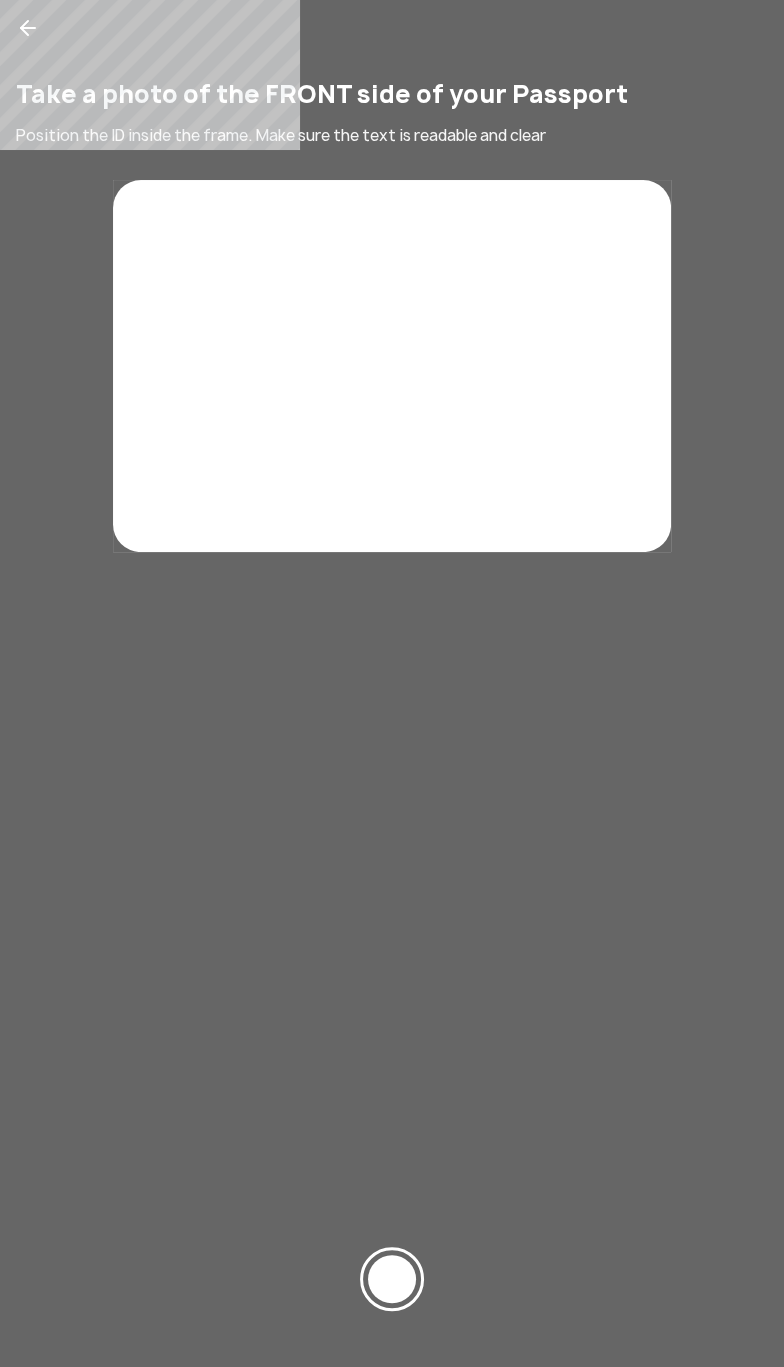 click 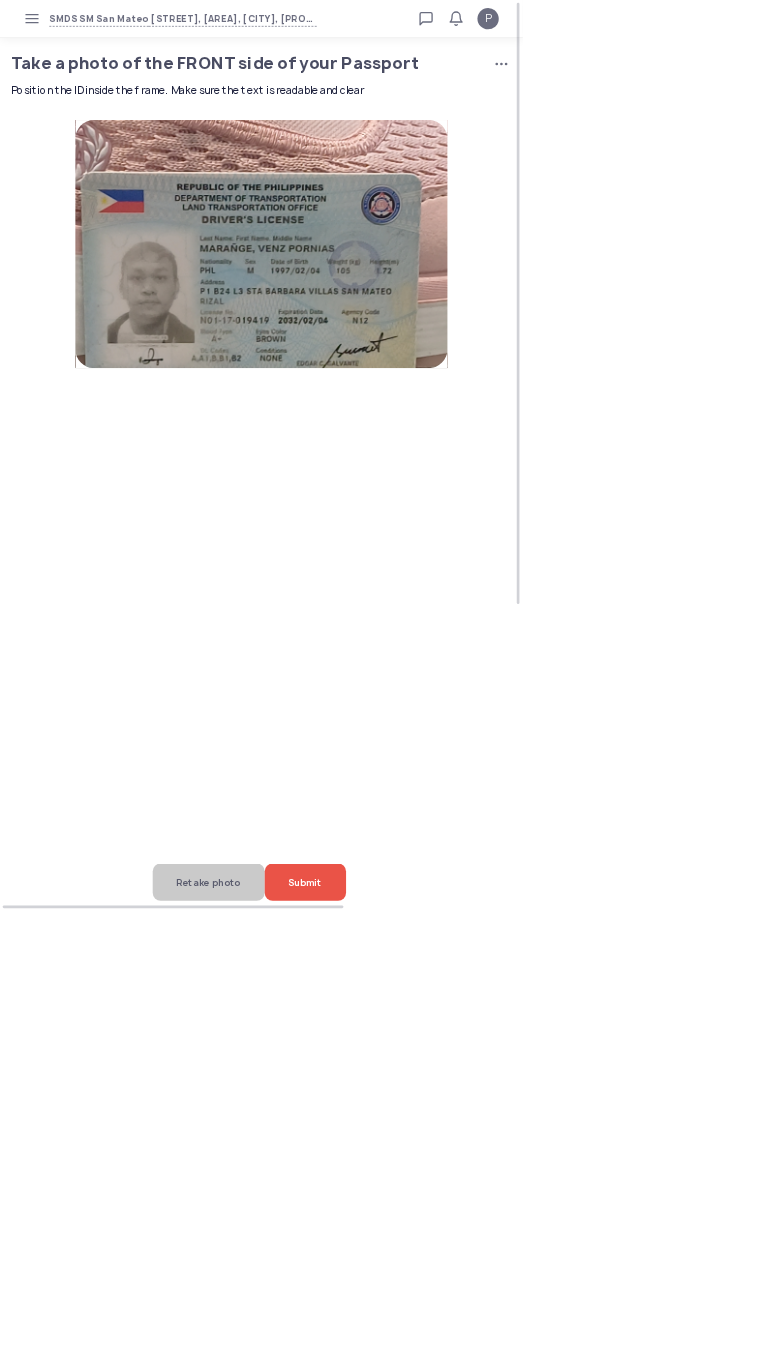 click on "Submit" 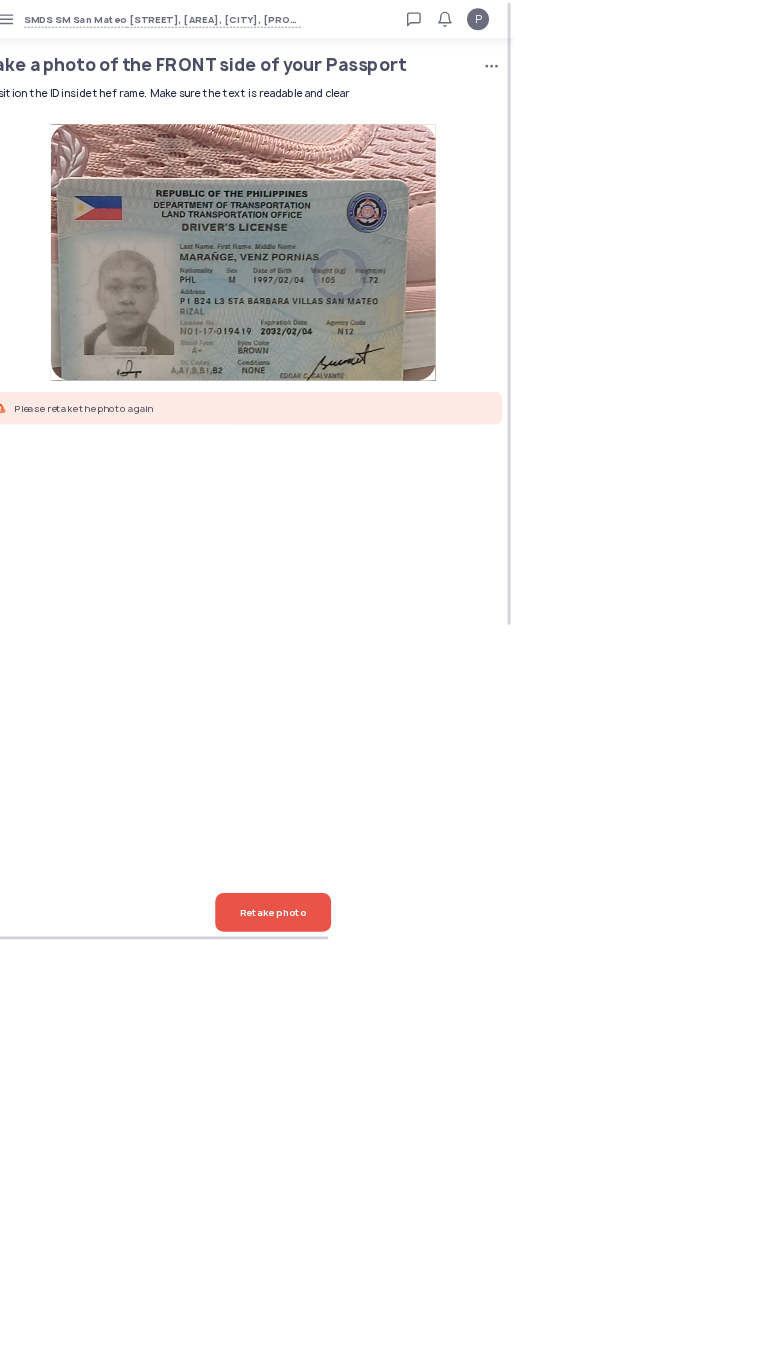 scroll, scrollTop: 0, scrollLeft: 0, axis: both 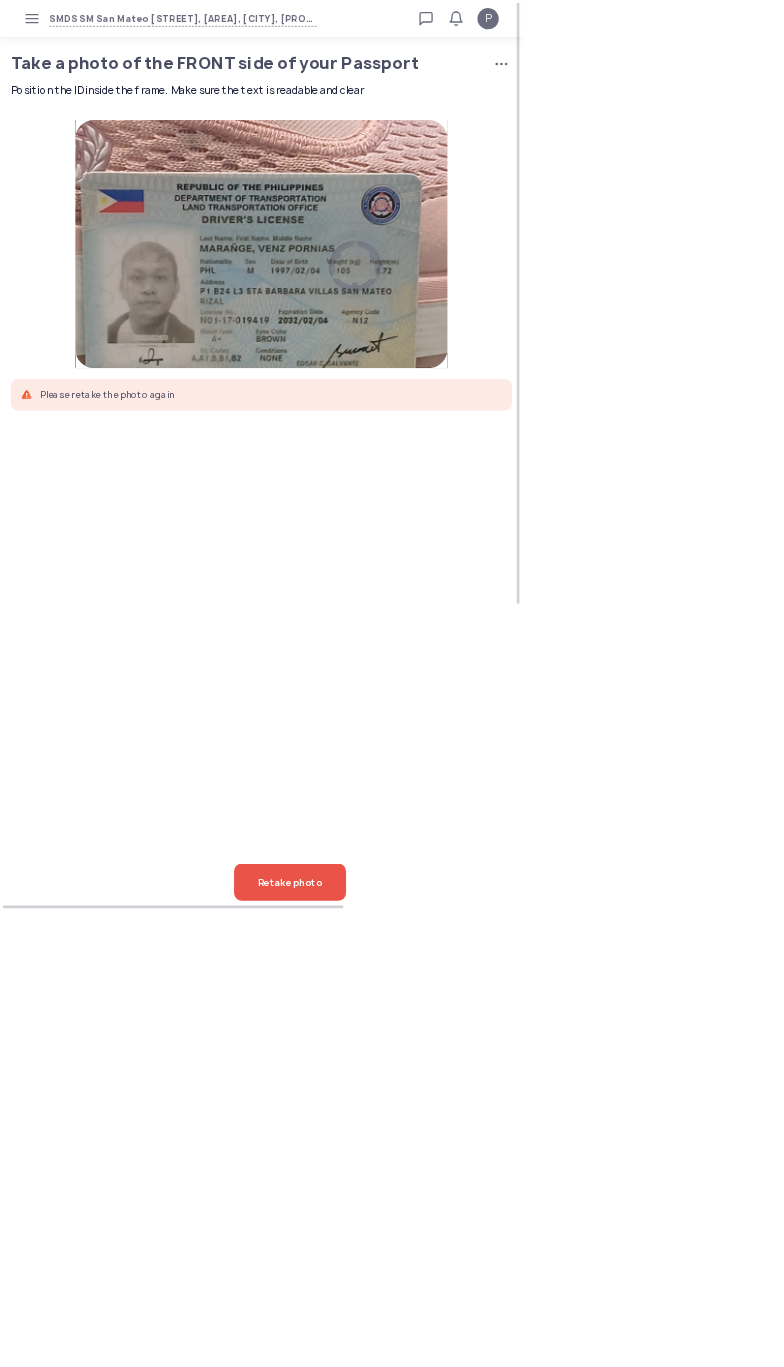 click 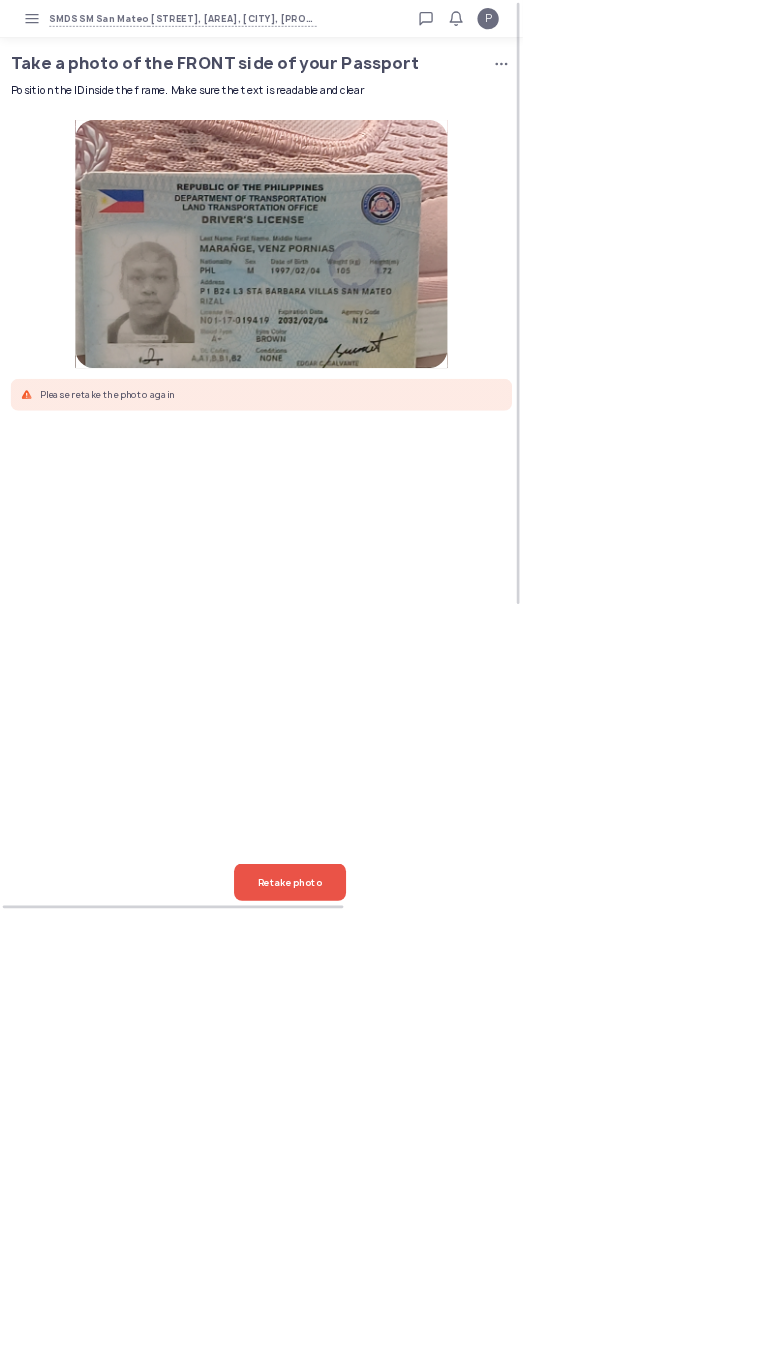 click on "P" 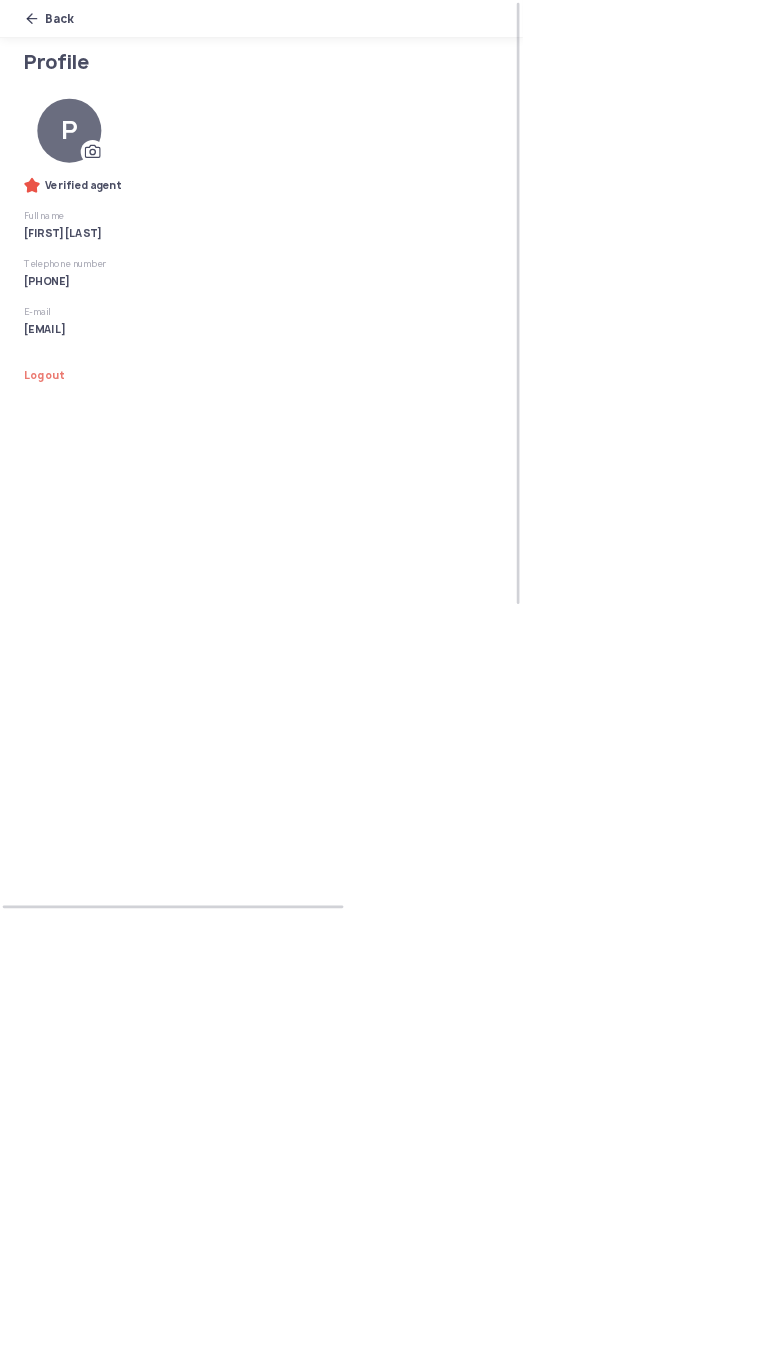click on "Log out" 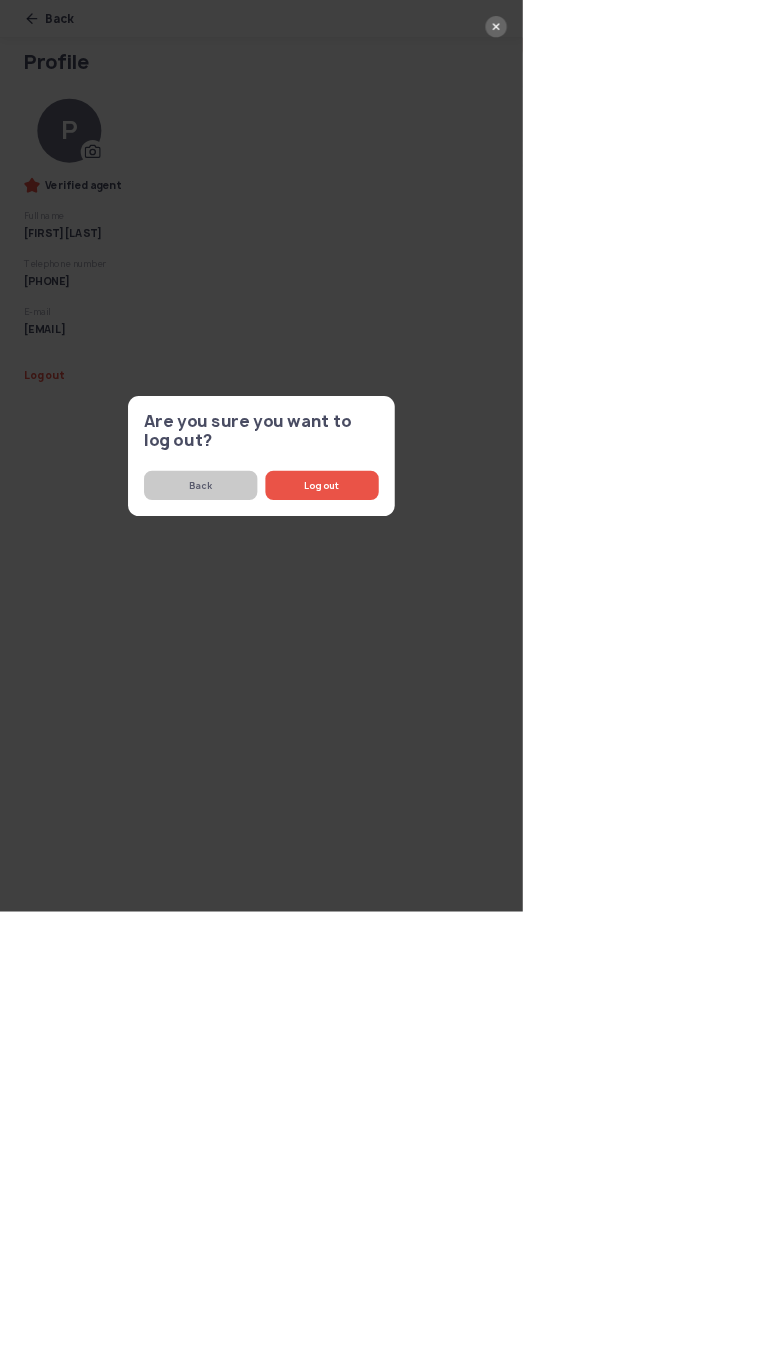 click on "Log out" 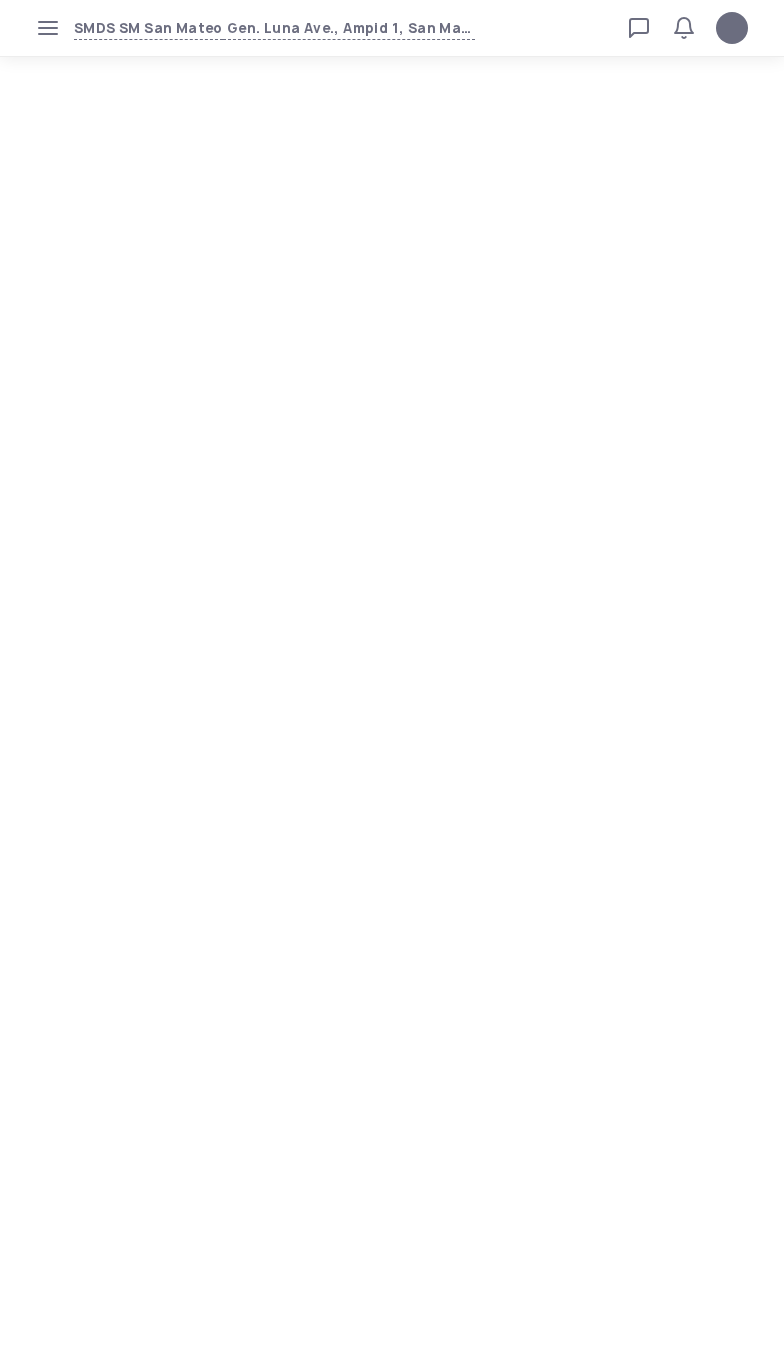 scroll, scrollTop: 0, scrollLeft: 0, axis: both 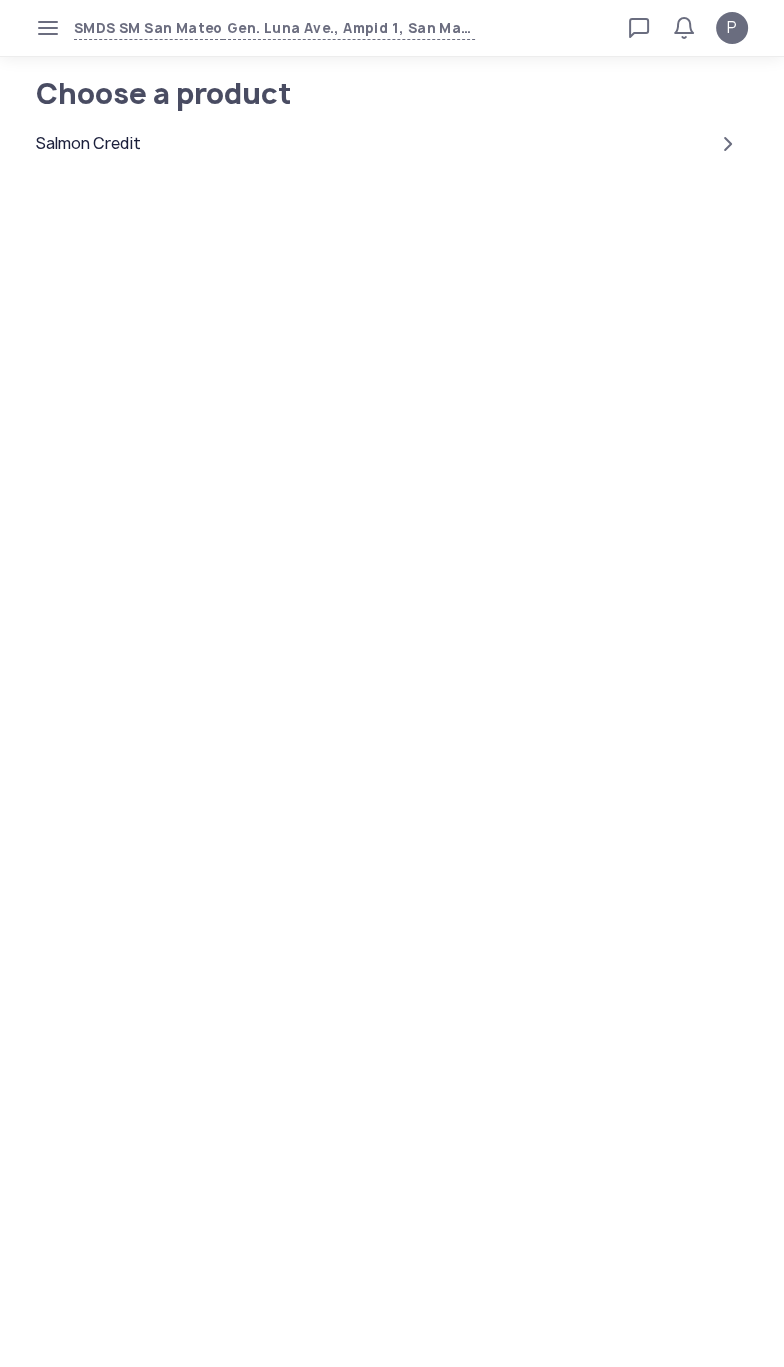 click 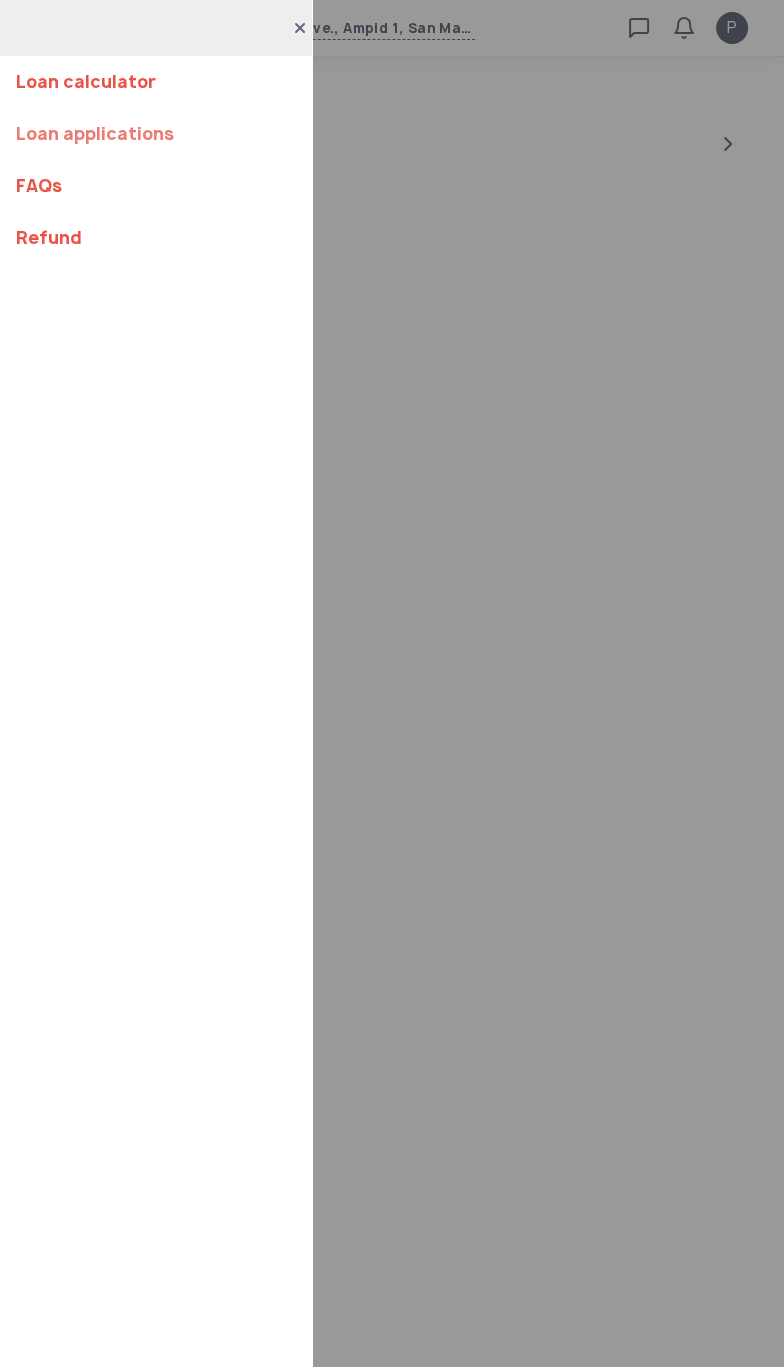 click on "Loan applications" 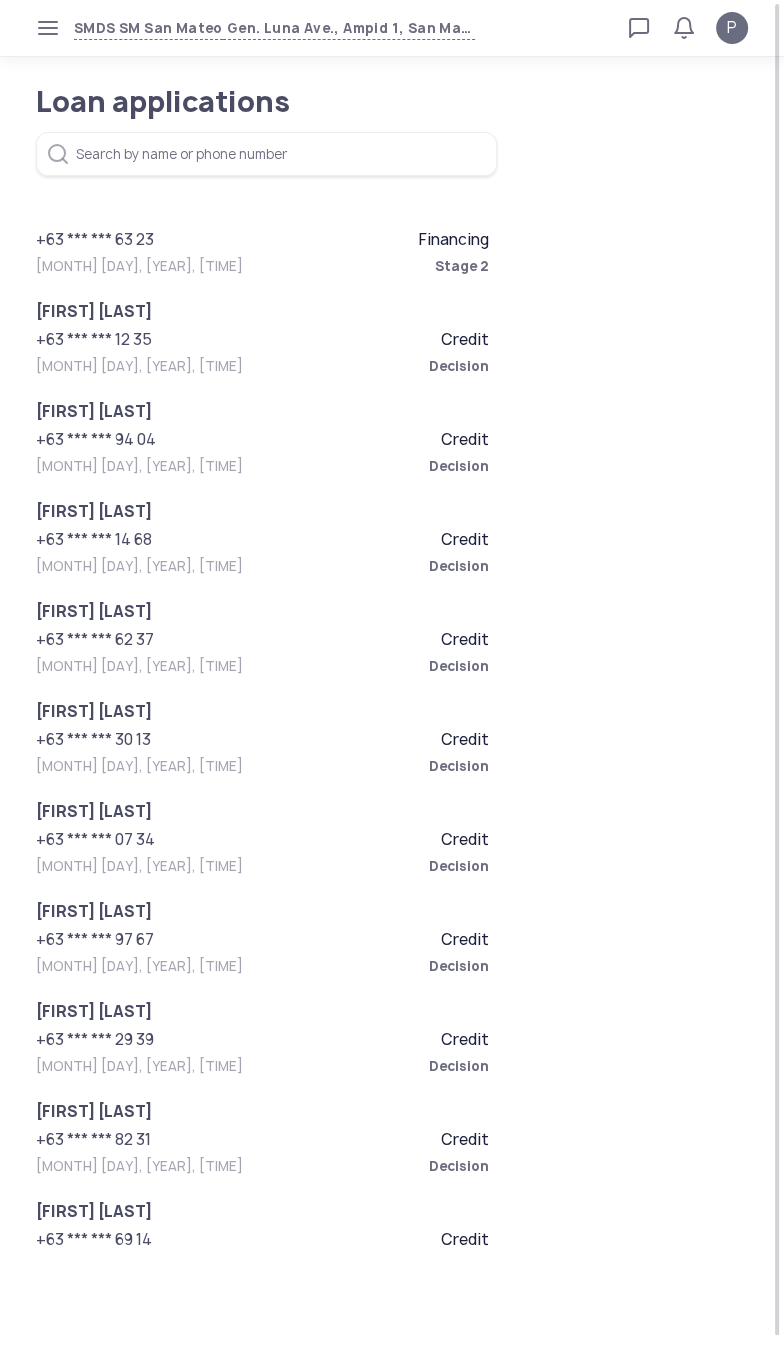 click on "Stage 2" 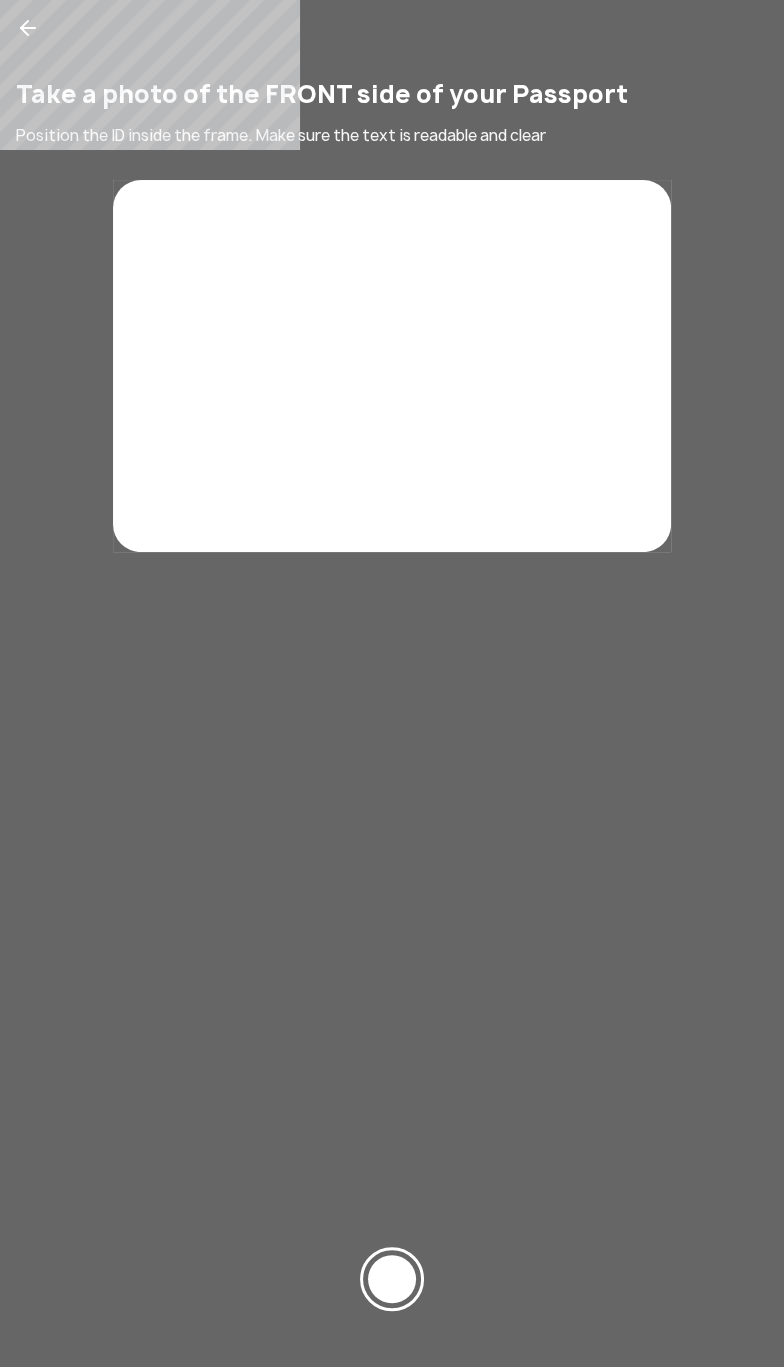 click 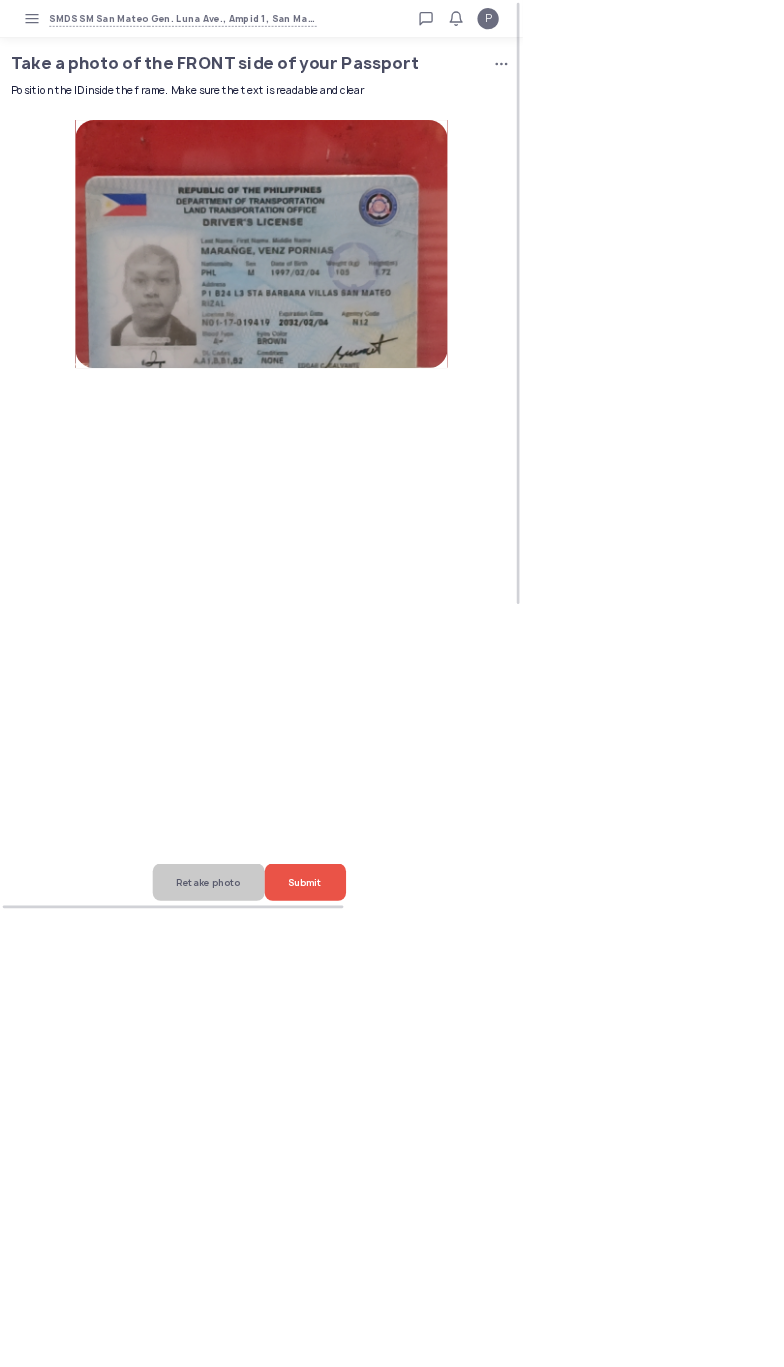 click on "Submit" 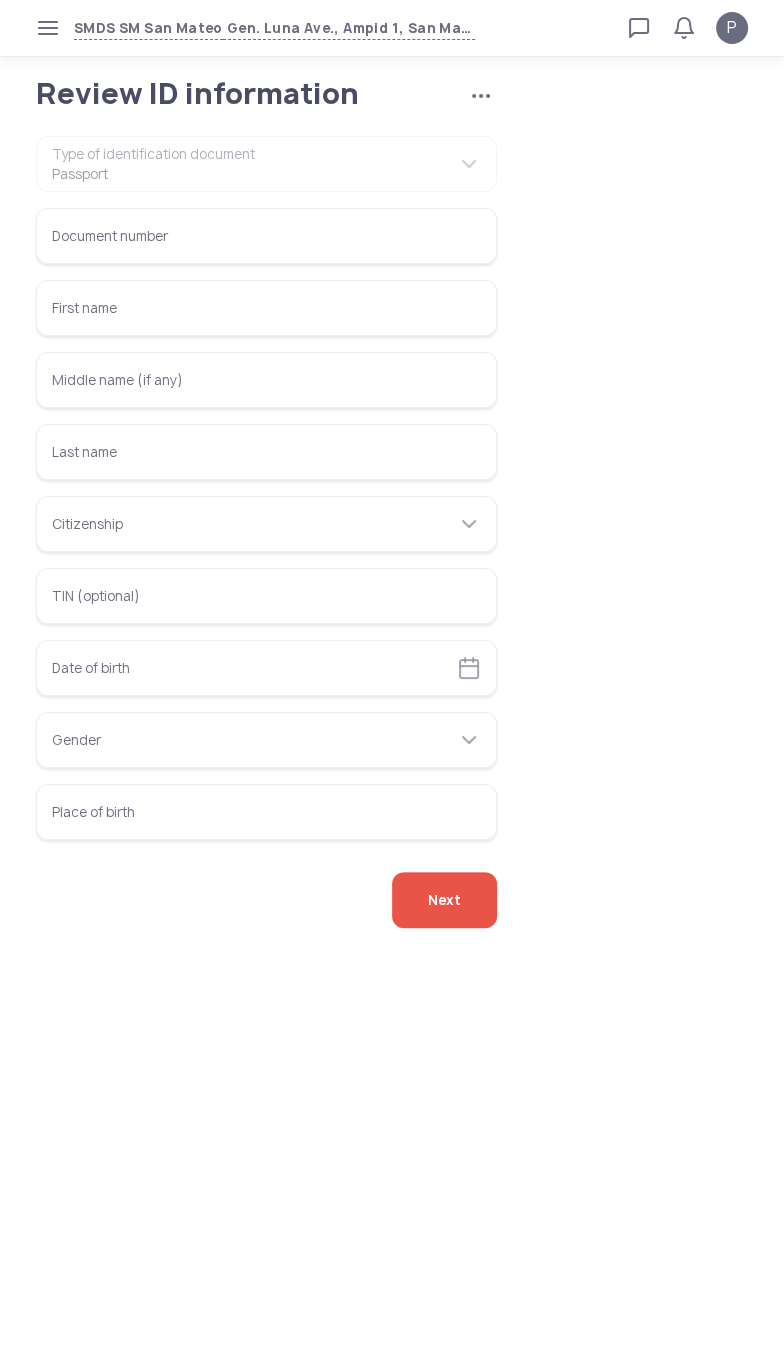 click on "Document number" at bounding box center (266, 236) 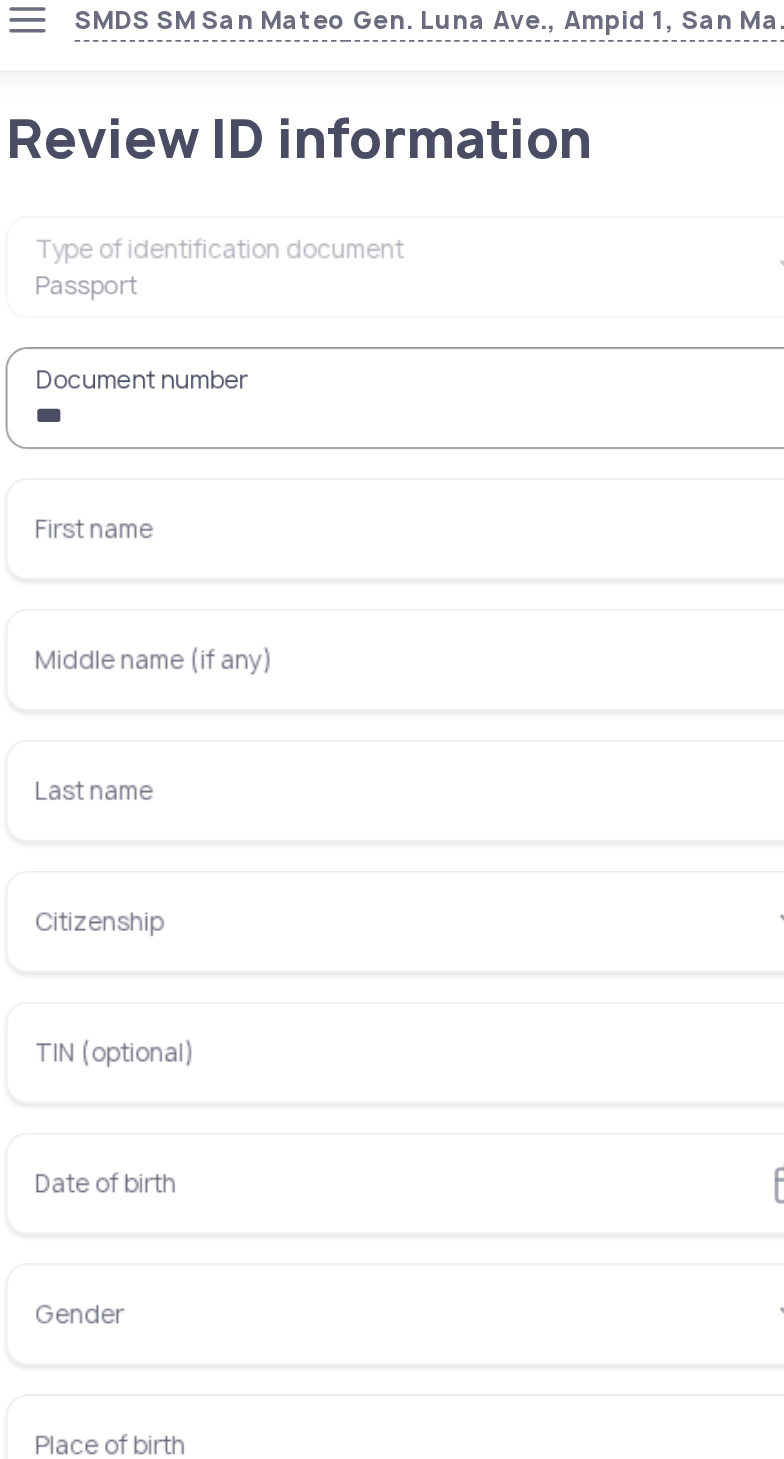 type on "**" 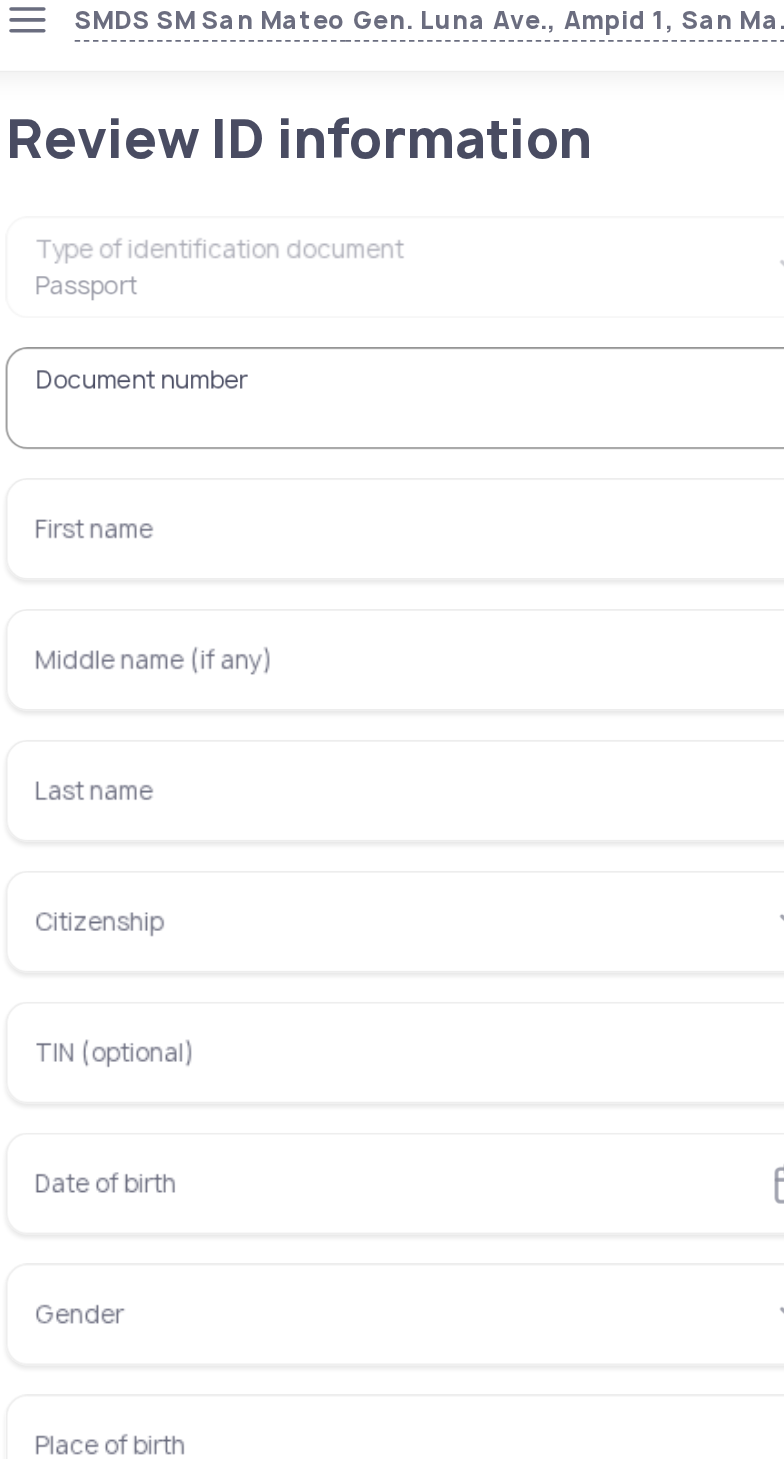 type on "*" 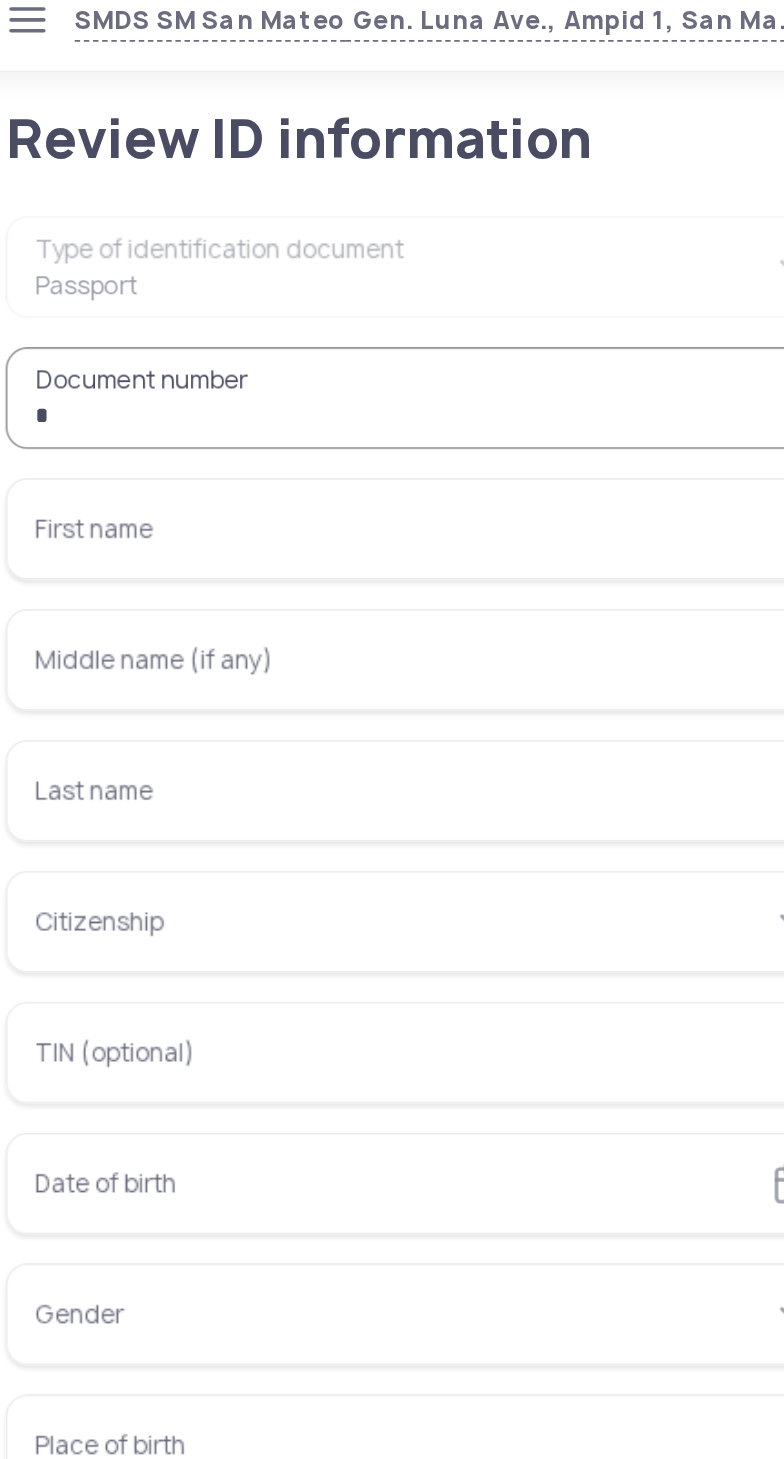 type on "*" 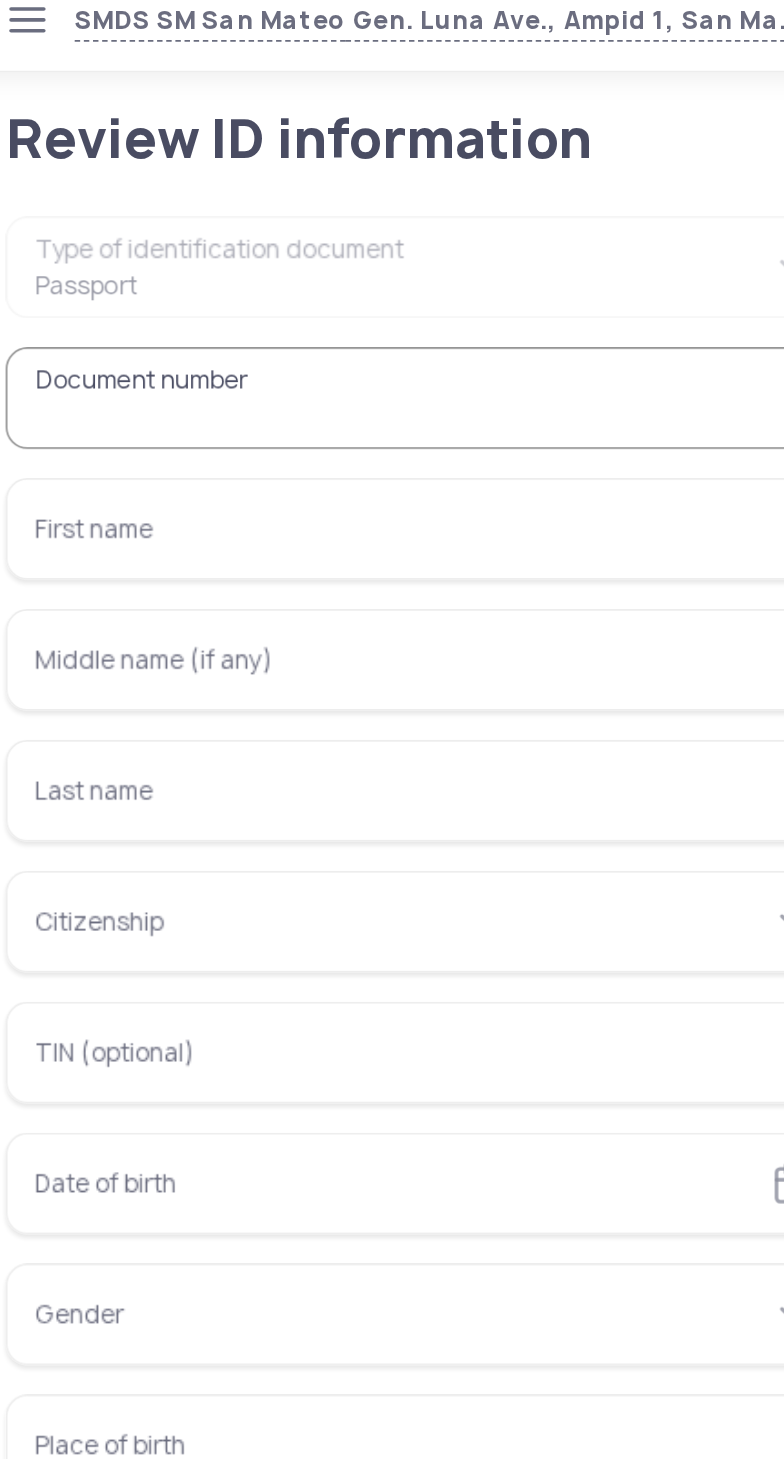 click on "Document number" at bounding box center [266, 236] 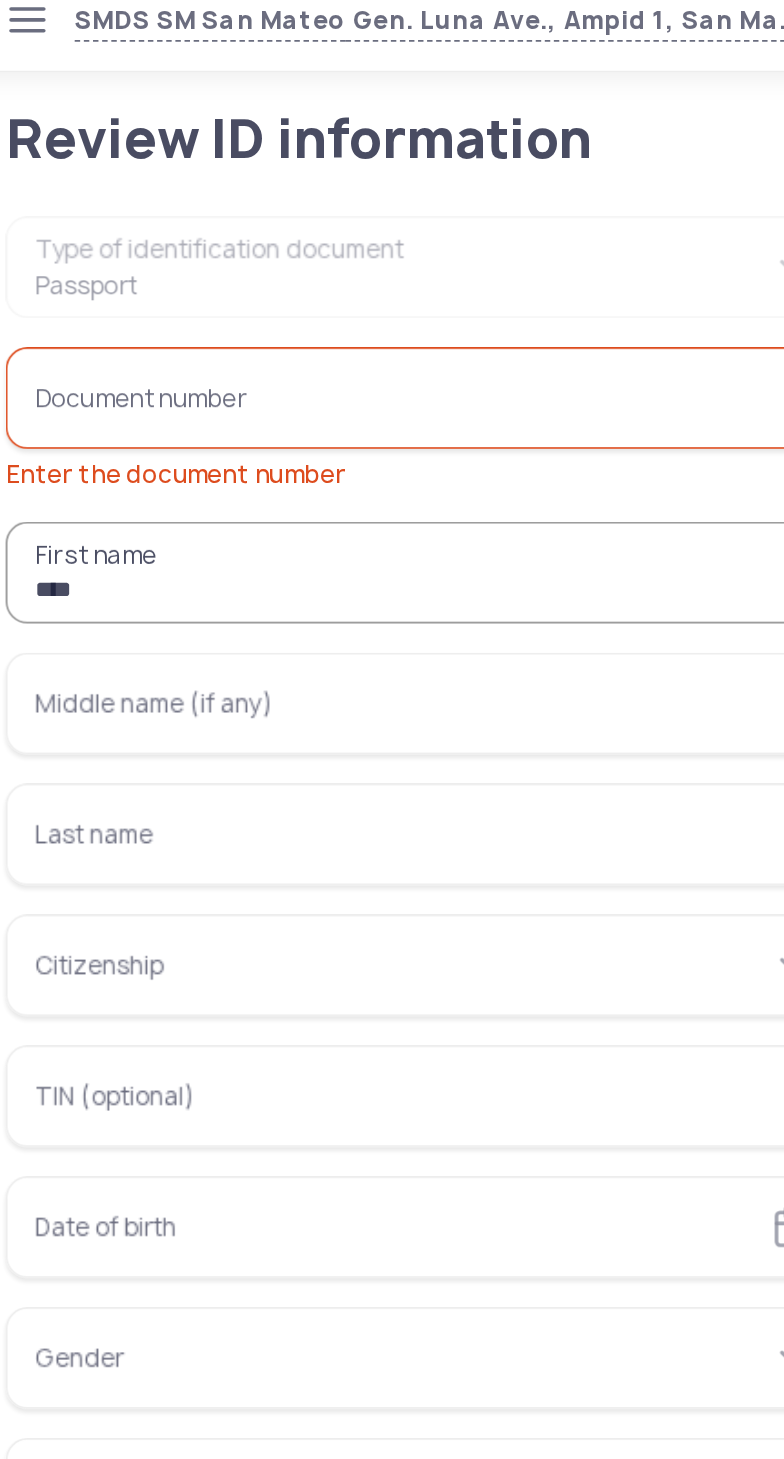 type on "****" 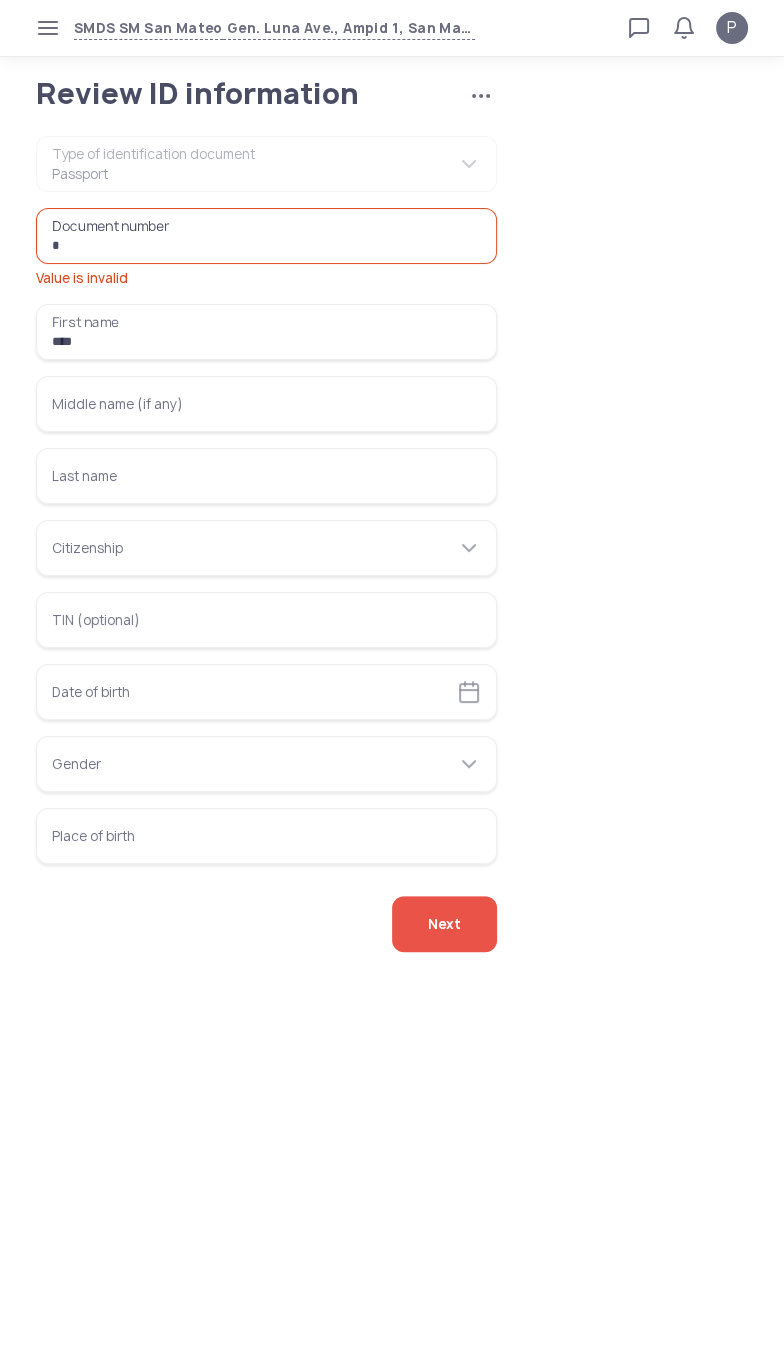 type on "*" 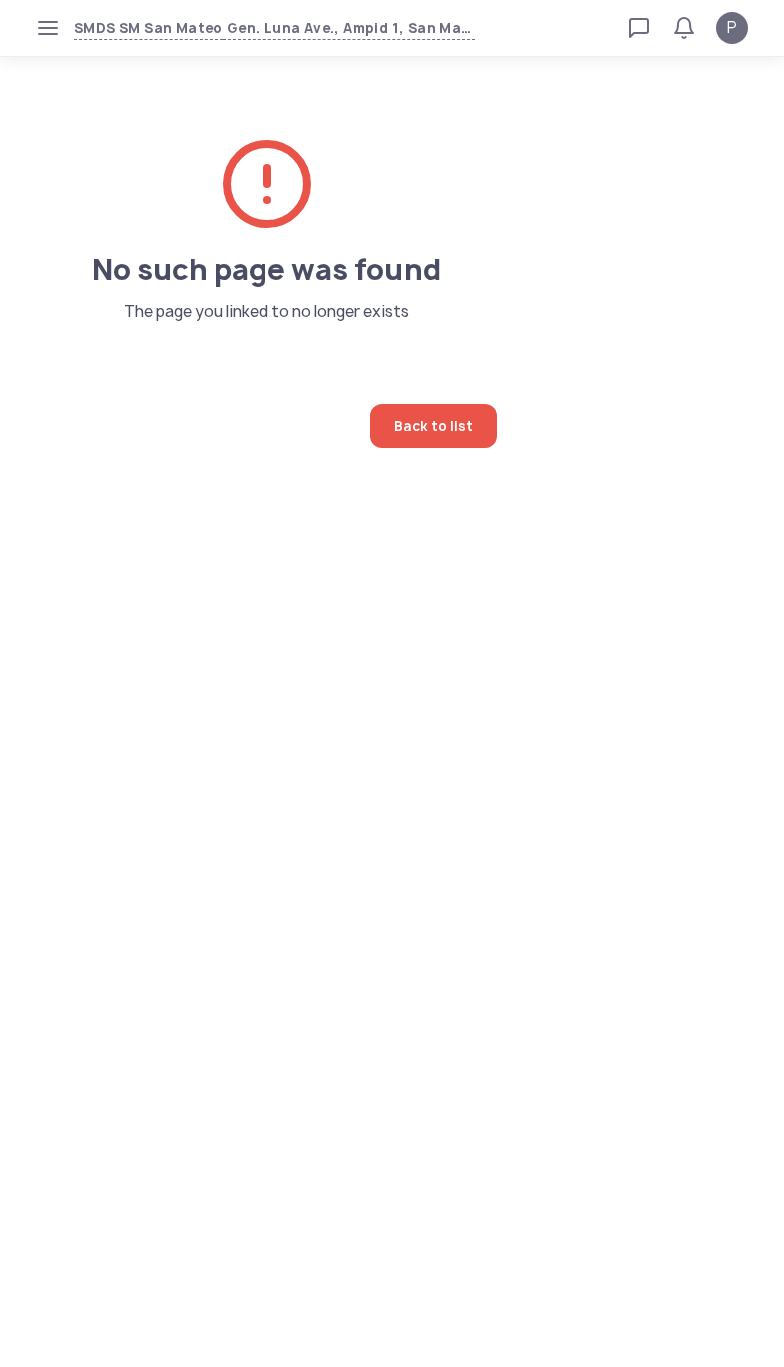 scroll, scrollTop: 0, scrollLeft: 0, axis: both 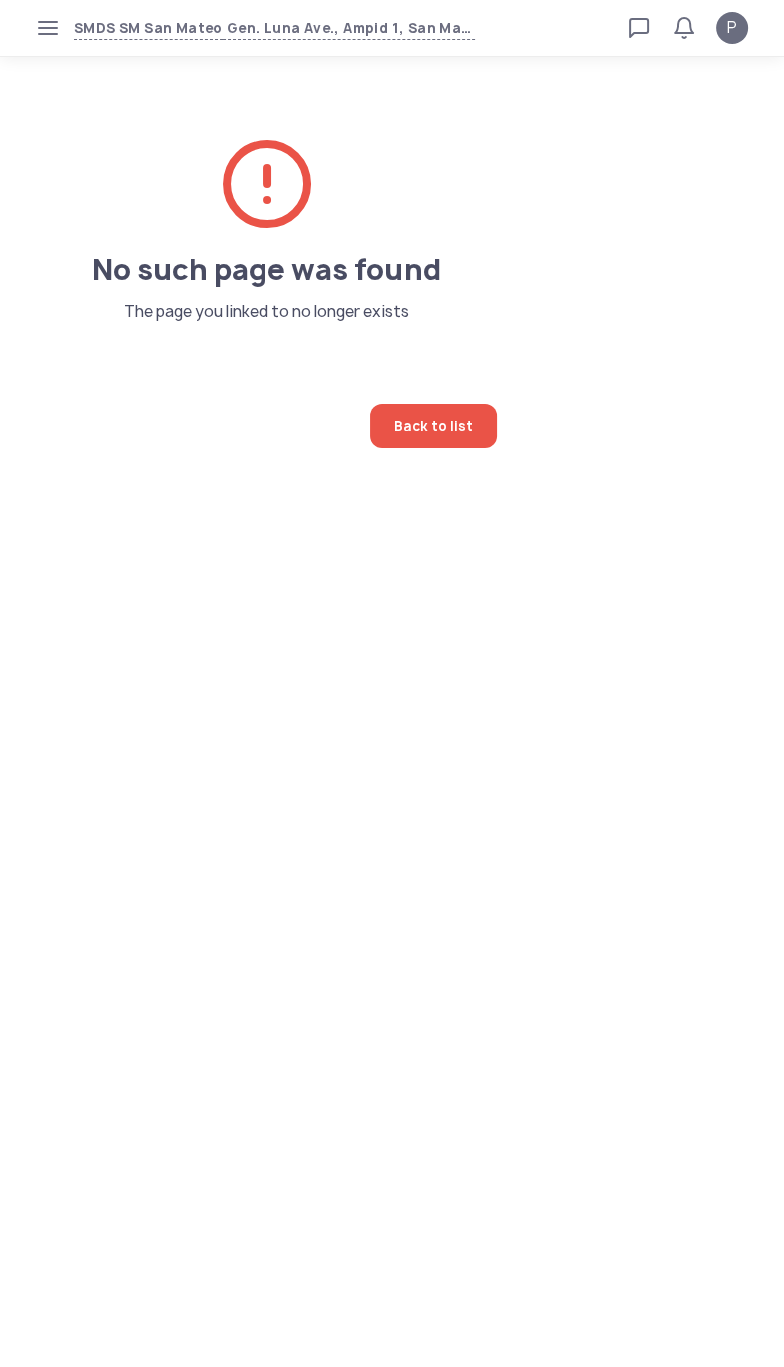 click 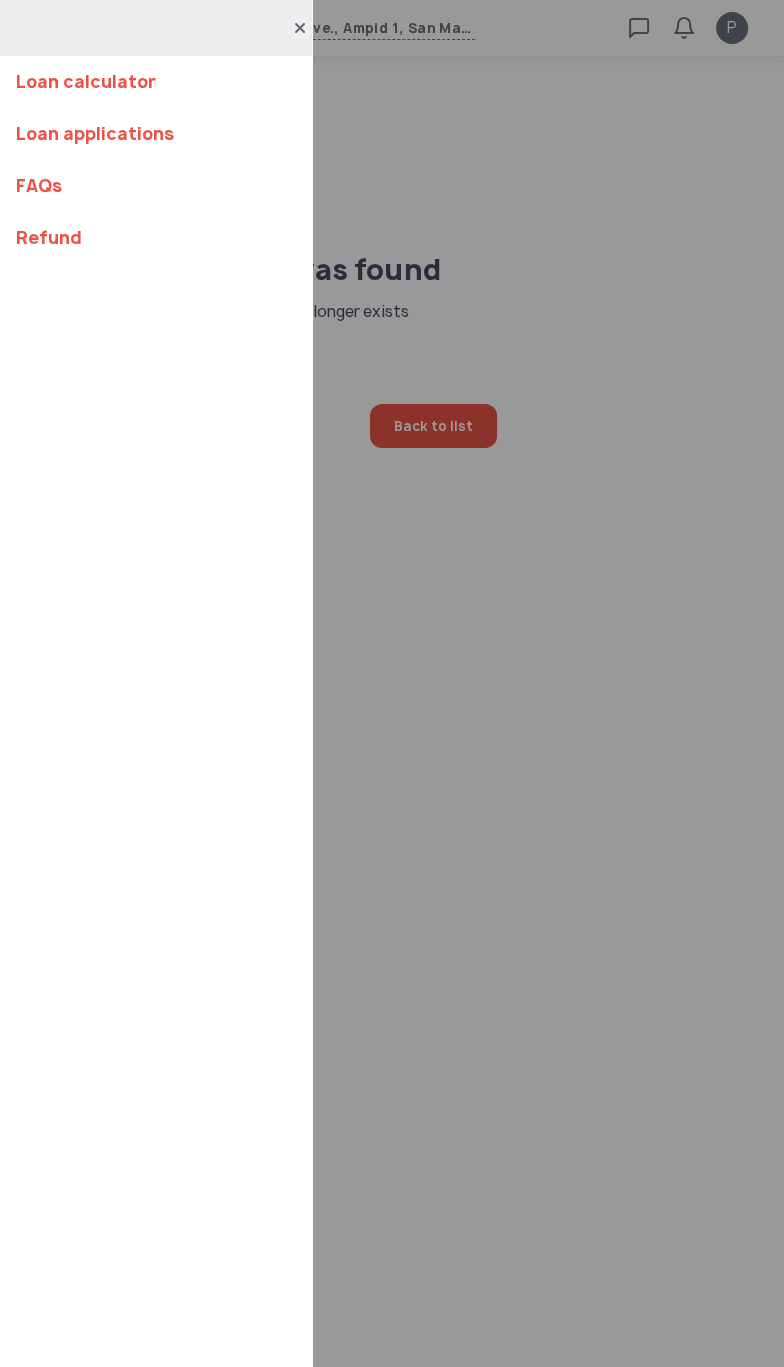 click on "Loan calculator Loan applications FAQs Refund" 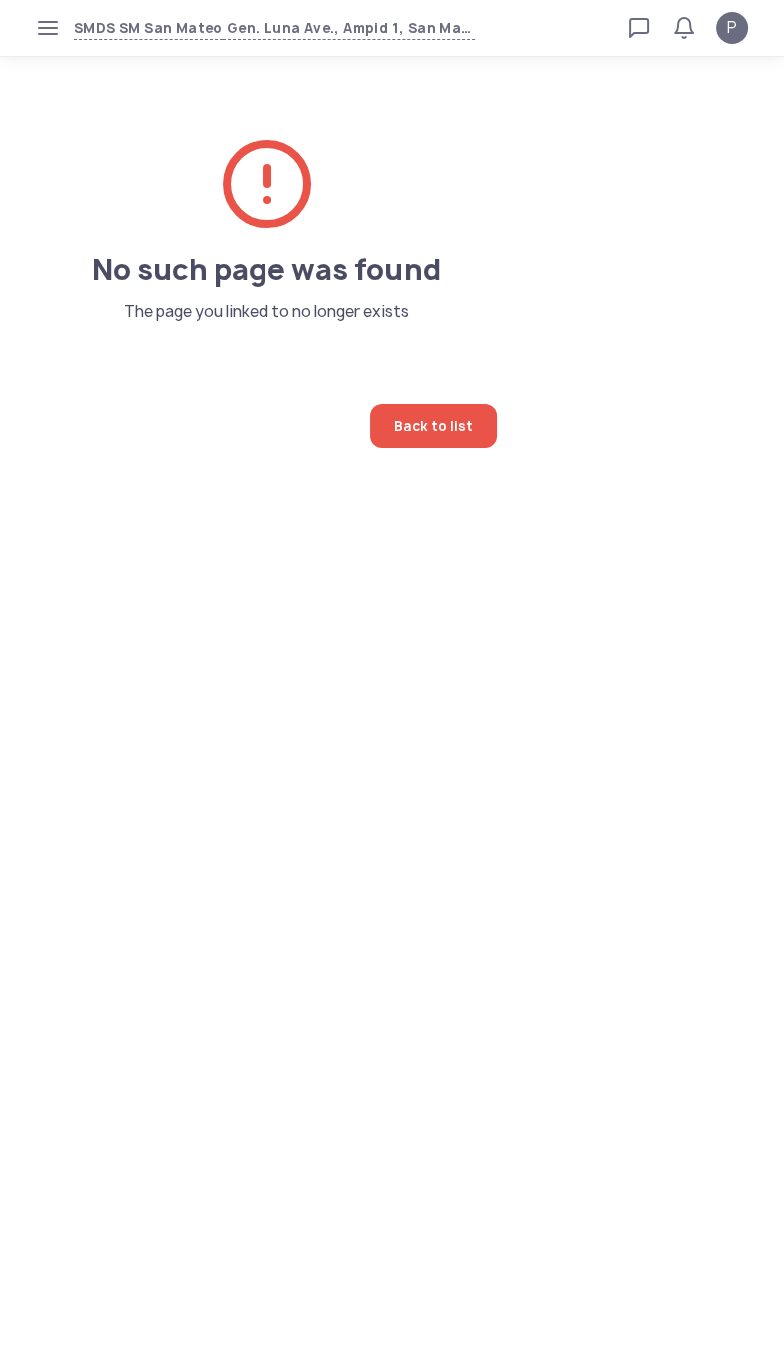 click on "No such page was found  The page you linked to no longer exists P
Verified agent Full name Ma.Kristina Perez Telephone number +63 994 057 85 99 E-mail m.perez@sa.salmon.ph Log out
No such page was found  The page you linked to no longer exists  Back to list" 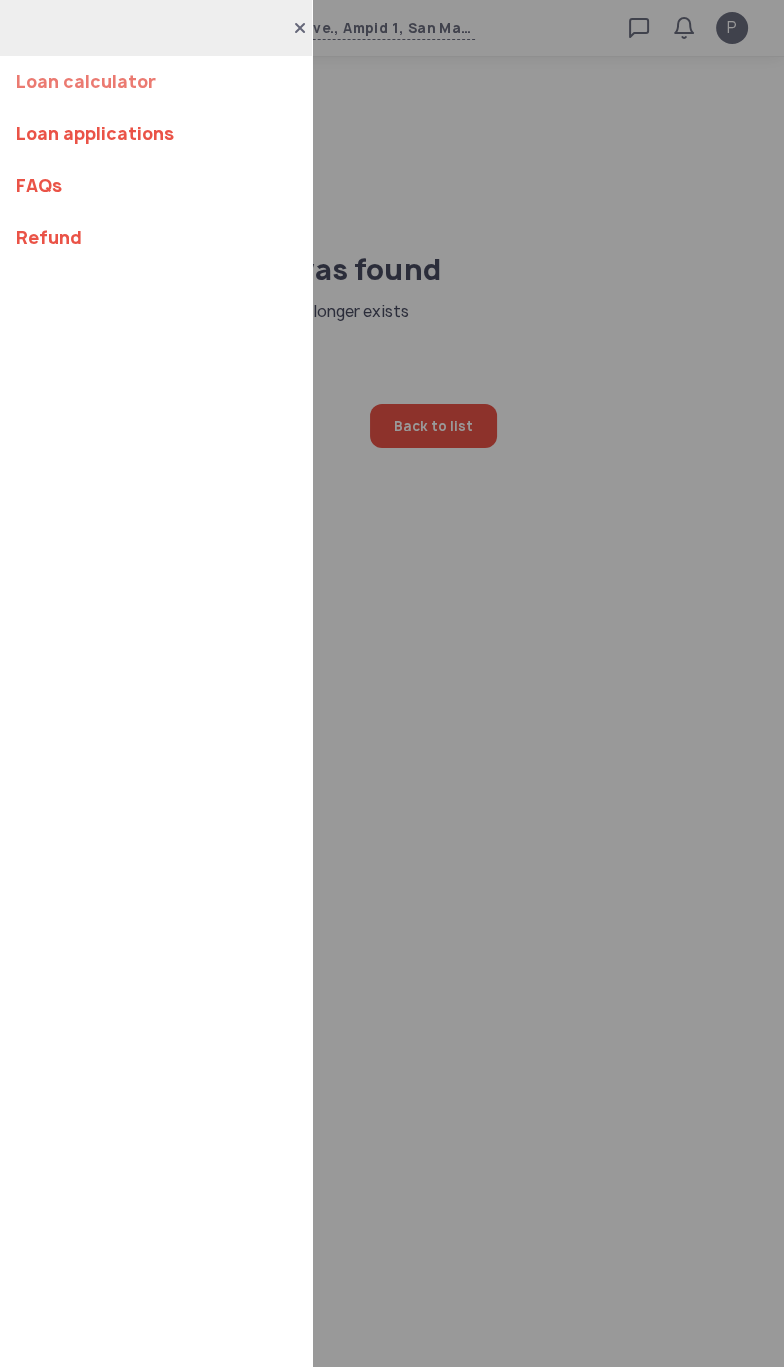 click on "Loan calculator" 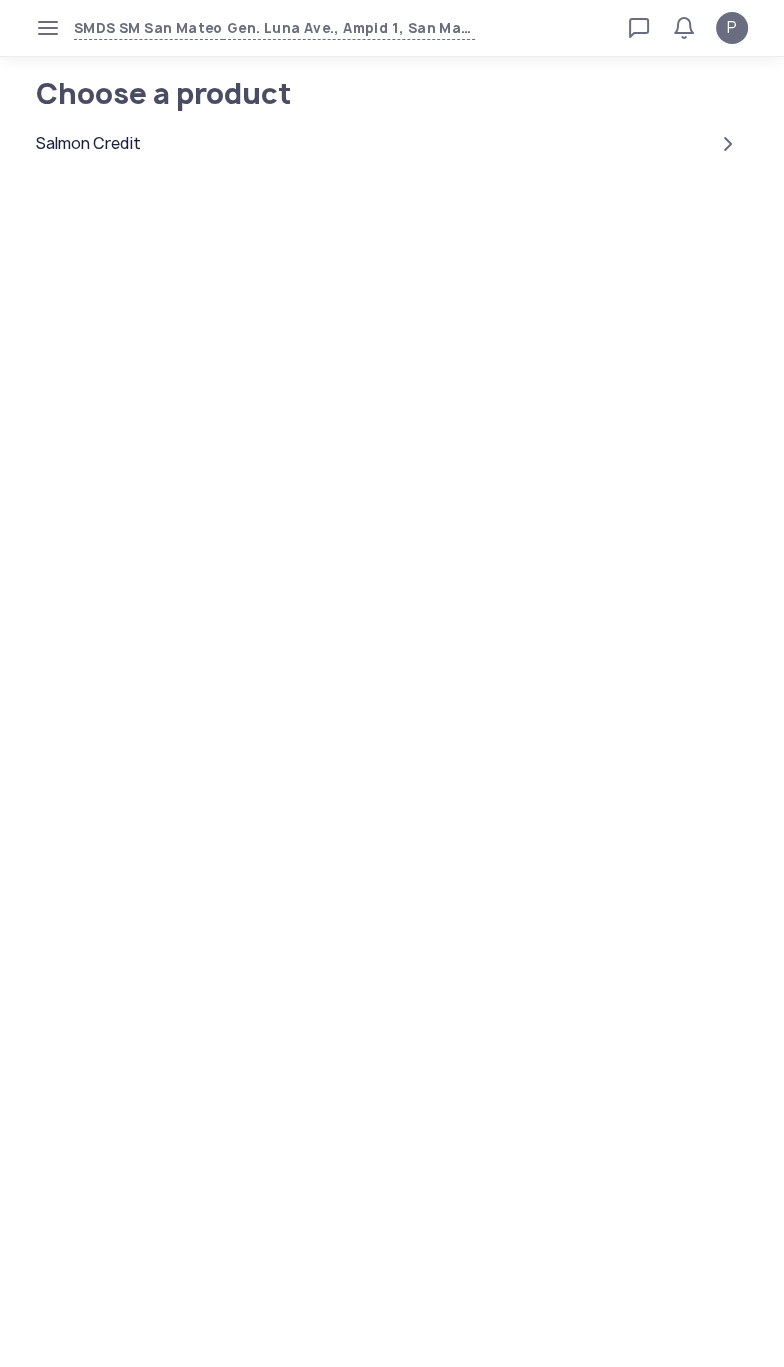 click on "Salmon Credit" 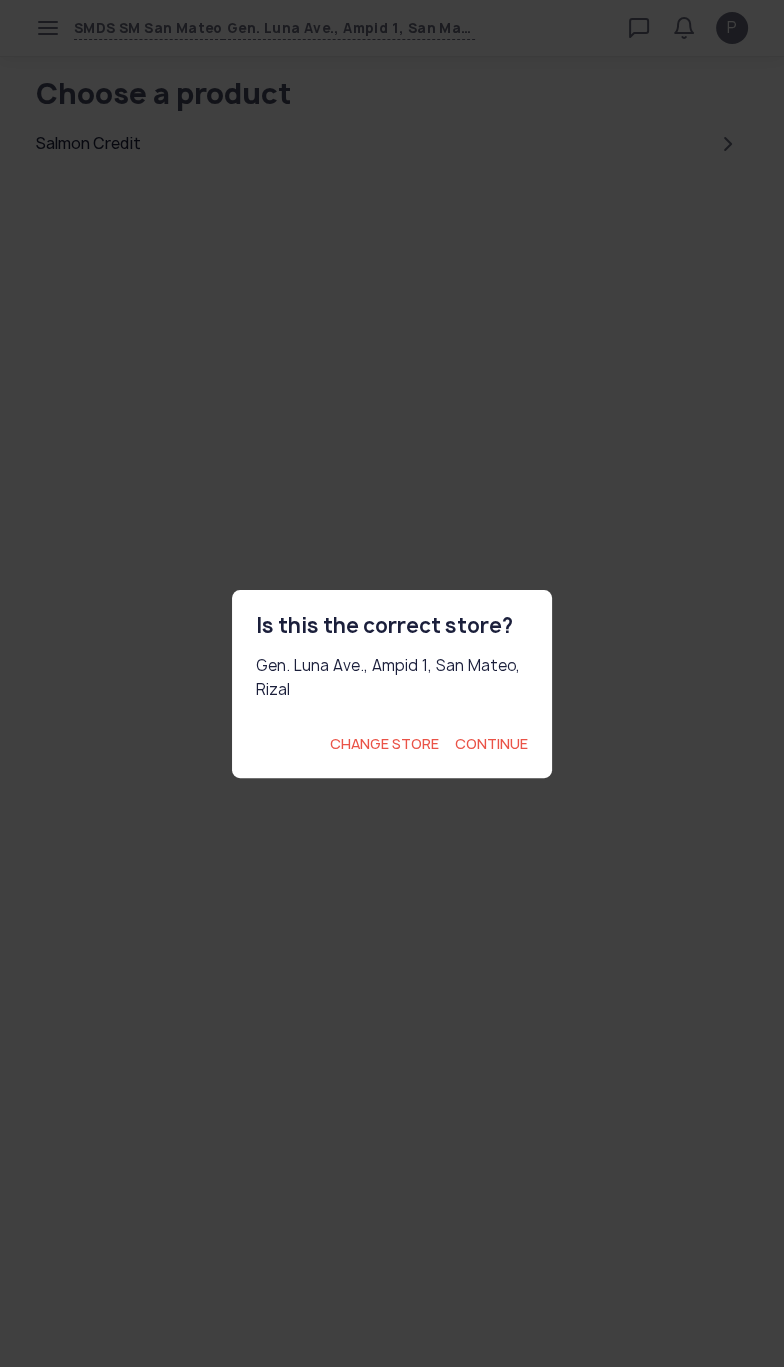 click on "Continue" 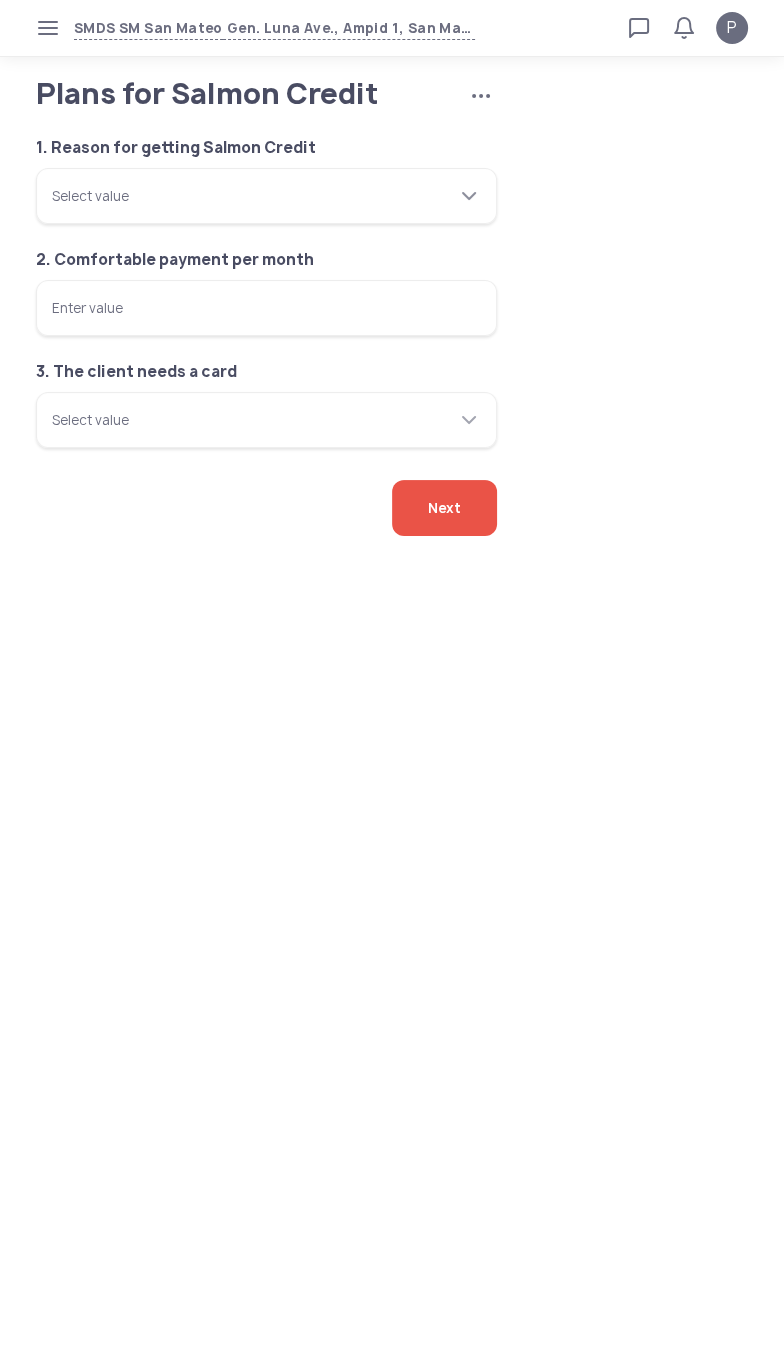 click 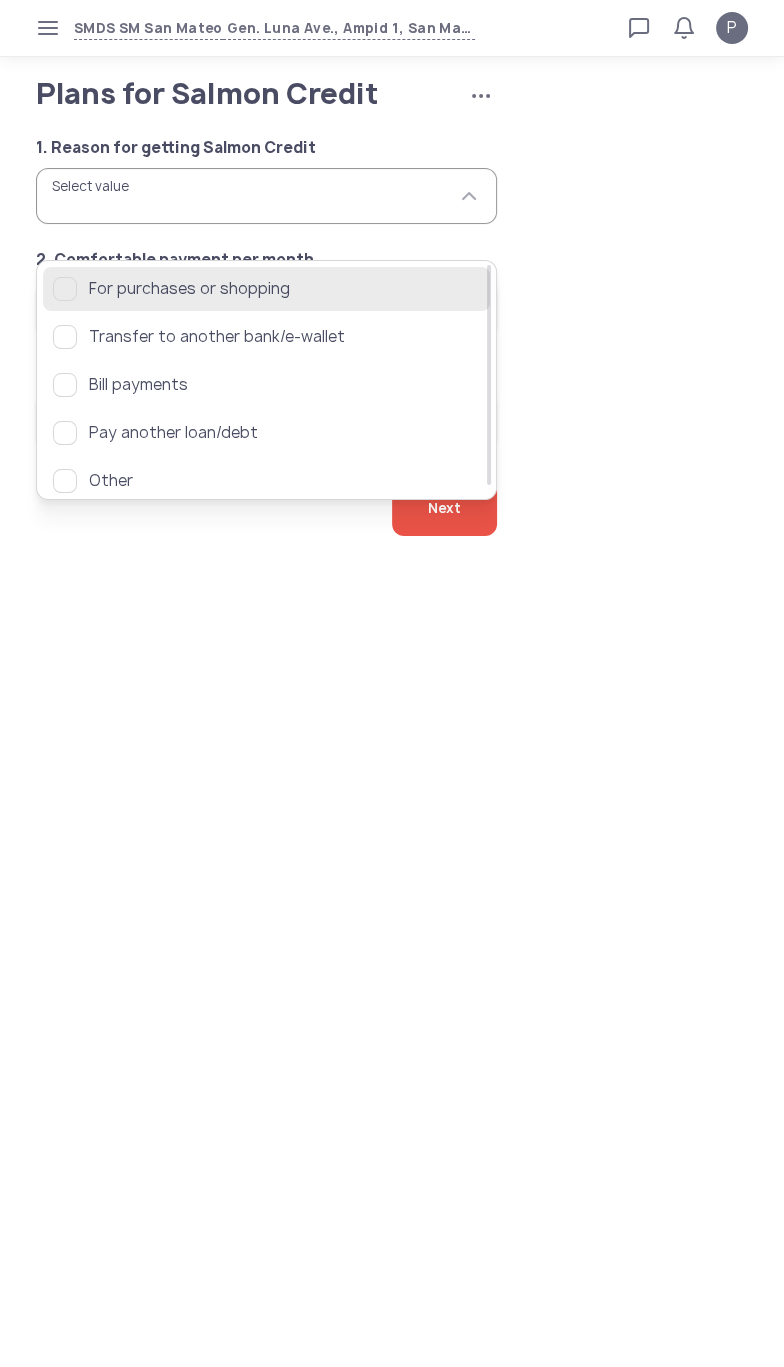 click on "For purchases or shopping" 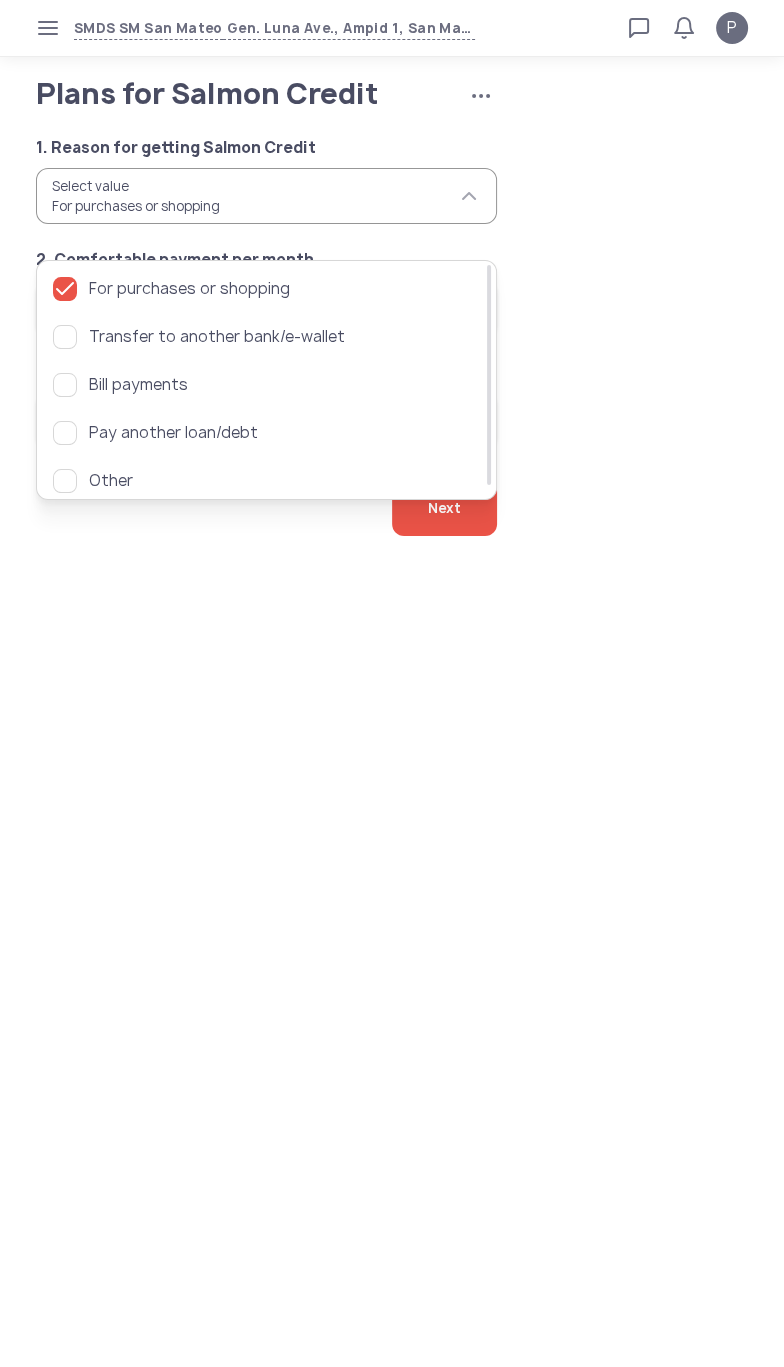 click on "Plans for Salmon Credit   Cancel application  1. Reason for getting Salmon Credit  Select value  For purchases or shopping 2. Comfortable payment per month  Enter value  3. The client needs a card  Select value   Next" 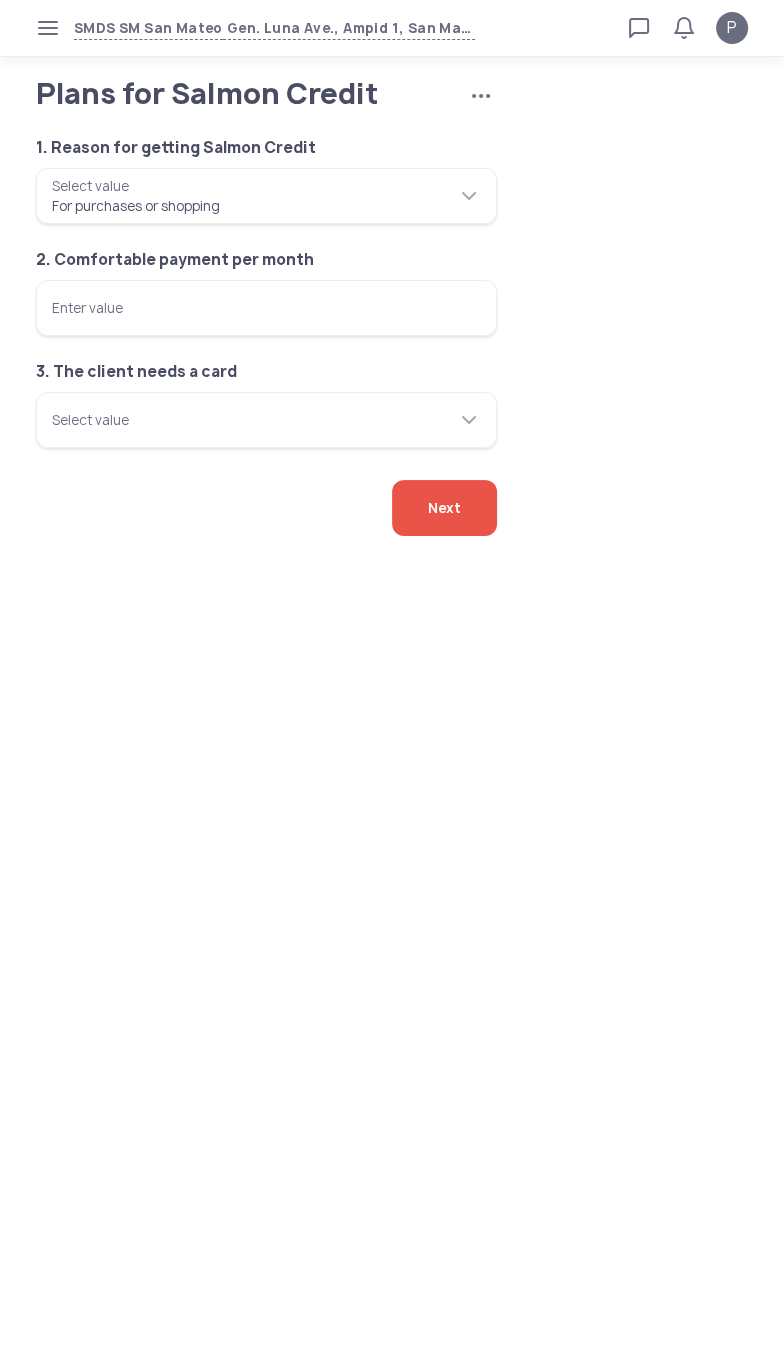 click on "Enter value" at bounding box center (266, 308) 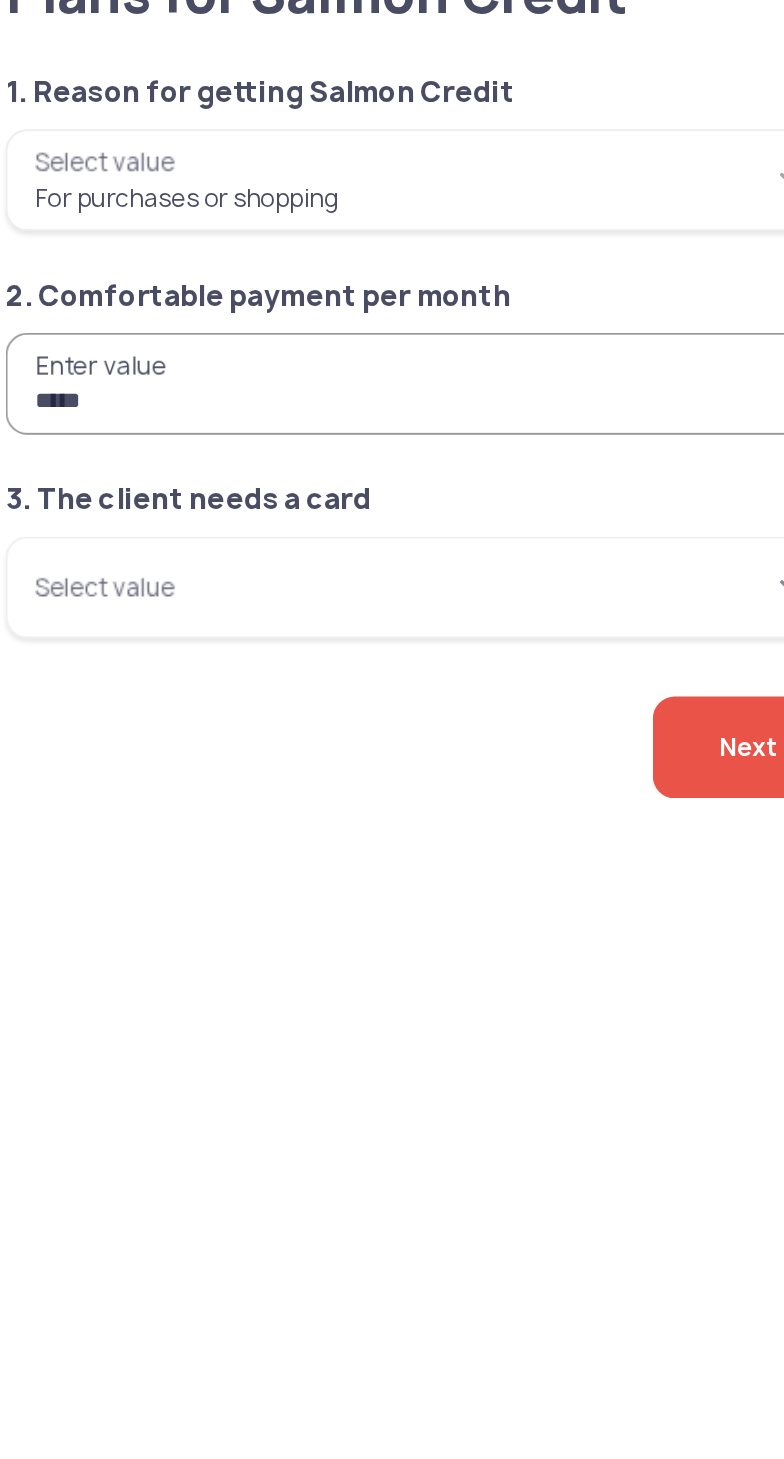 type on "*****" 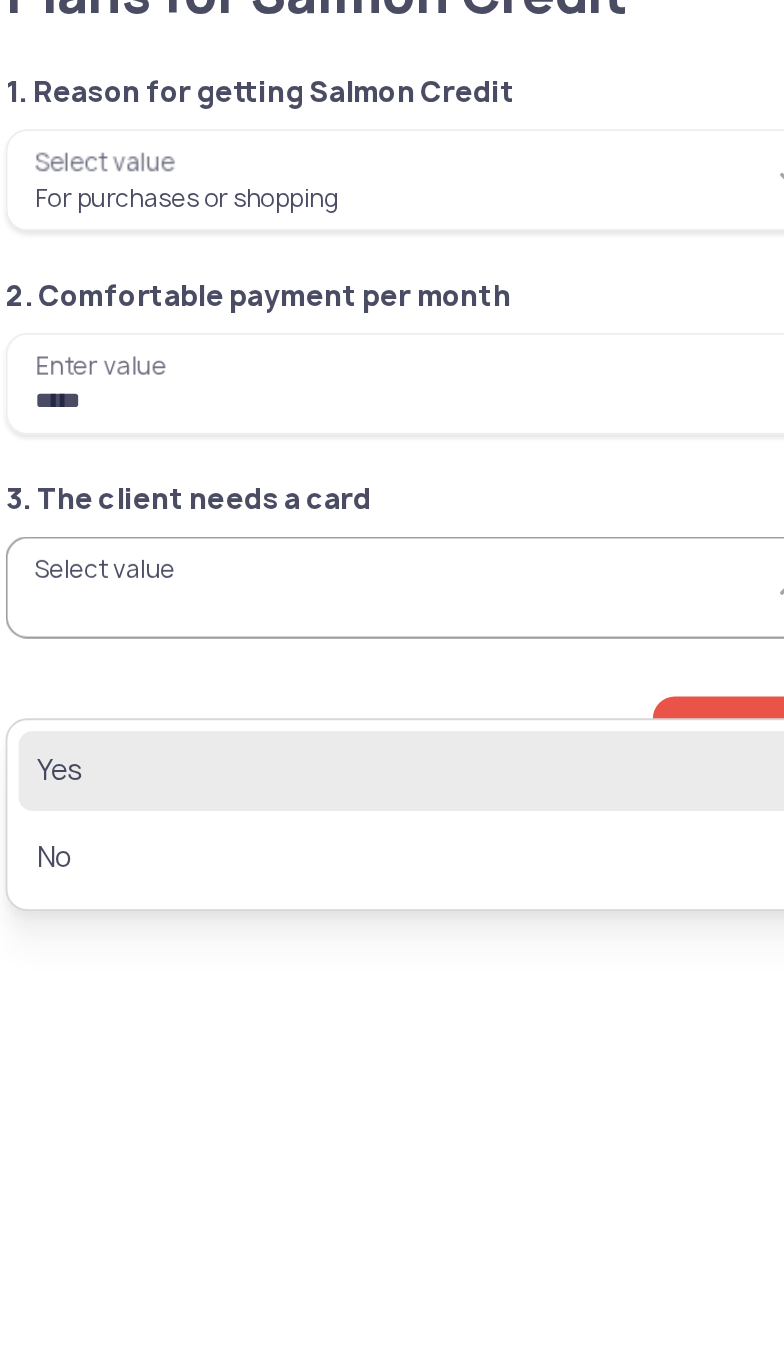 click on "Yes" 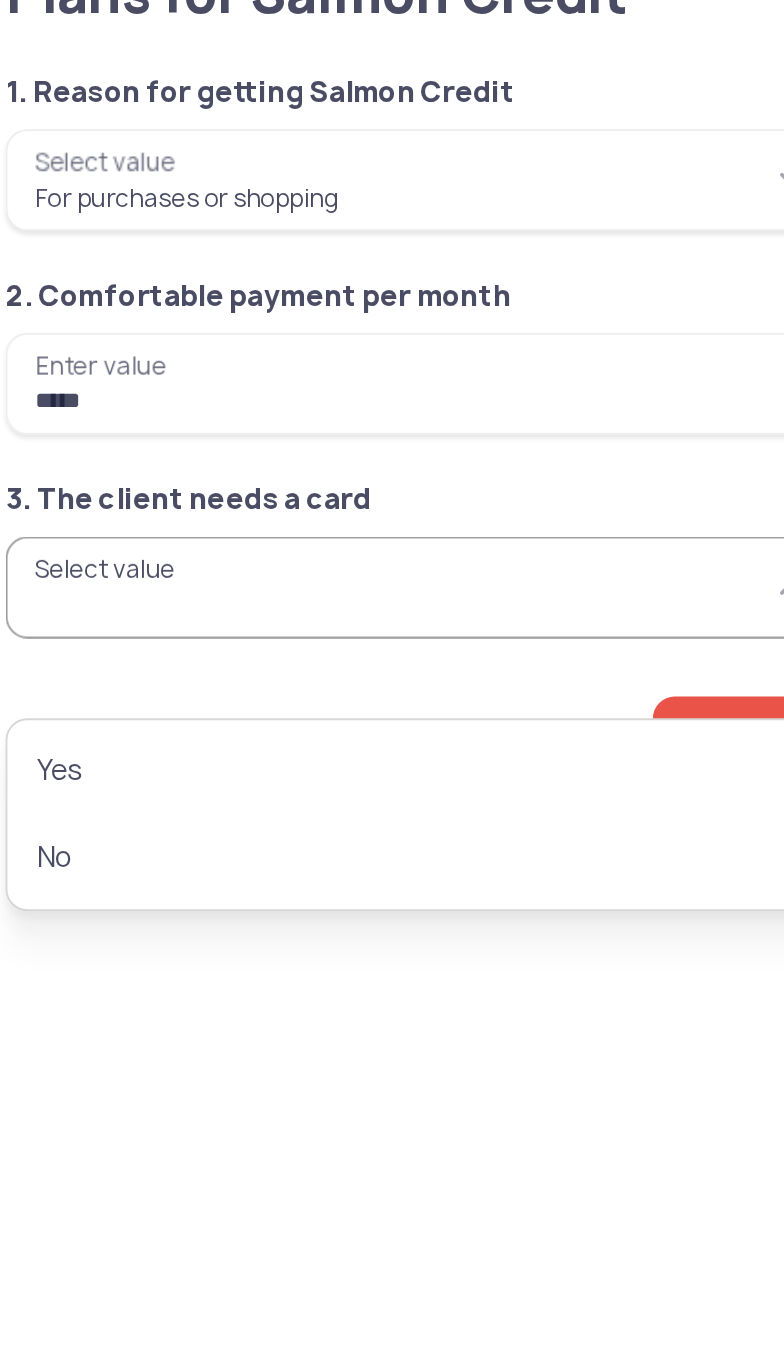 type on "***" 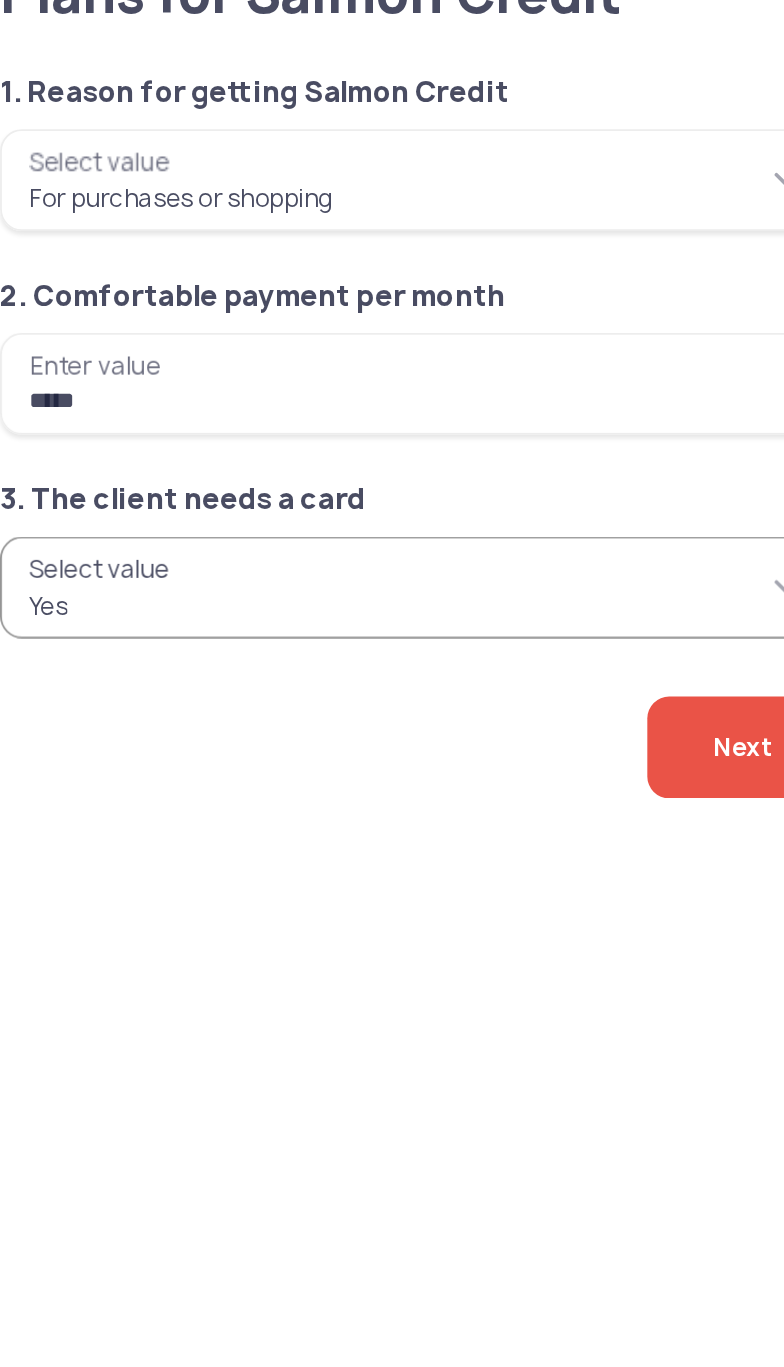 click on "Next" 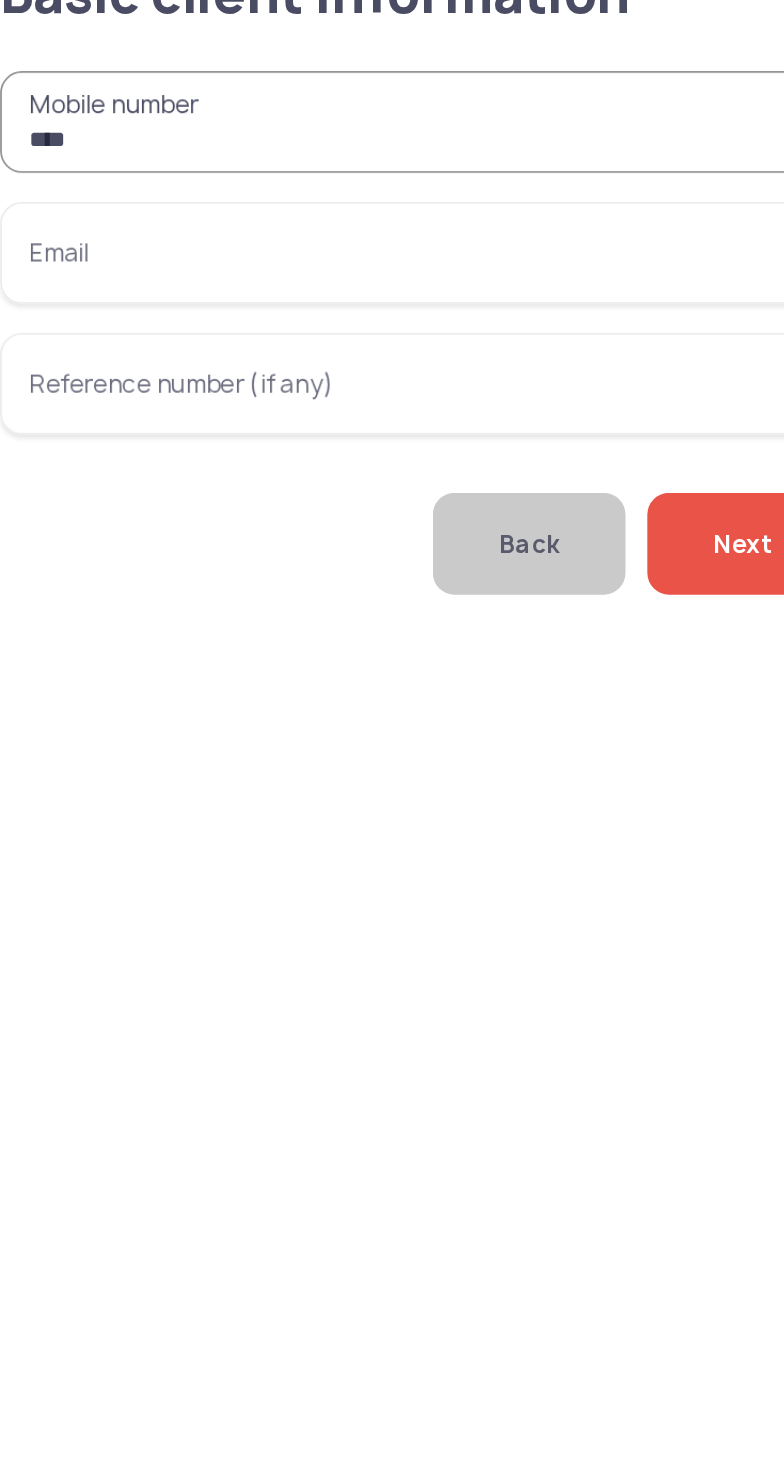 click on "***" at bounding box center [266, 164] 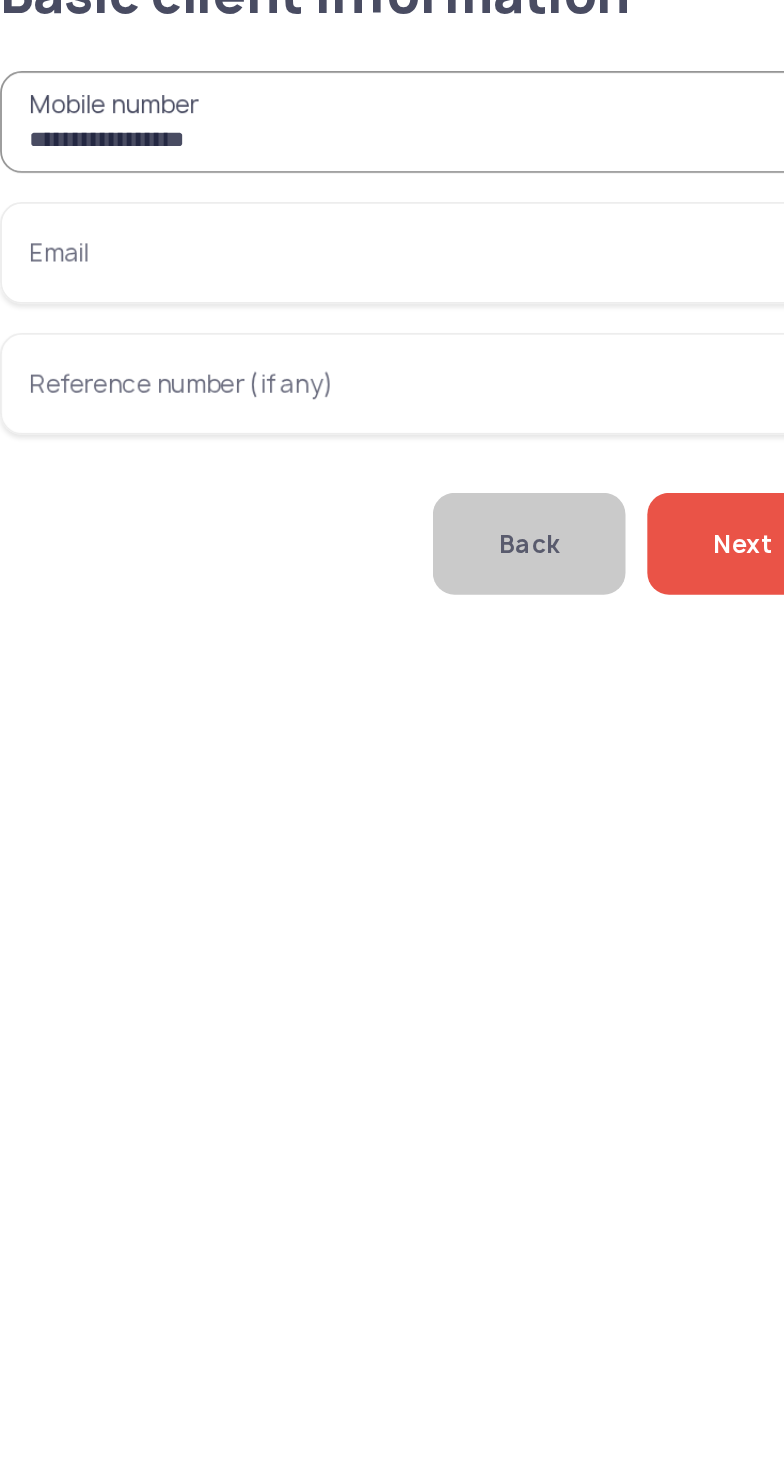 type on "**********" 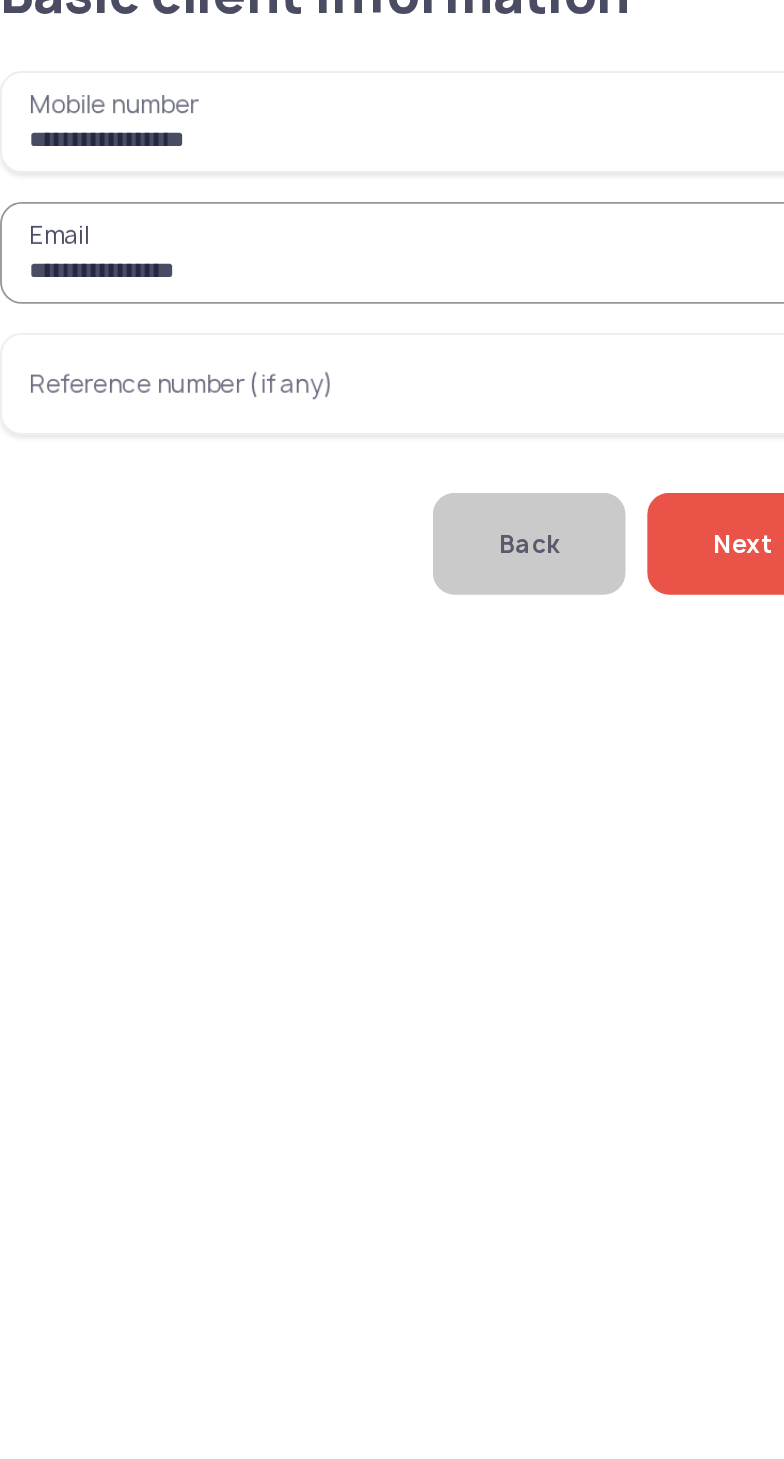 click on "Next" 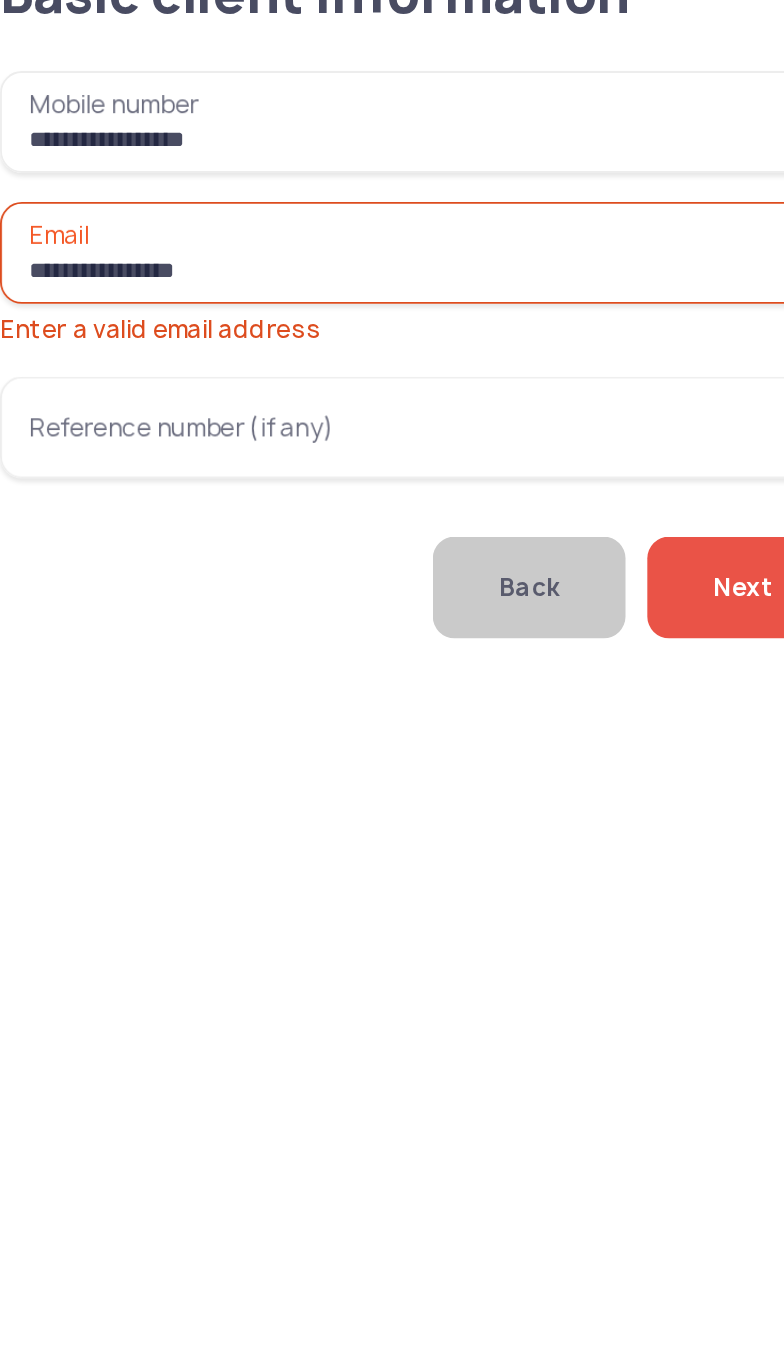 click on "**********" at bounding box center (266, 236) 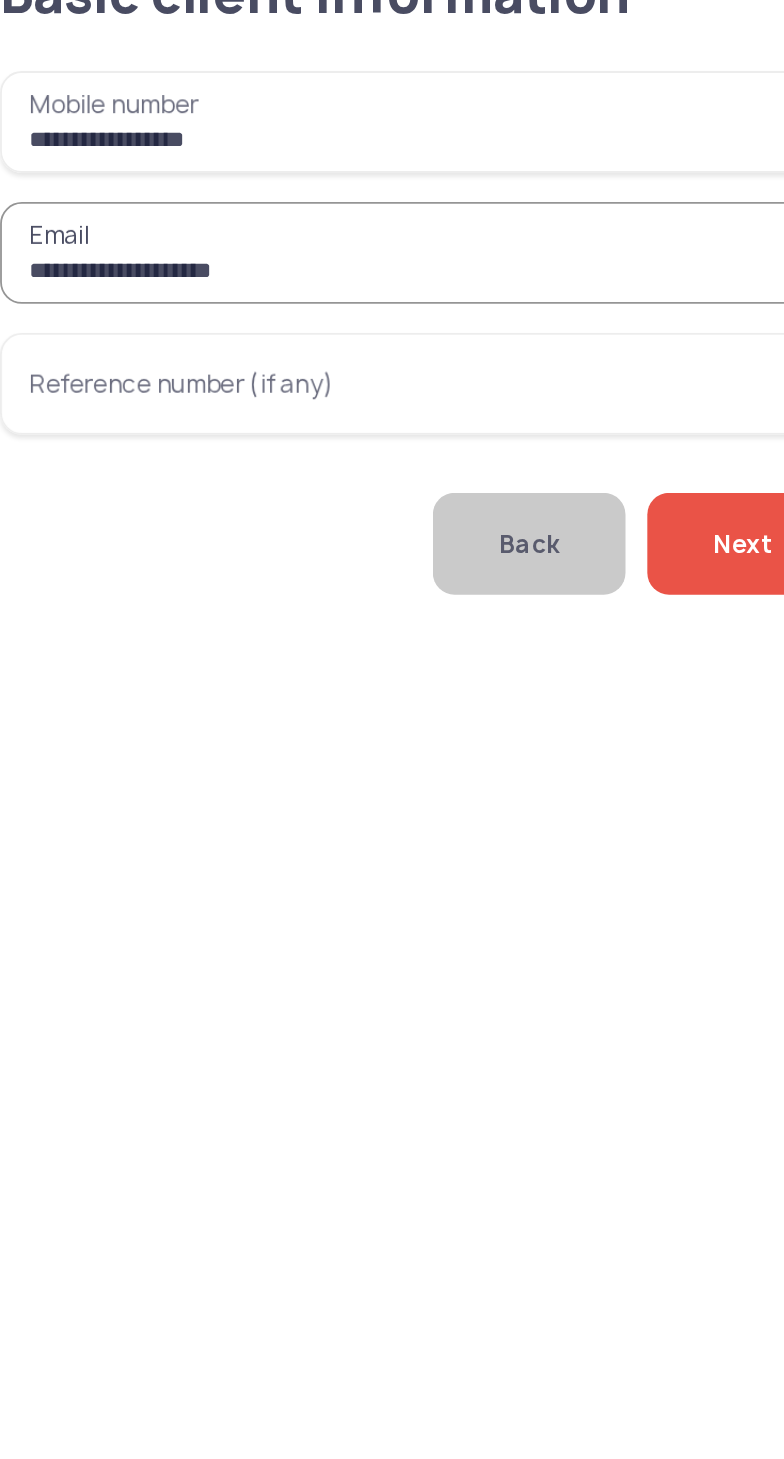 type on "**********" 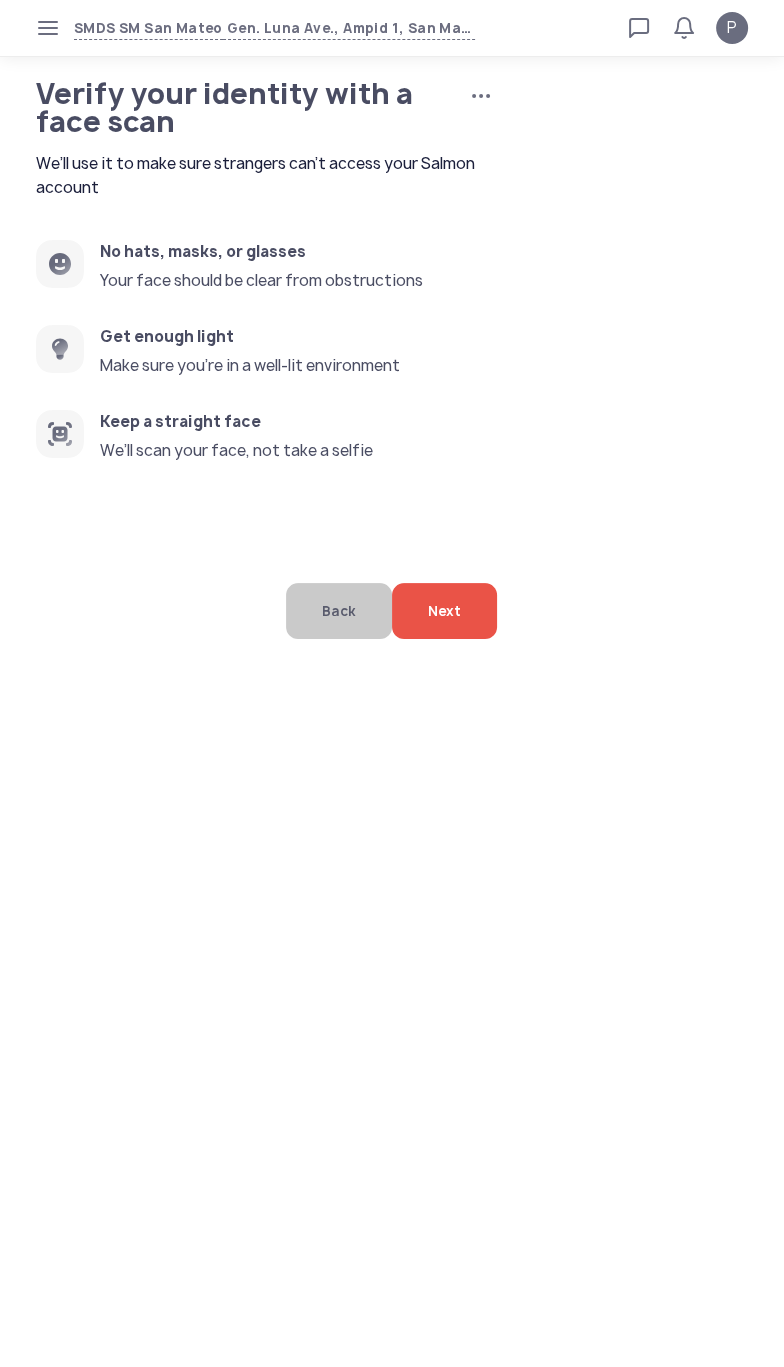 click on "Next" 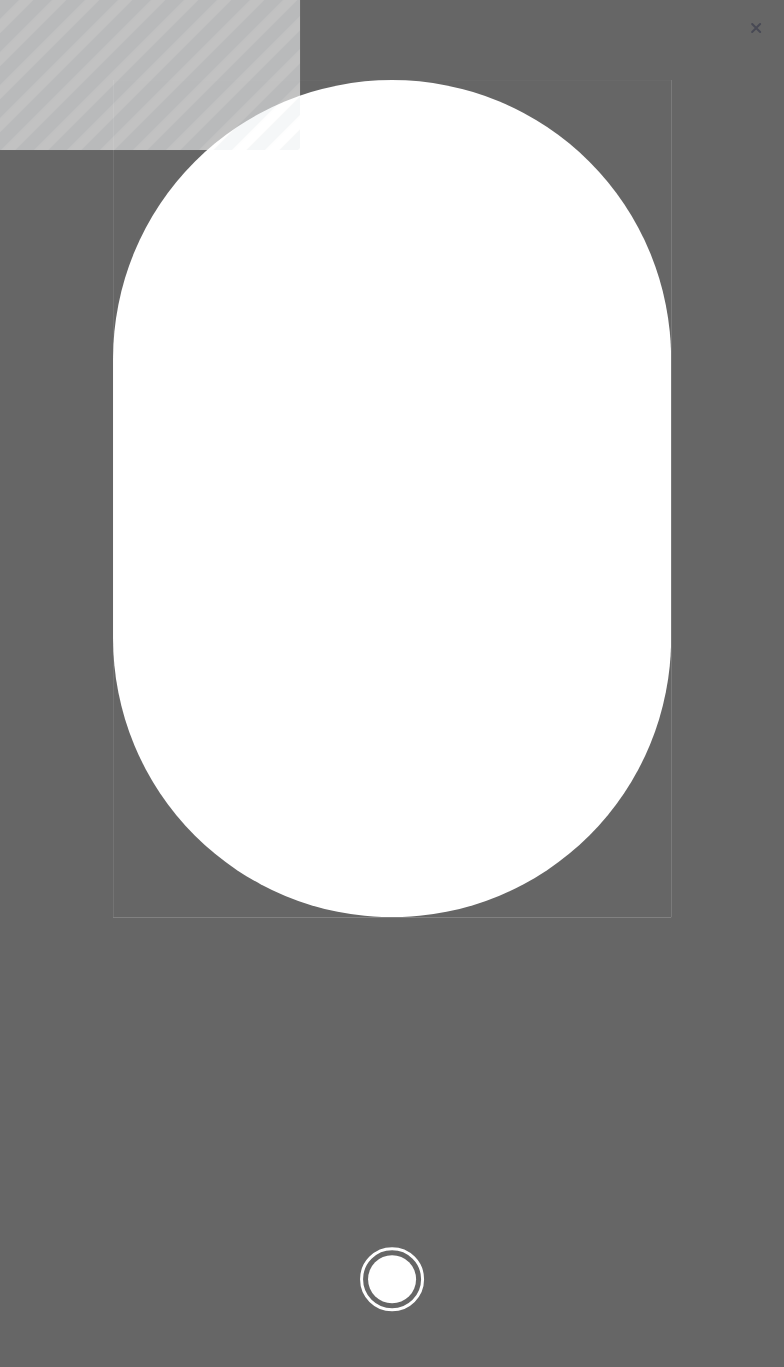 click 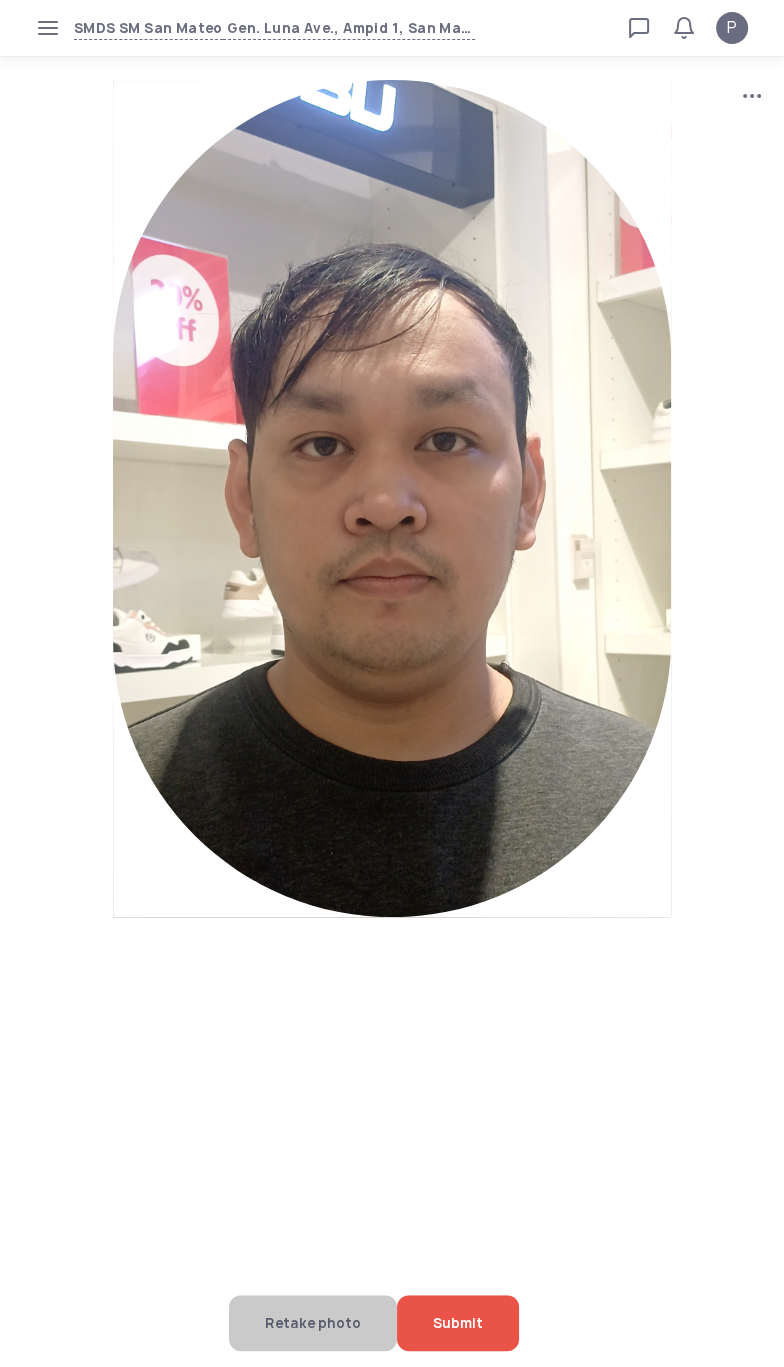 click on "Submit" 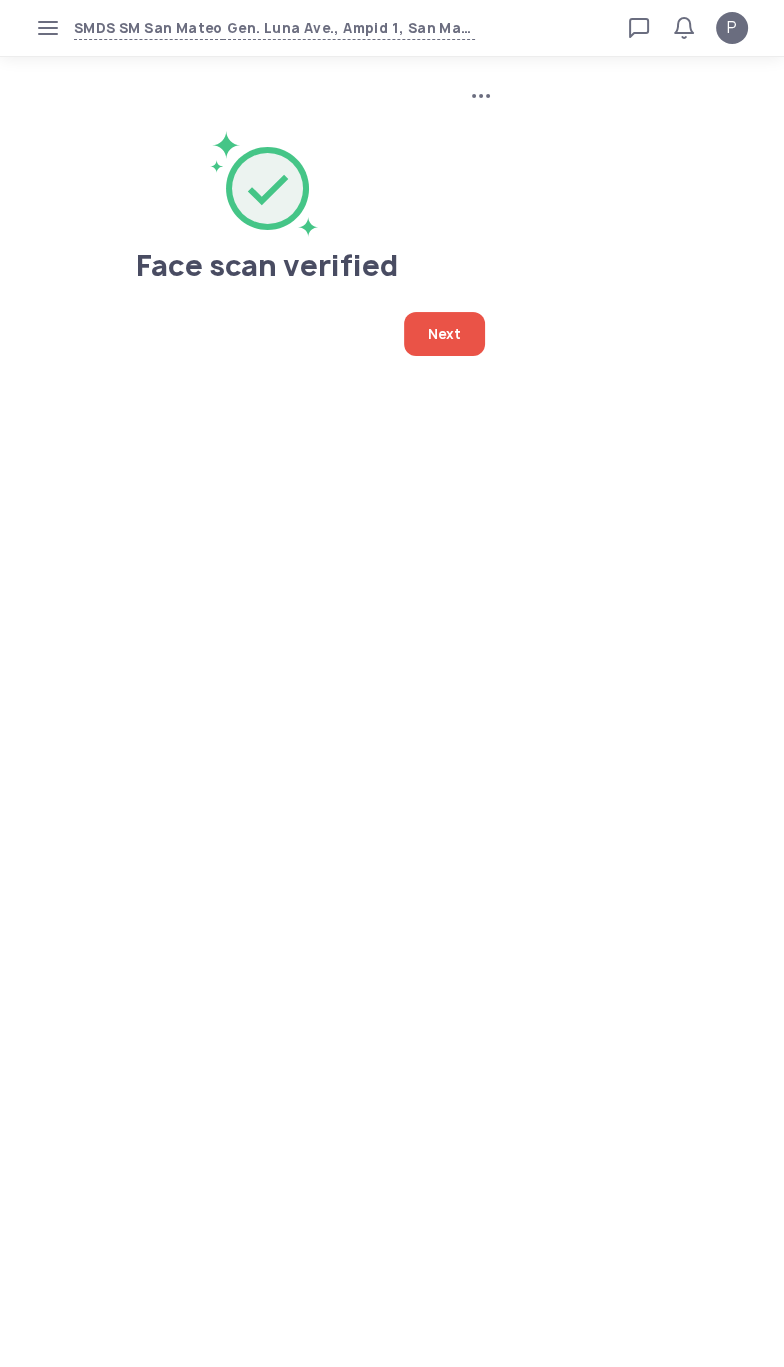 click on "Next" 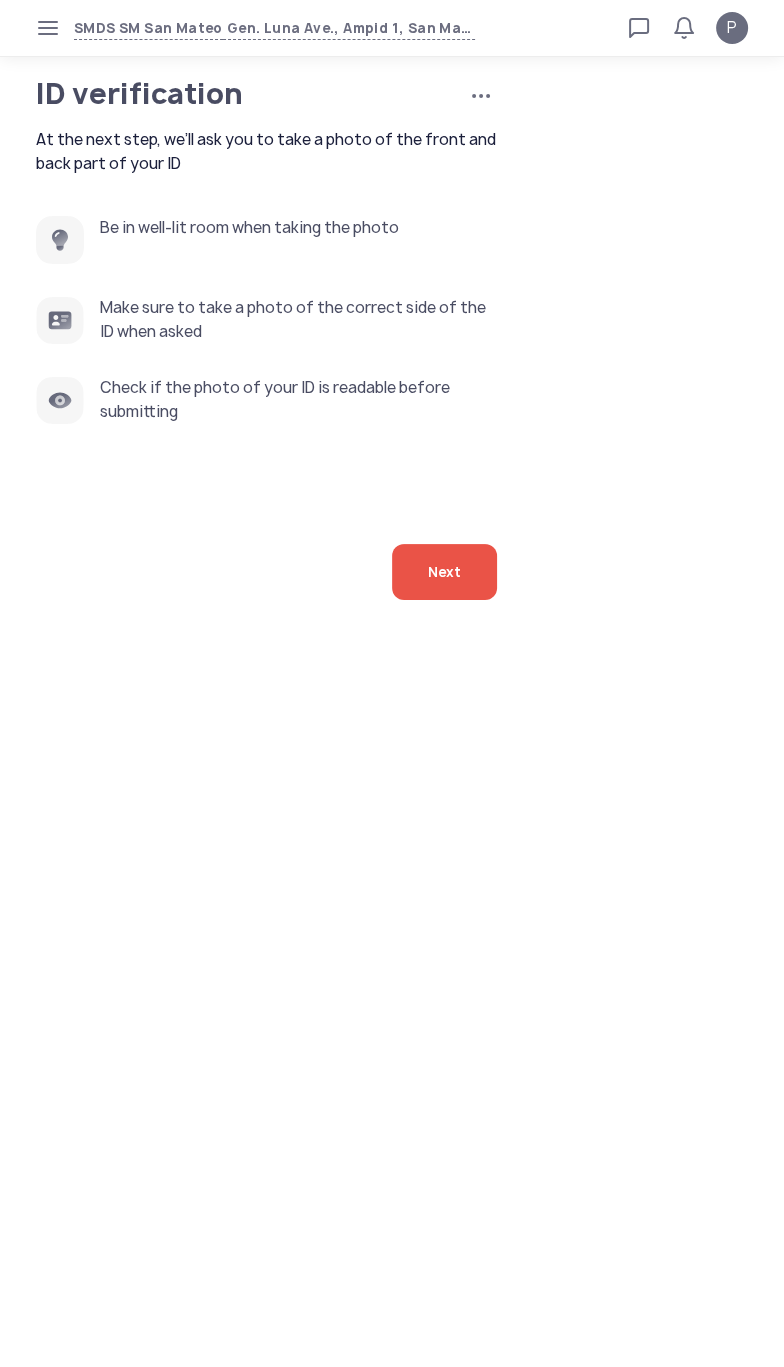 click on "ID verification   Cancel application  At the next step, we’ll ask you to take a photo of the front and back part of  your ID
Be in well-lit room when taking the photo
Make sure to take a photo of the correct side of the ID when asked" 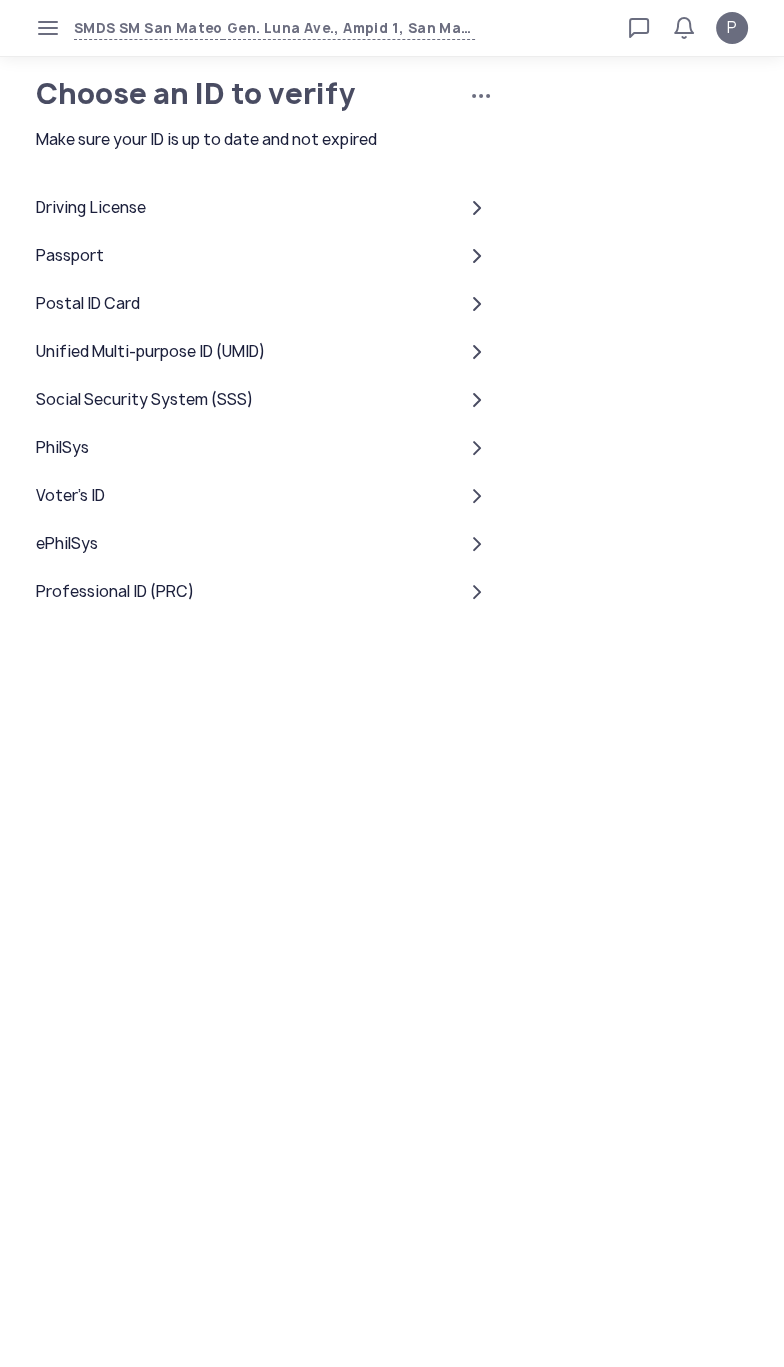 click on "Driving License" 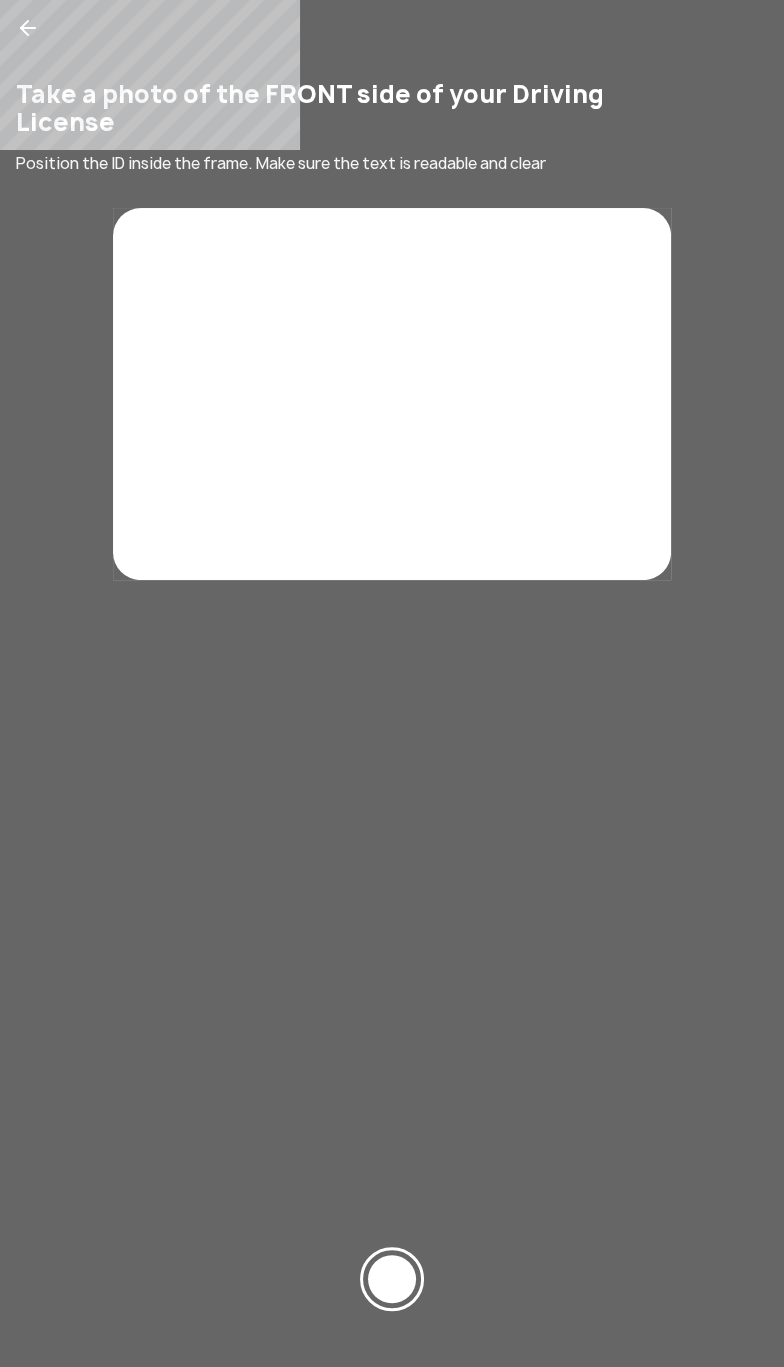 click 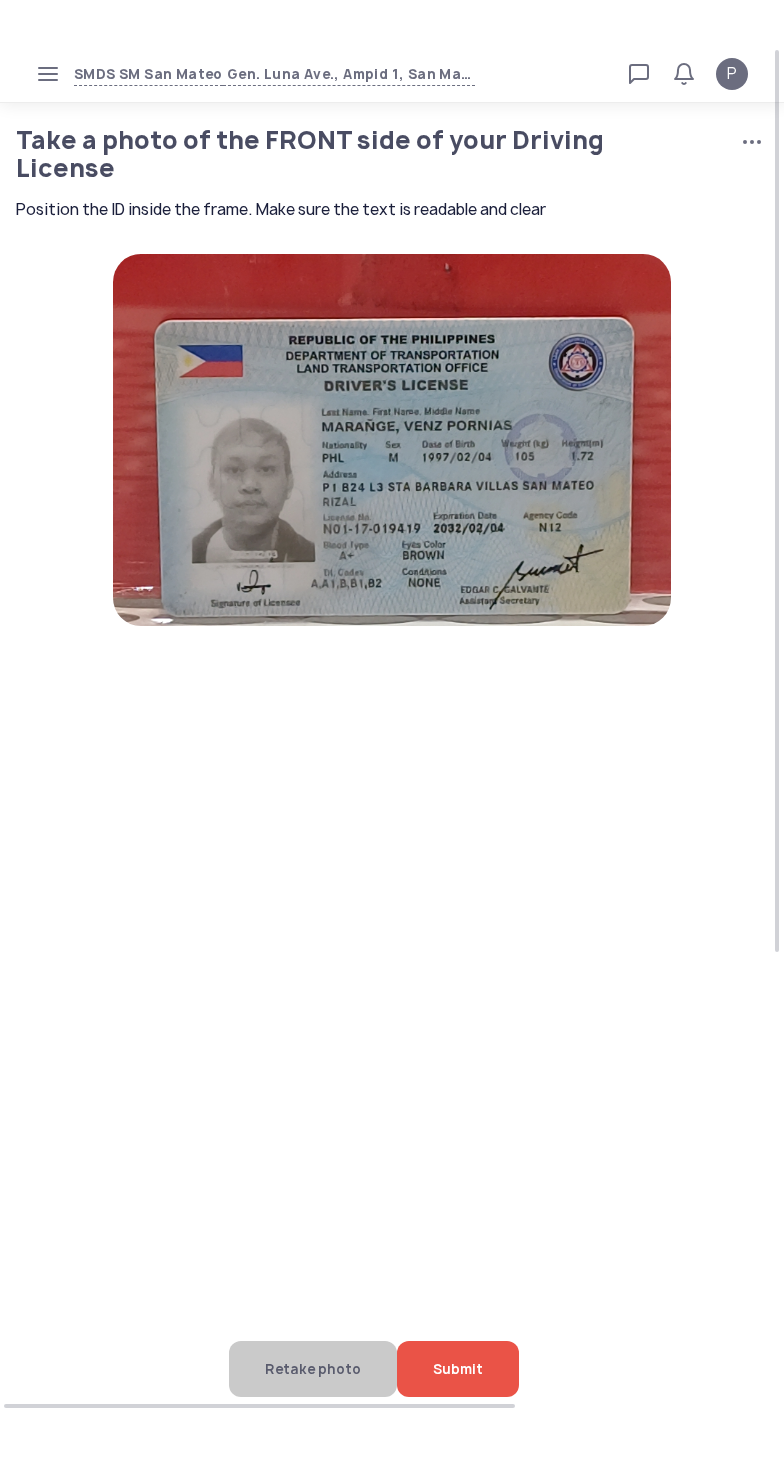 scroll, scrollTop: 0, scrollLeft: 0, axis: both 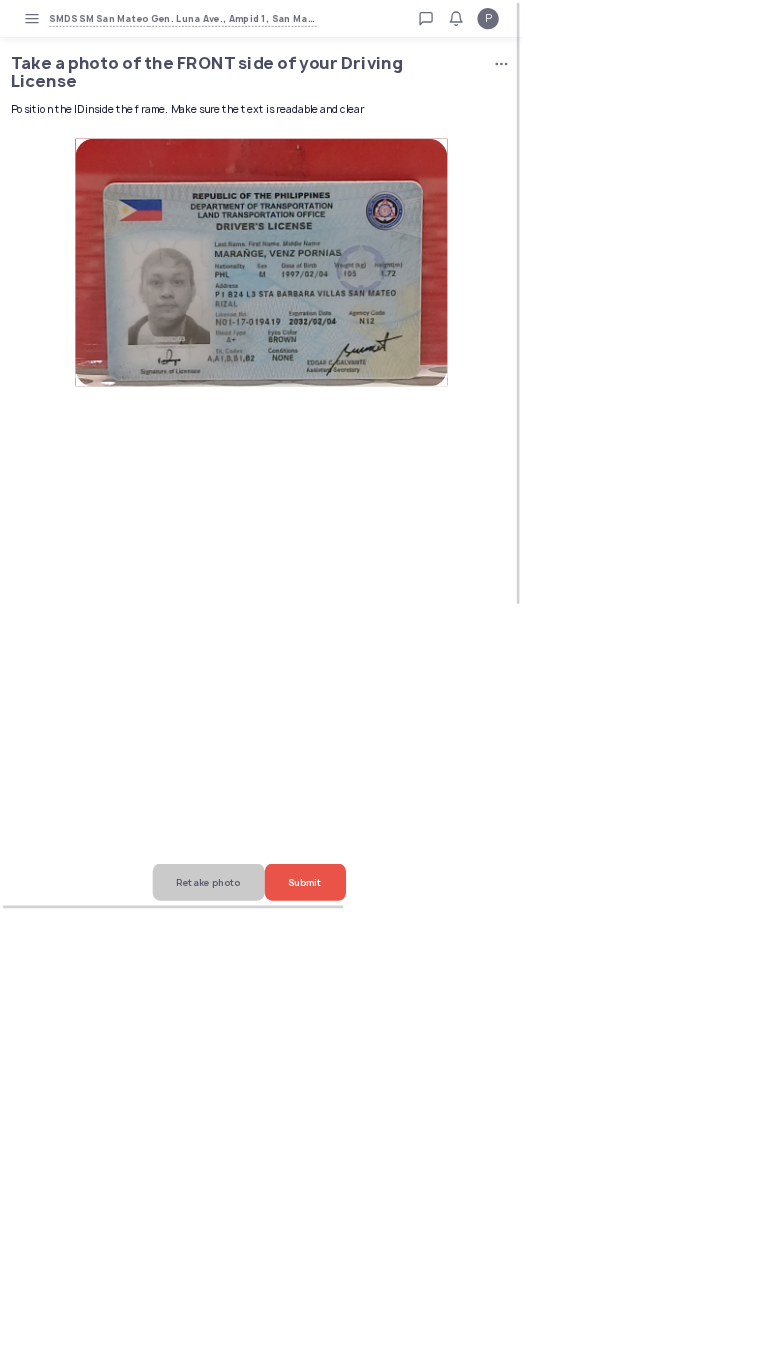 click on "Submit" 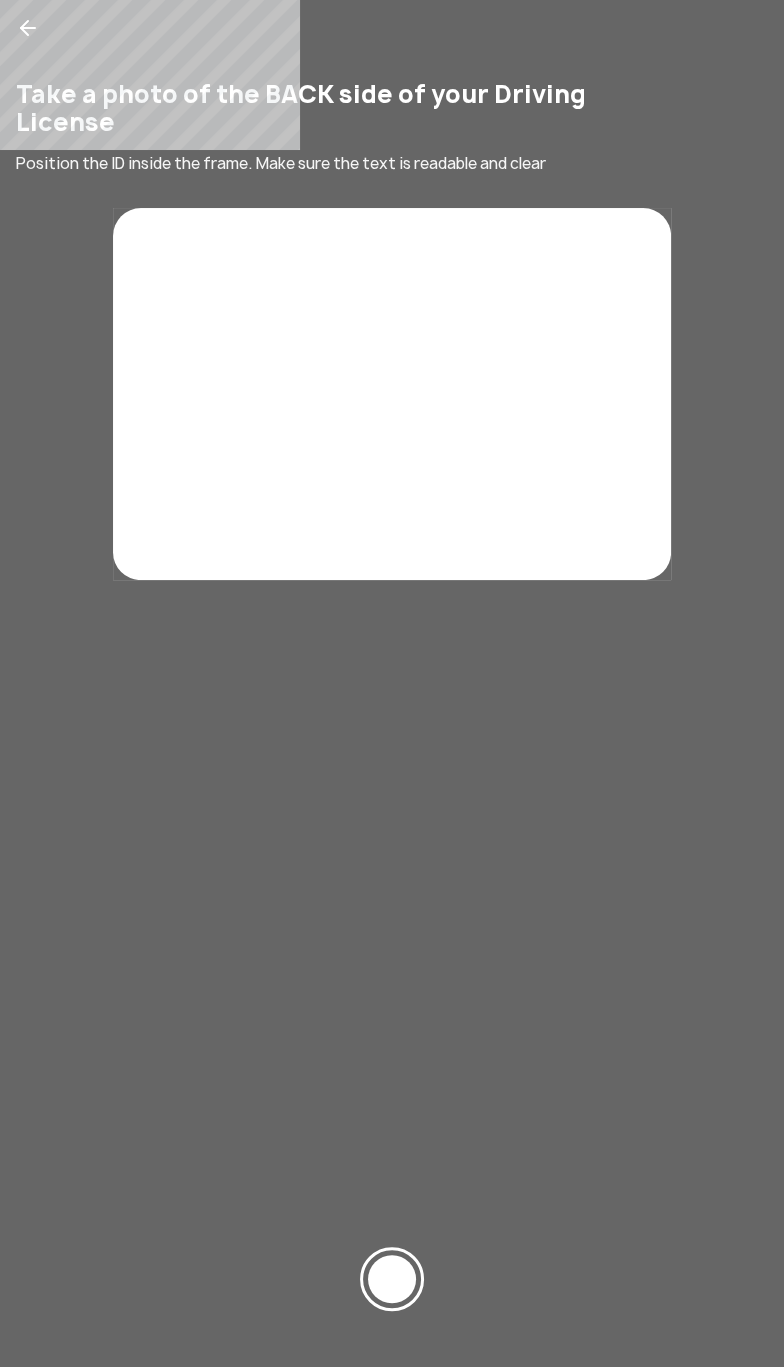click 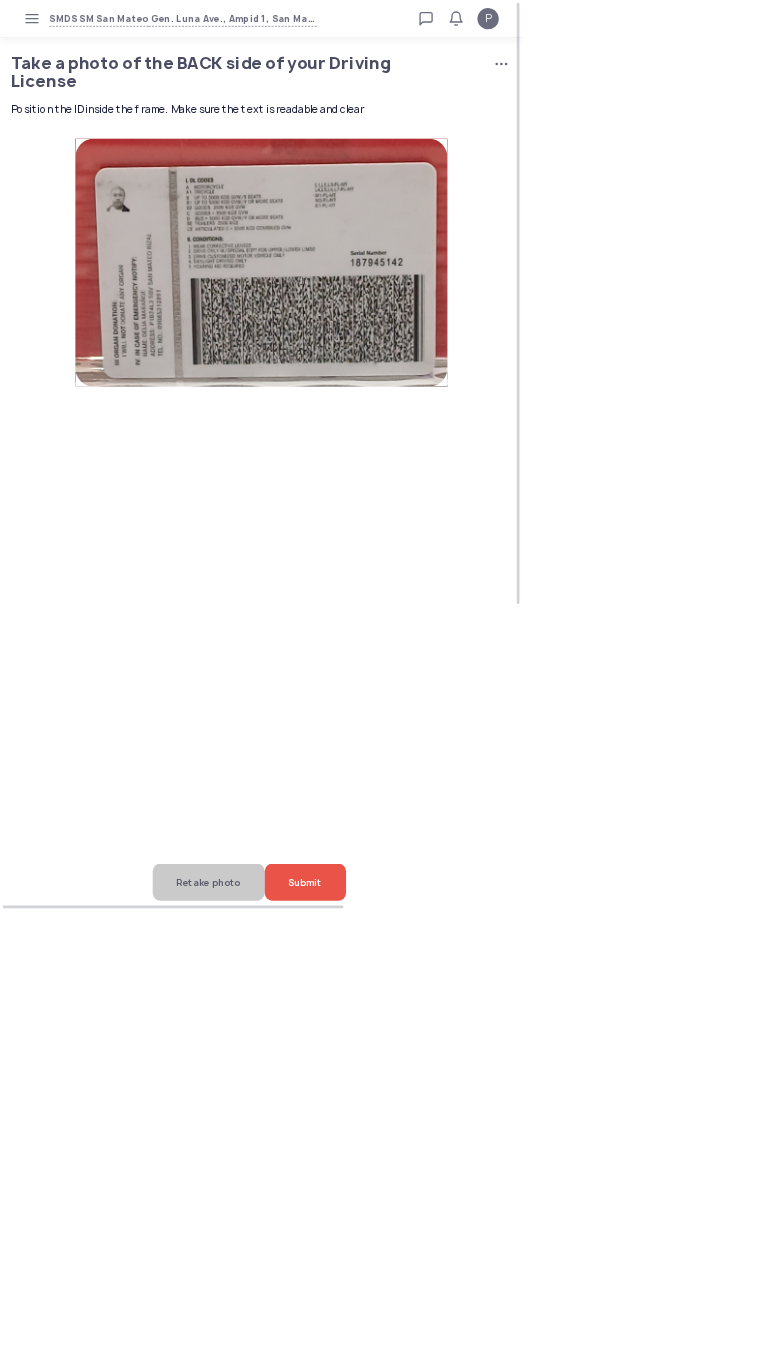 click on "Submit" 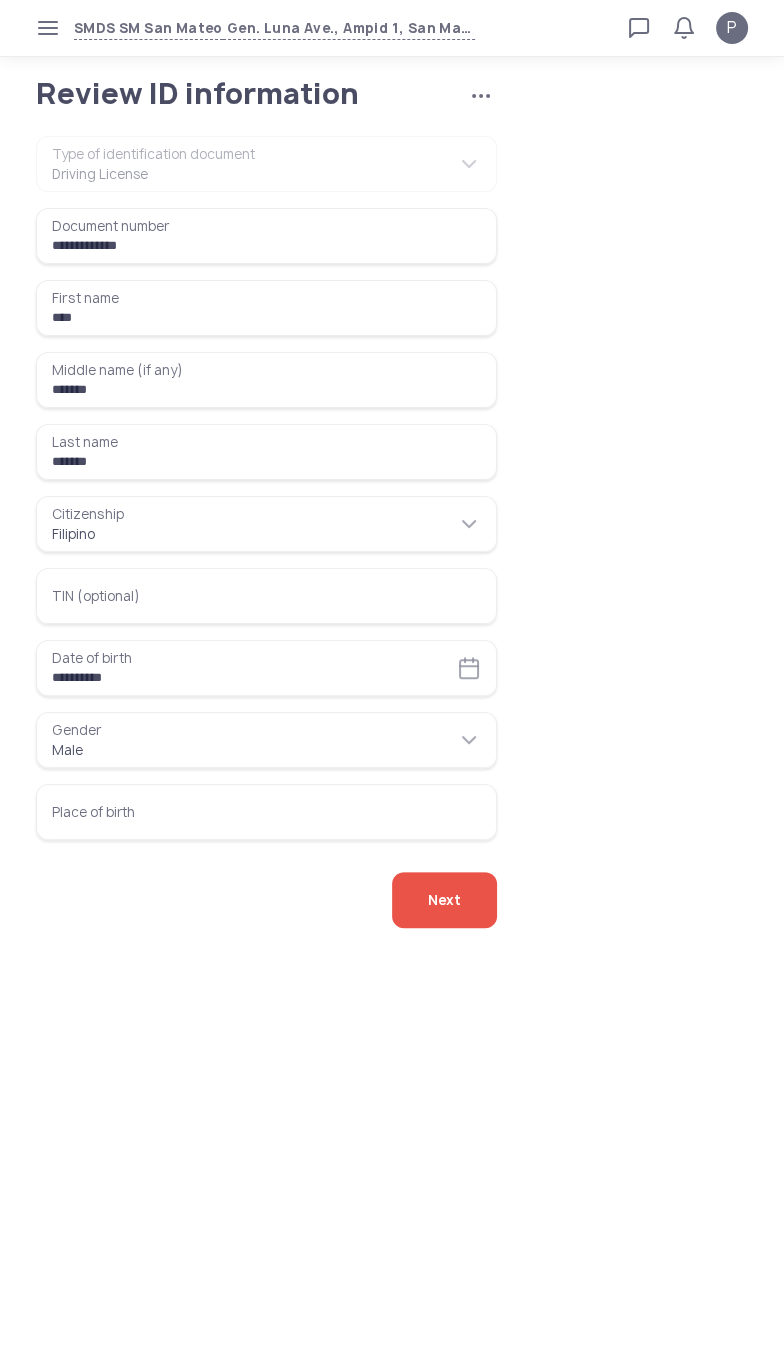 click on "Place of birth" at bounding box center [266, 812] 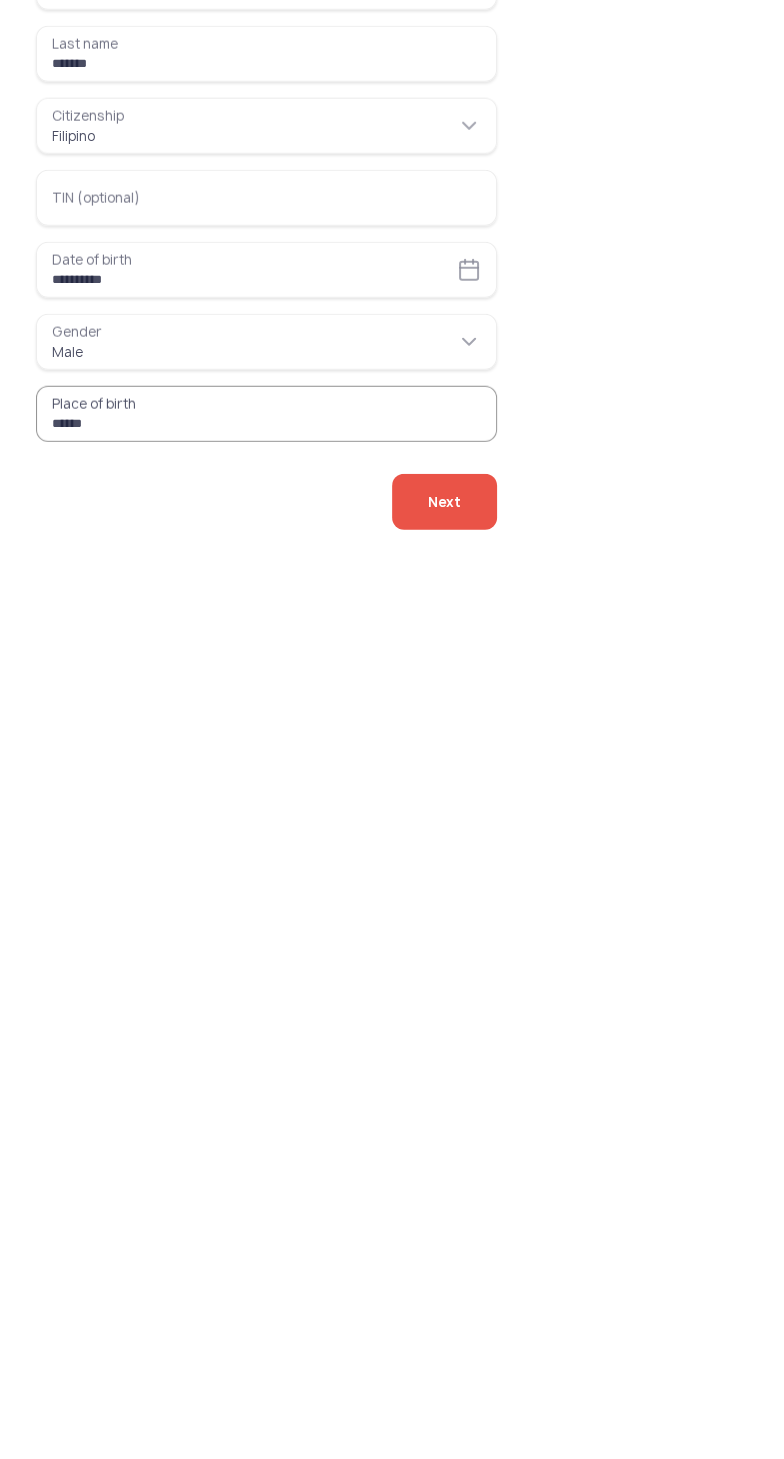 type on "******" 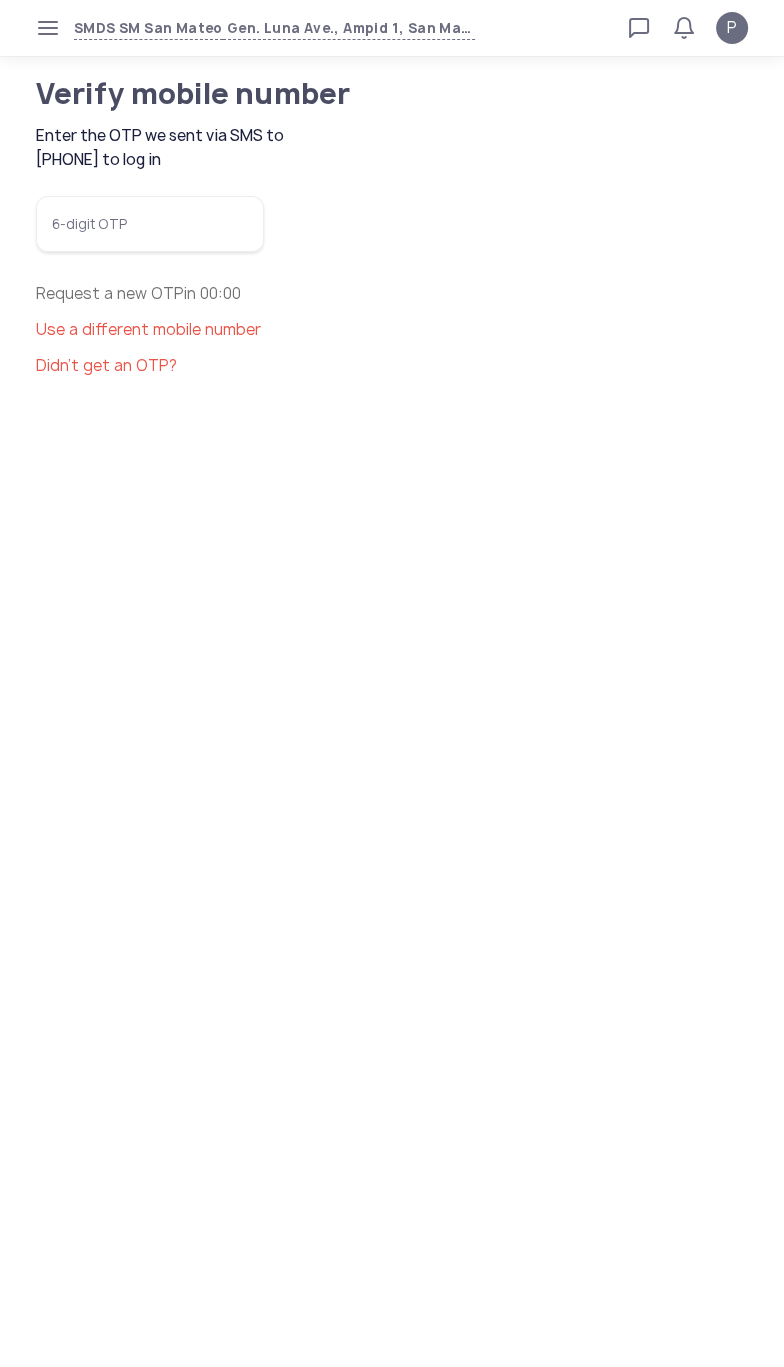 click on "6-digit OTP" at bounding box center [150, 224] 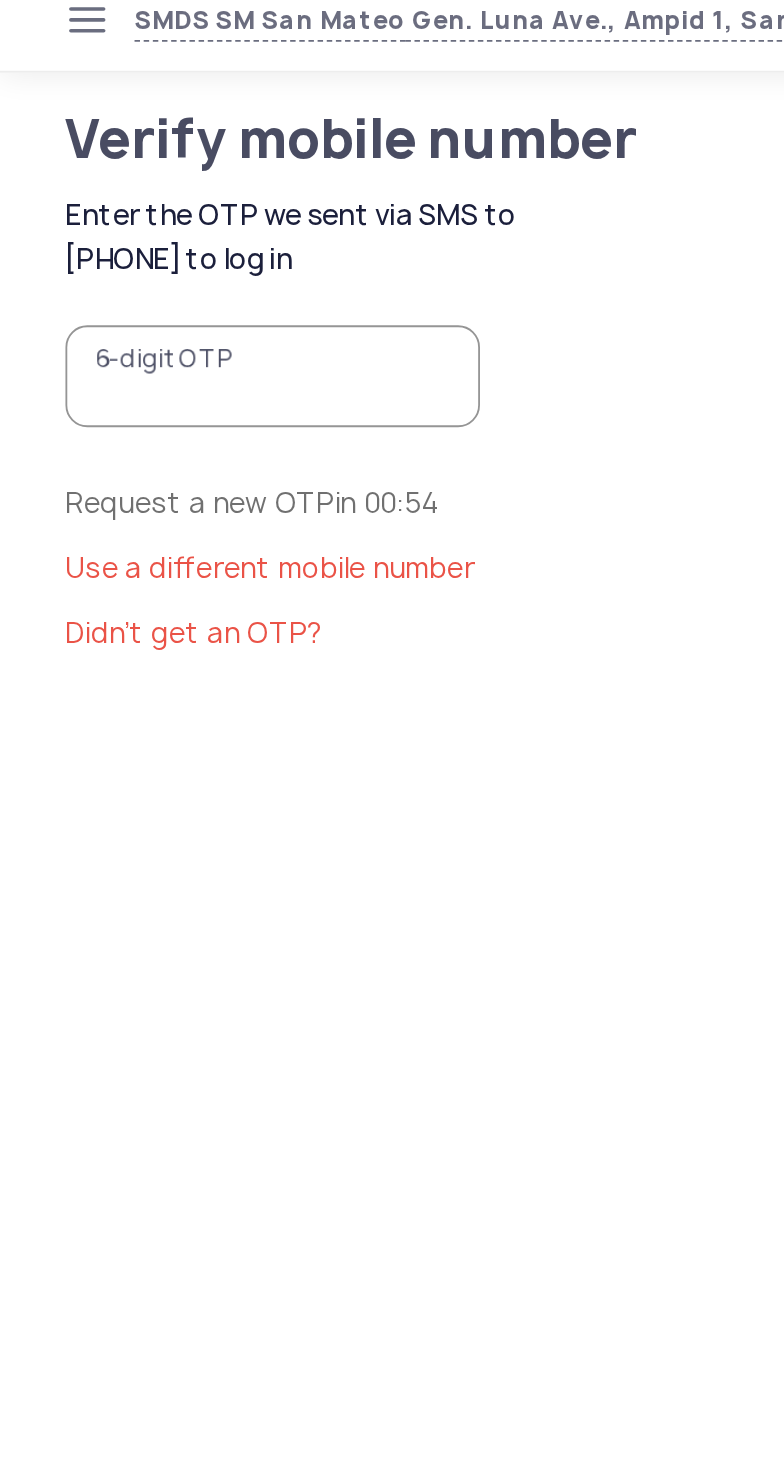 click on "6-digit OTP" at bounding box center (150, 224) 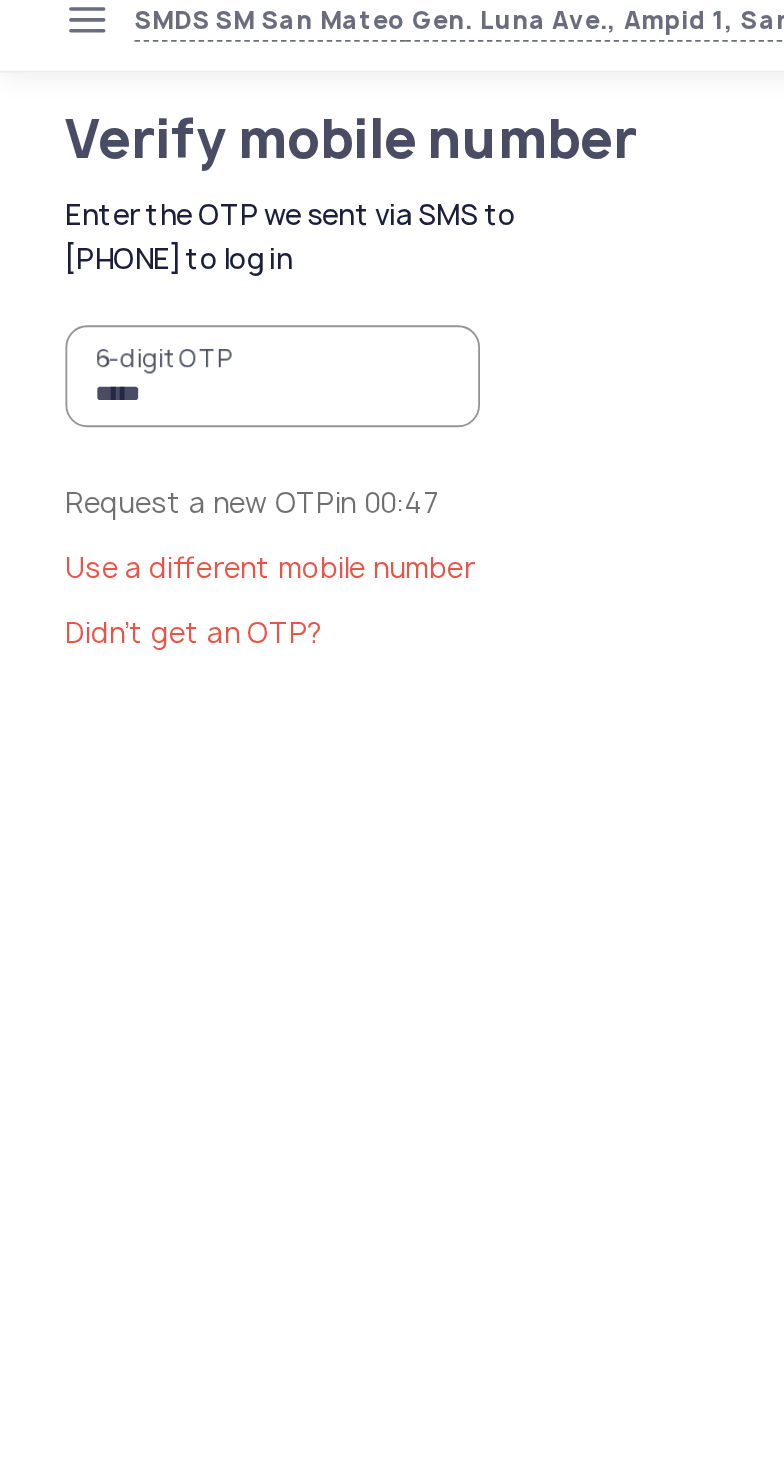 type on "******" 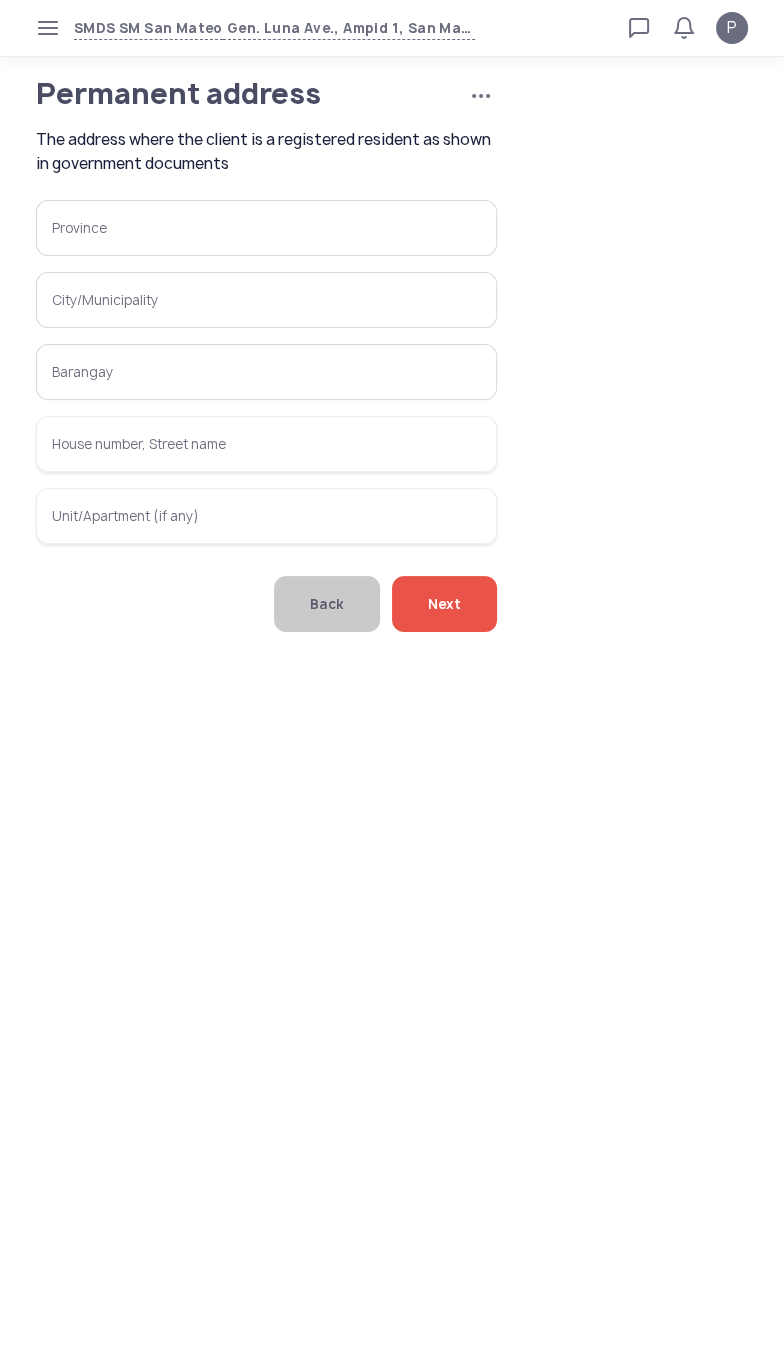 click on "Province   City/Municipality   Barangay   House number, Street name   Unit/Apartment (if any)" 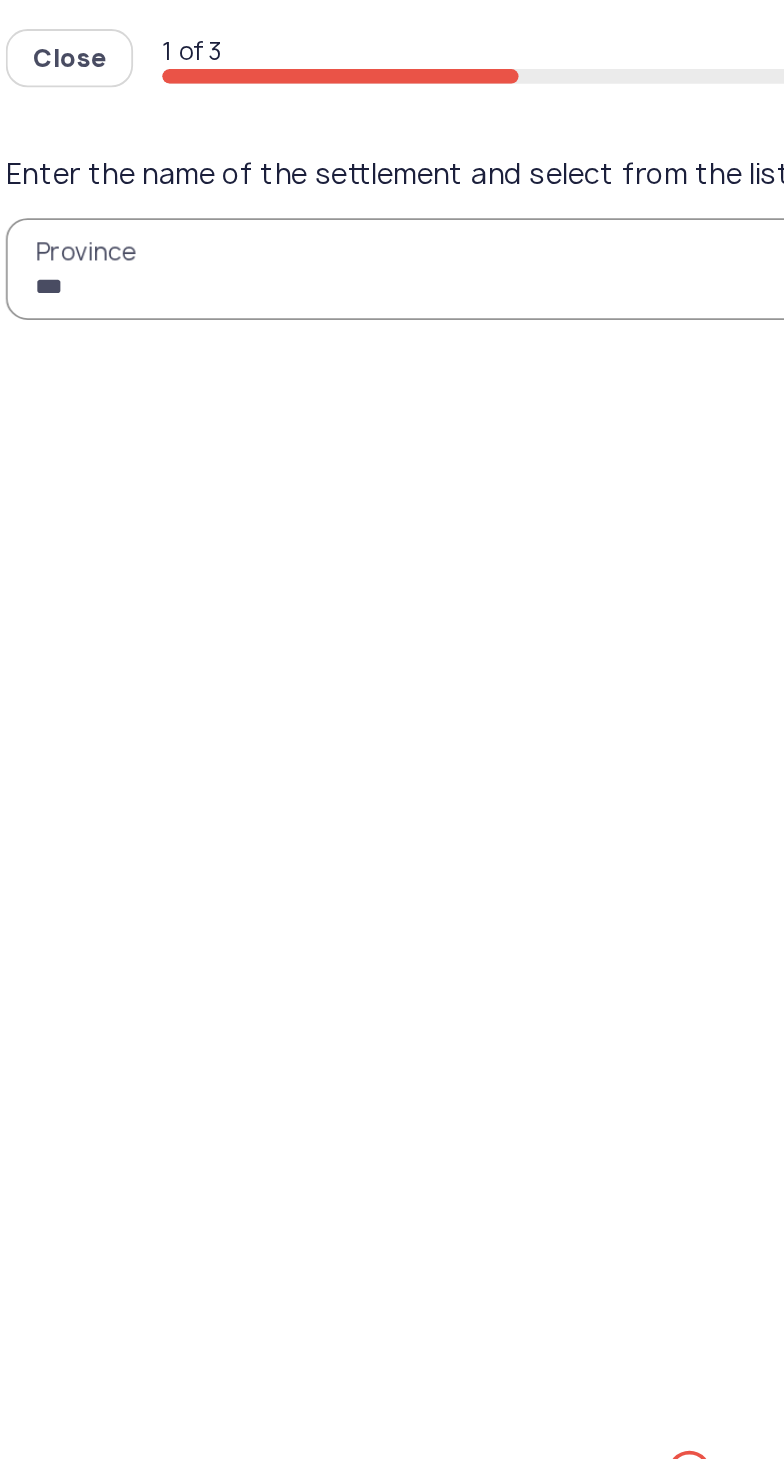 type on "****" 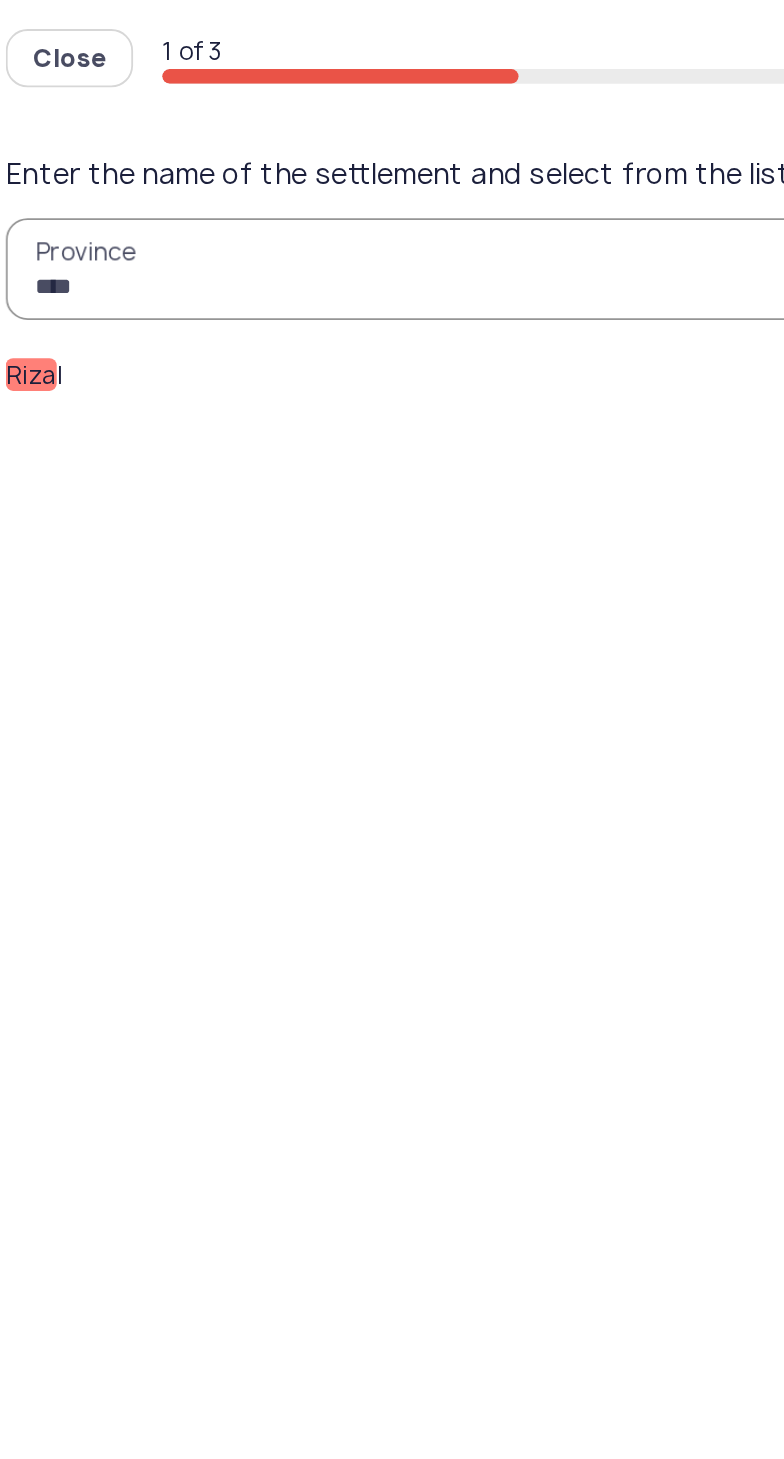 click on "Riza l" 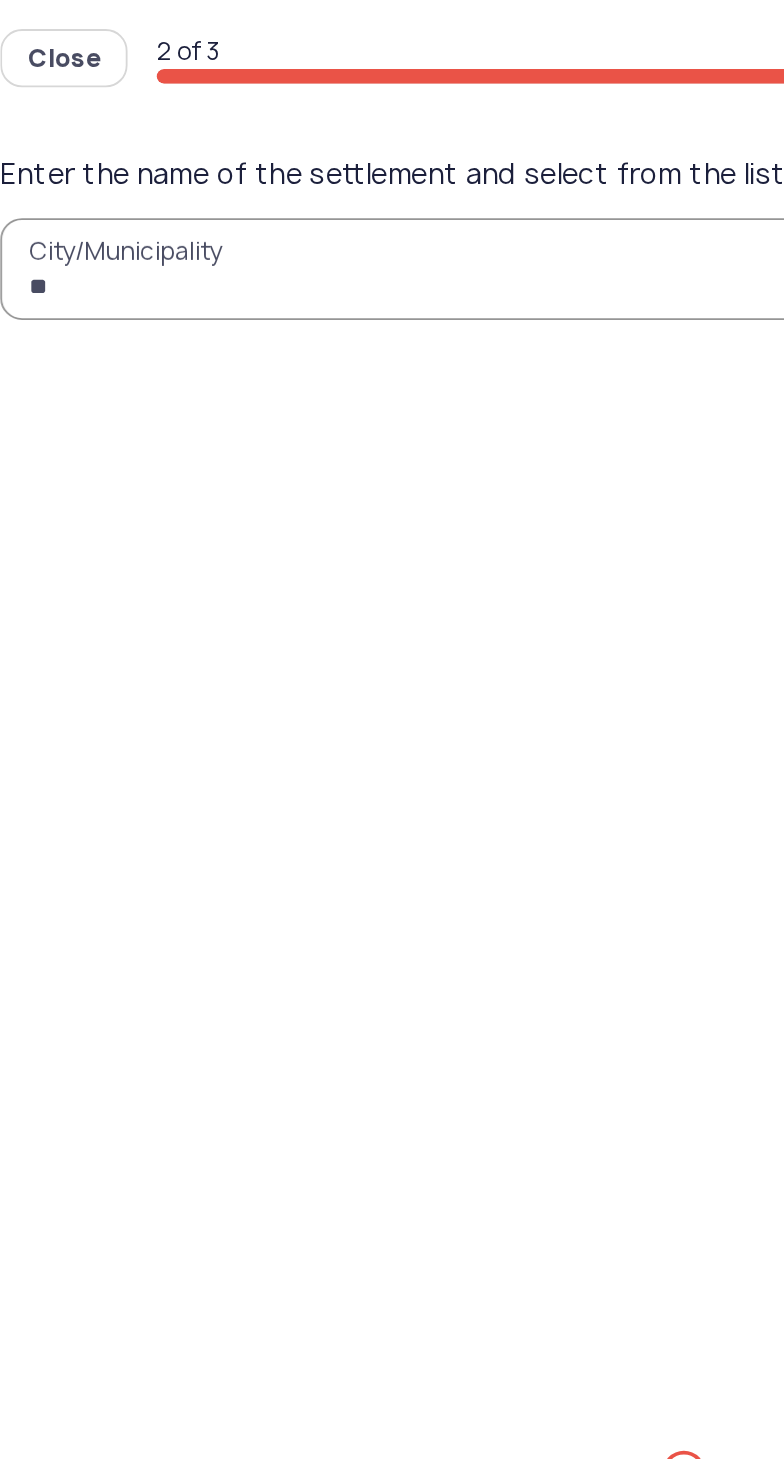 type on "***" 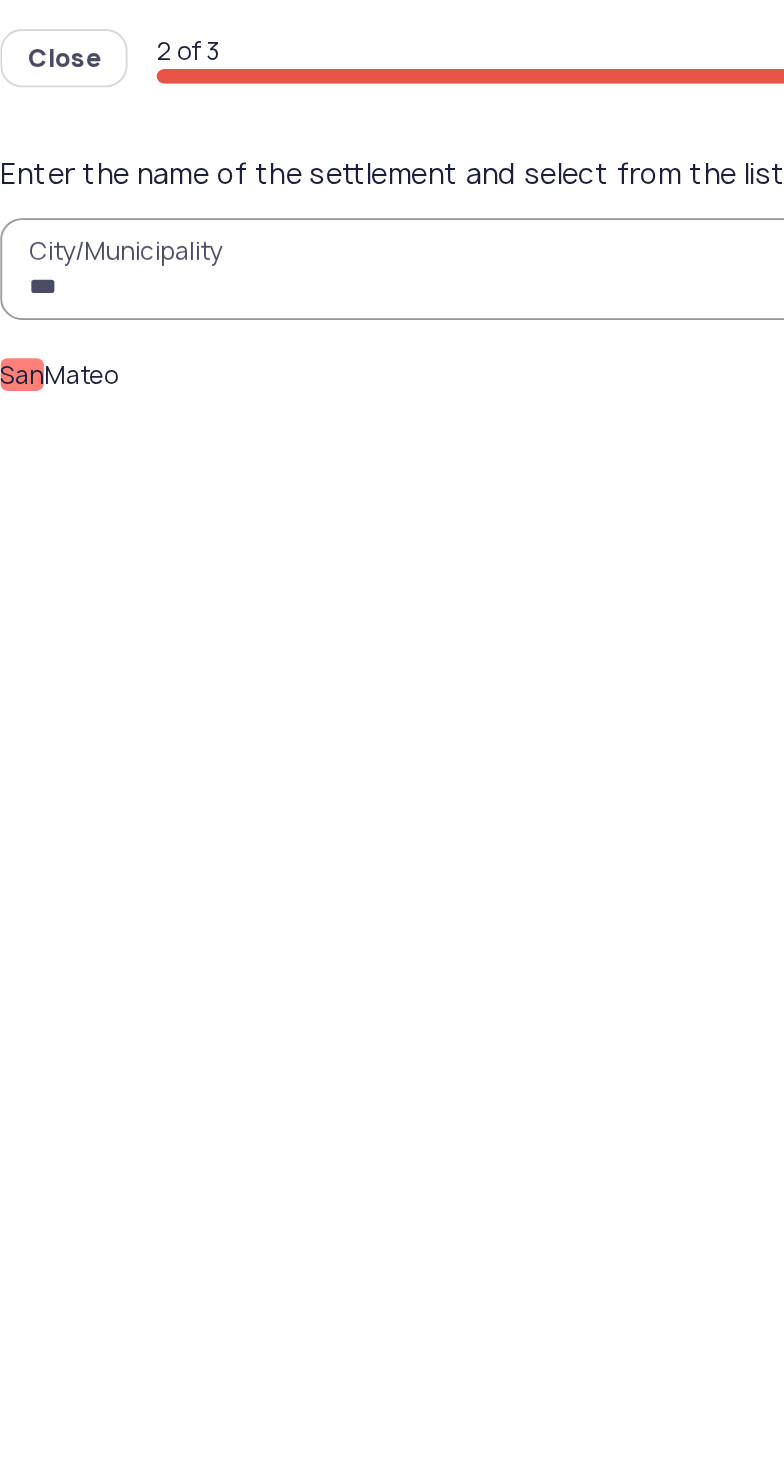 click on "San  Mateo" 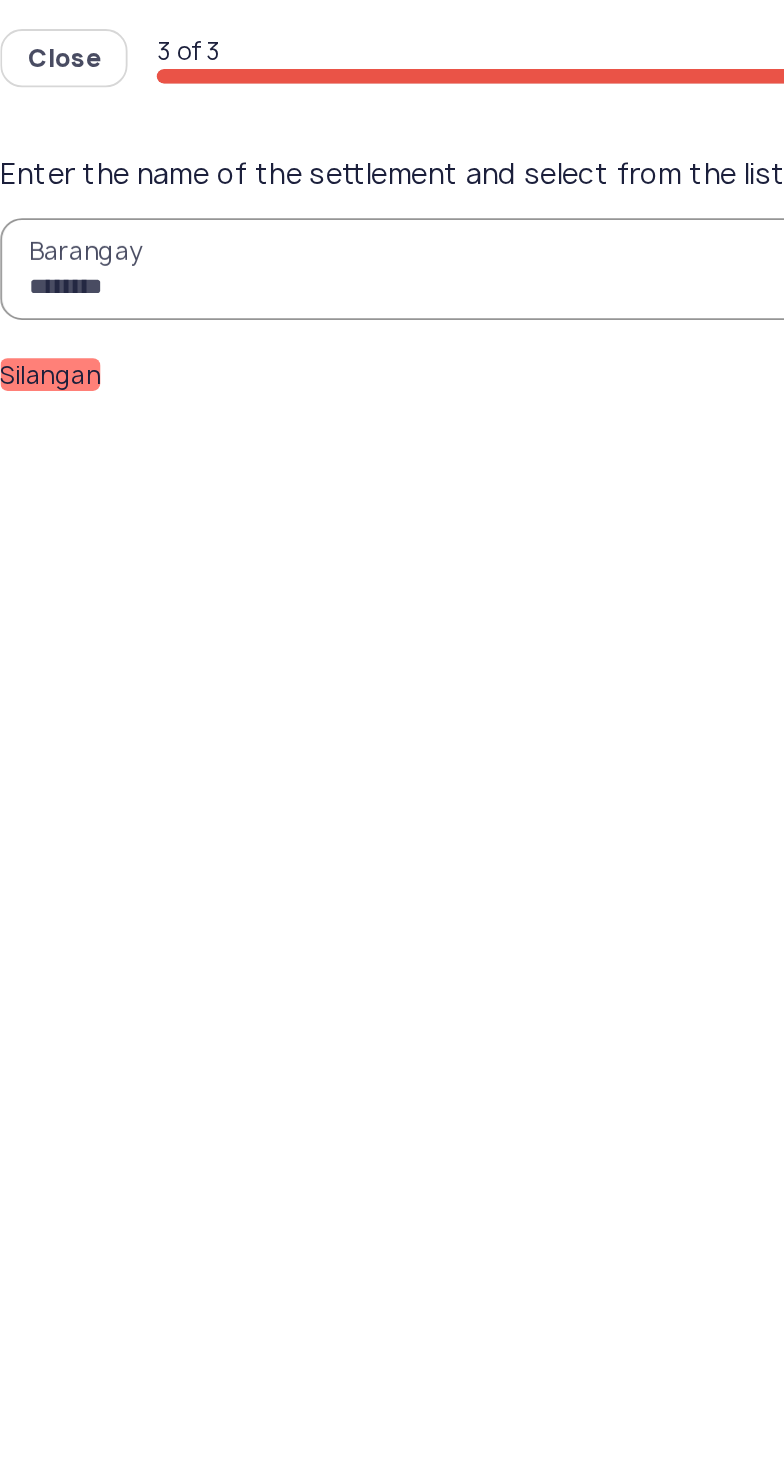 type on "********" 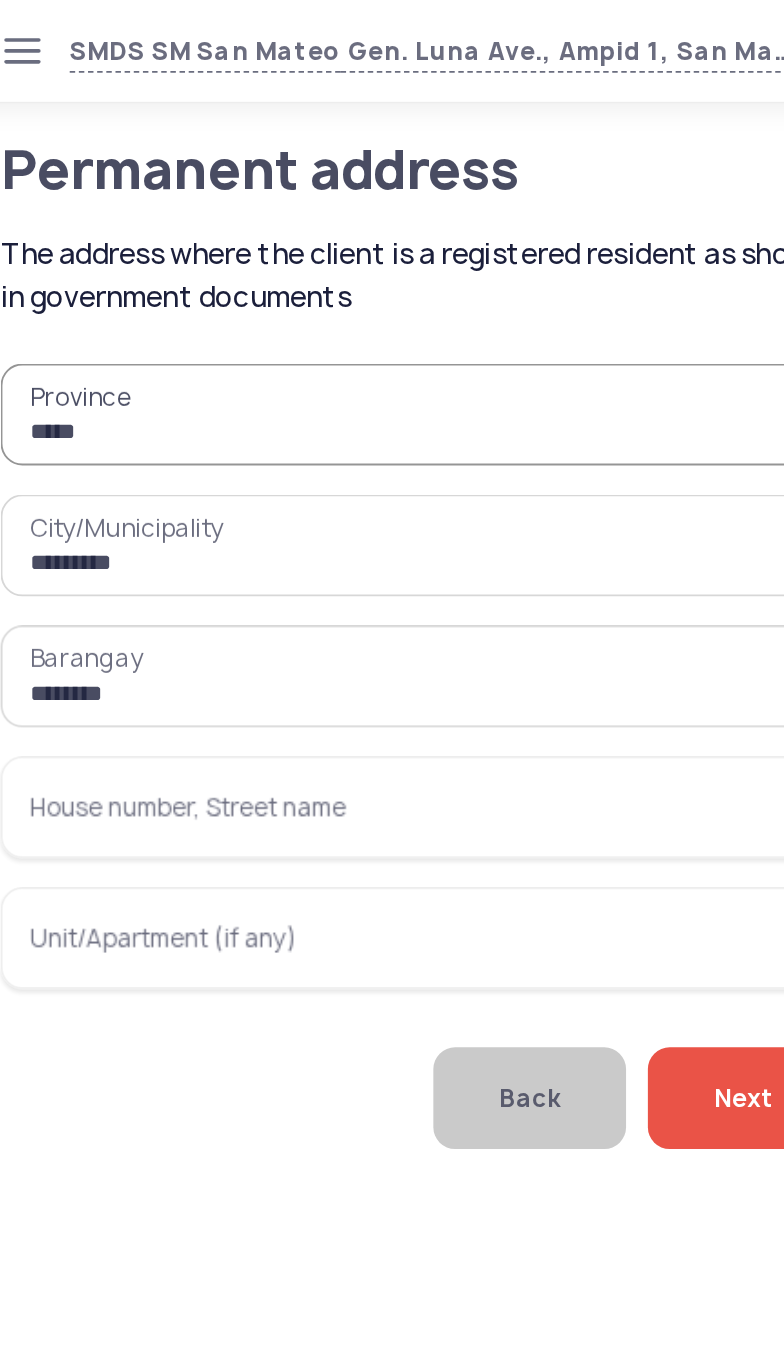 click on "House number, Street name" at bounding box center (266, 444) 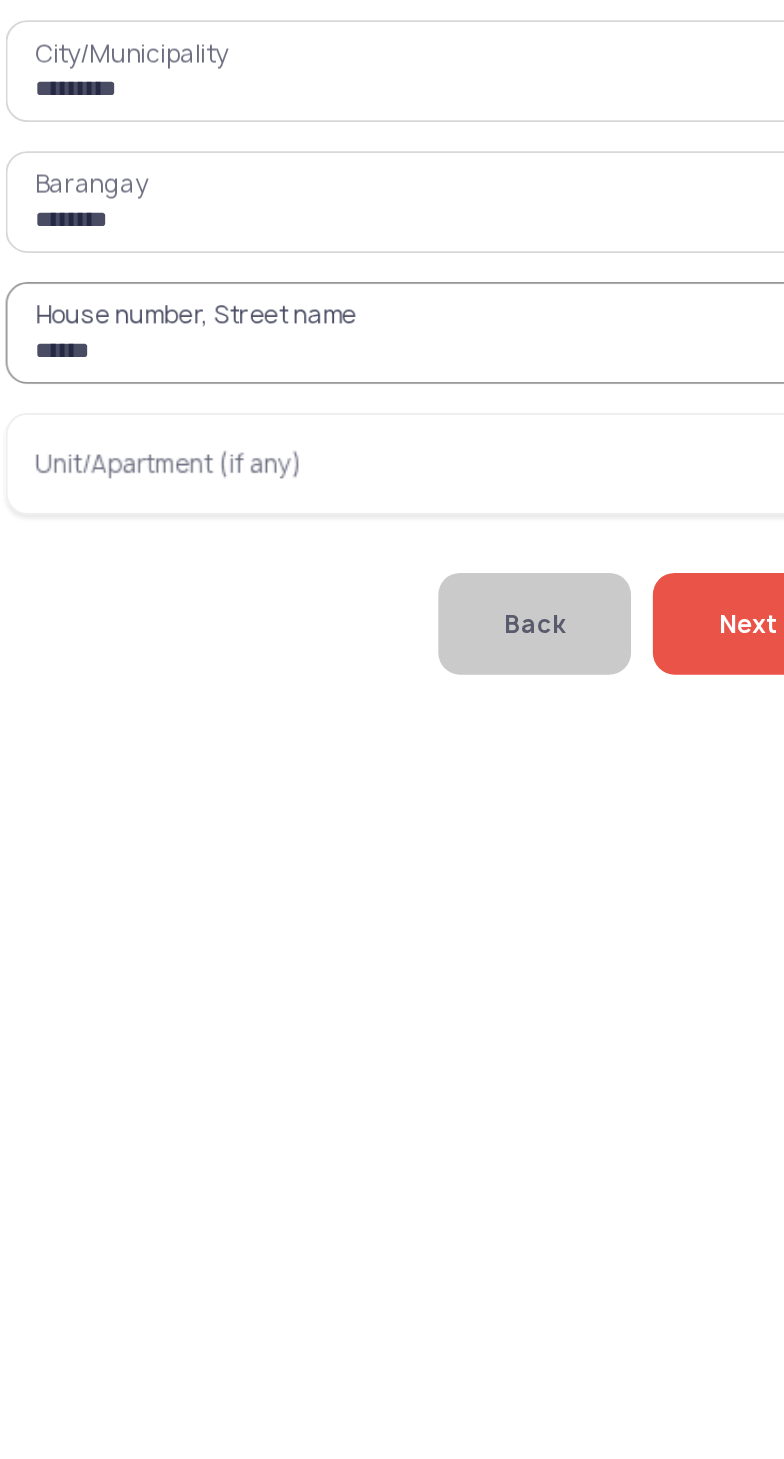 type on "*******" 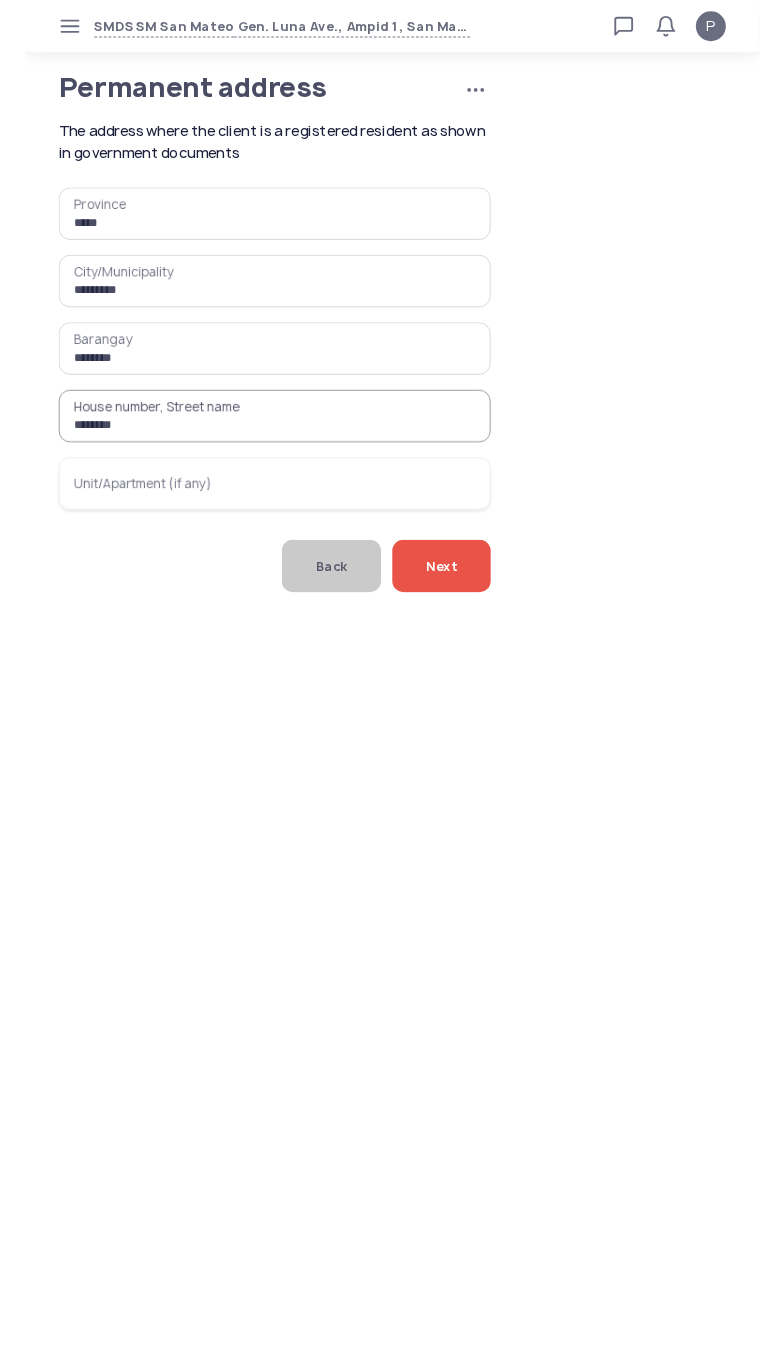 scroll, scrollTop: 0, scrollLeft: 0, axis: both 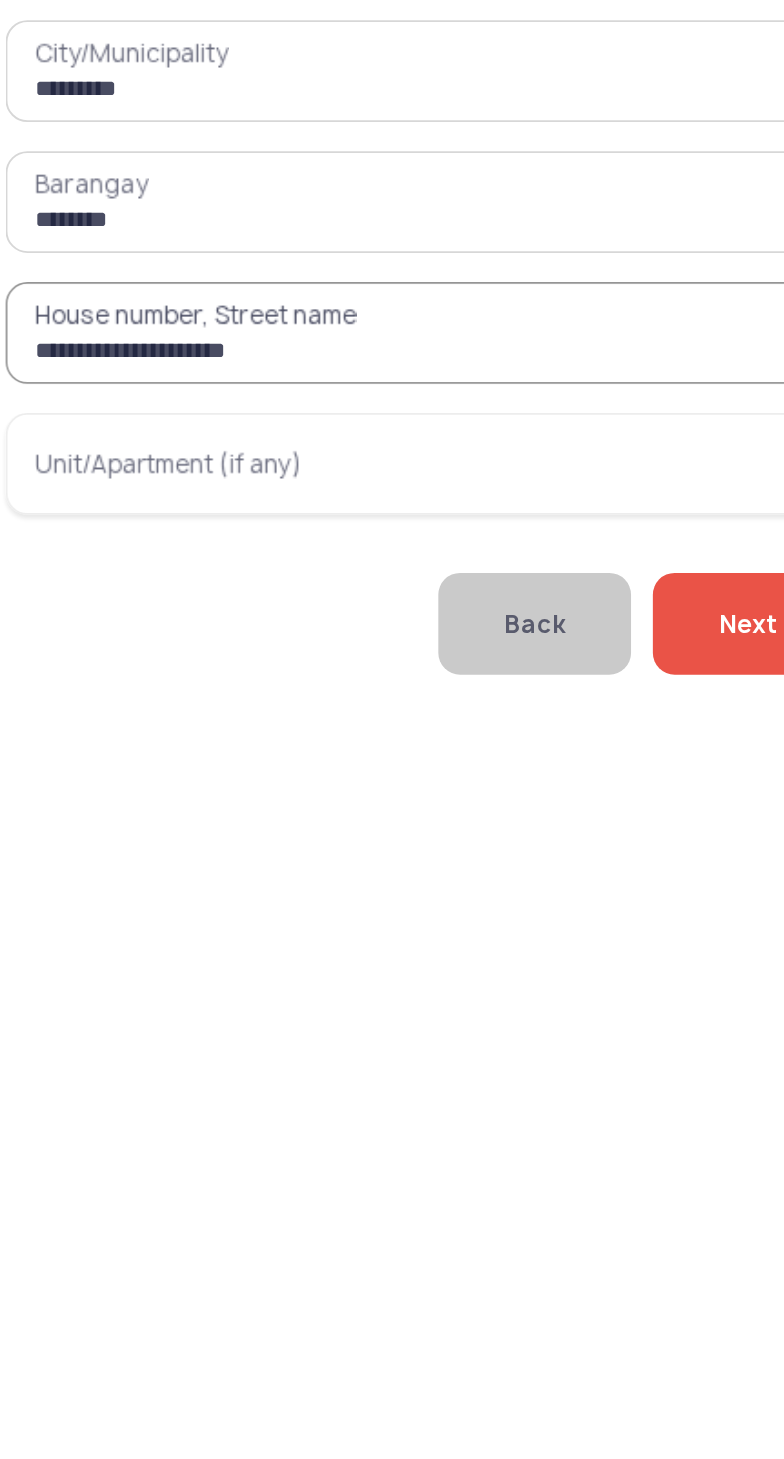 type on "**********" 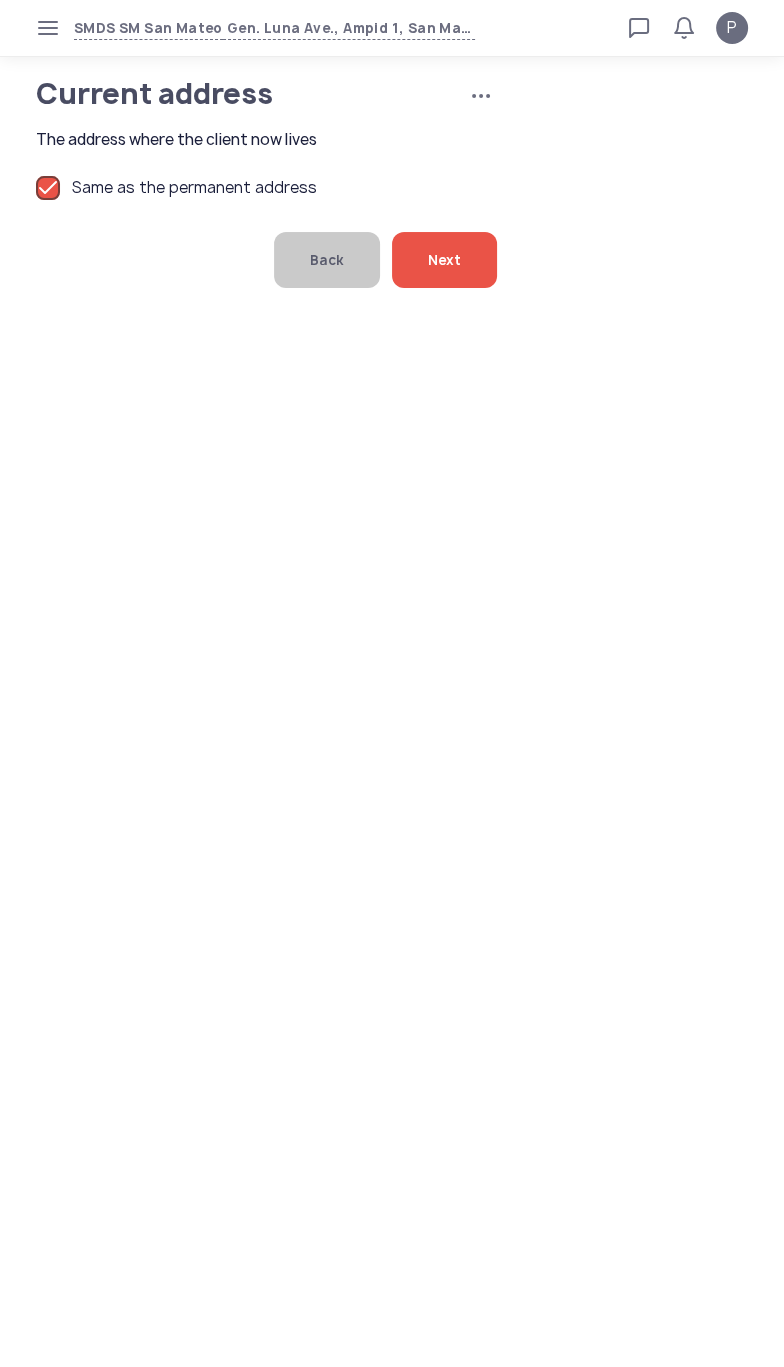 click on "Next" 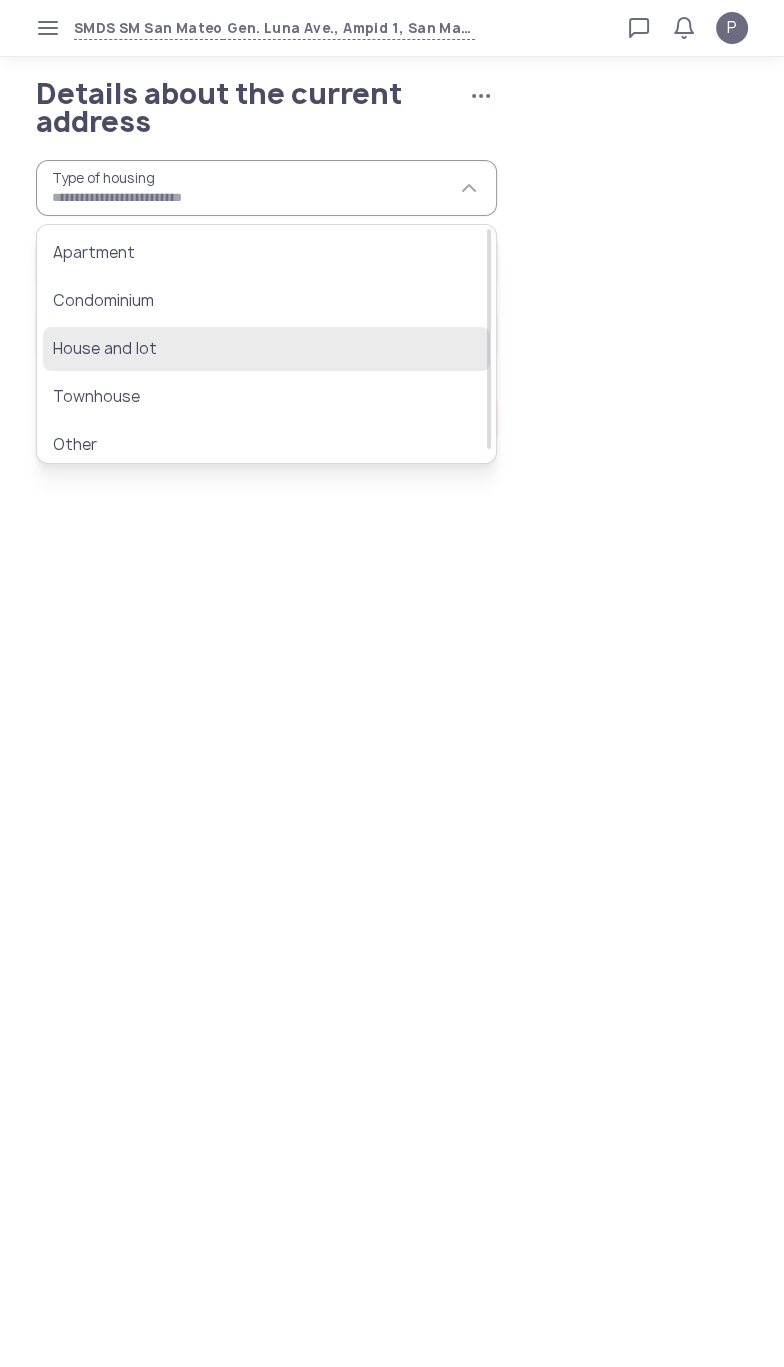 click on "House and lot" 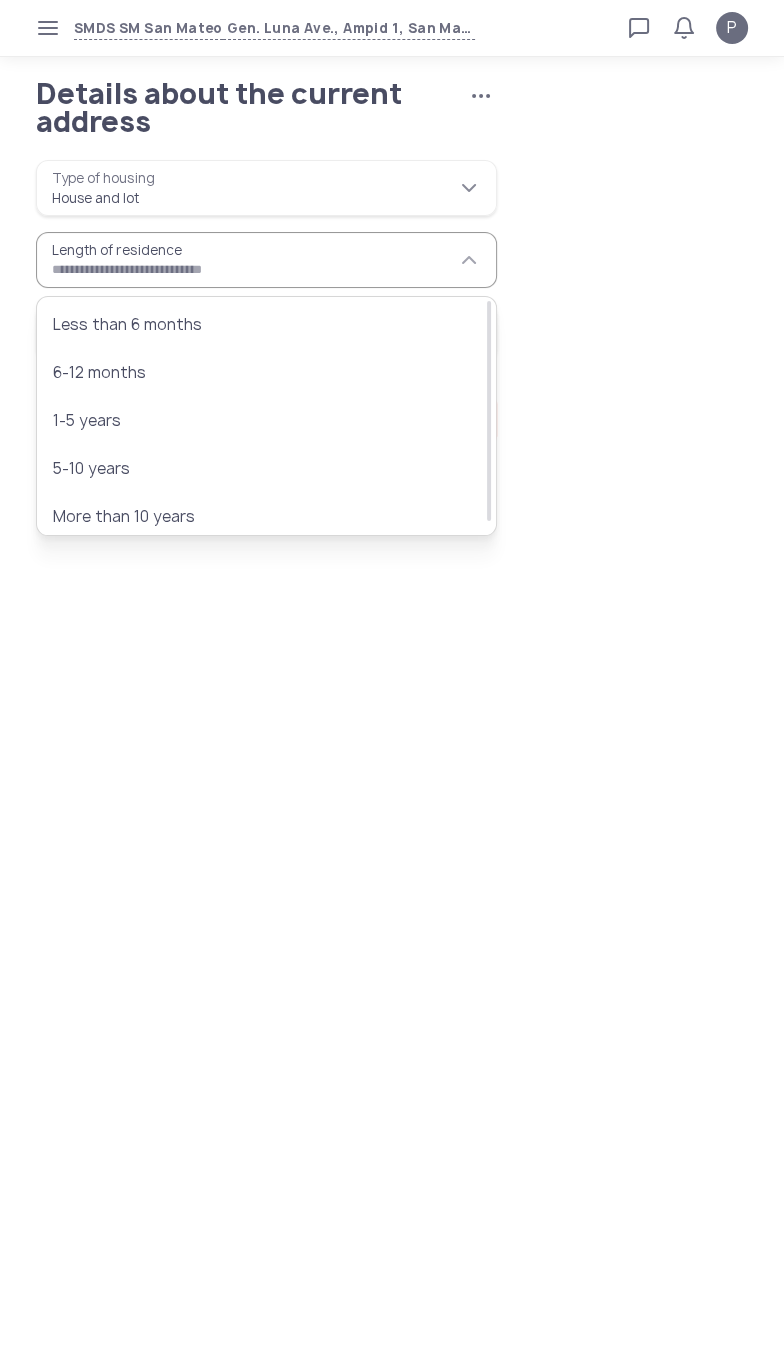 click on "**********" at bounding box center (266, 188) 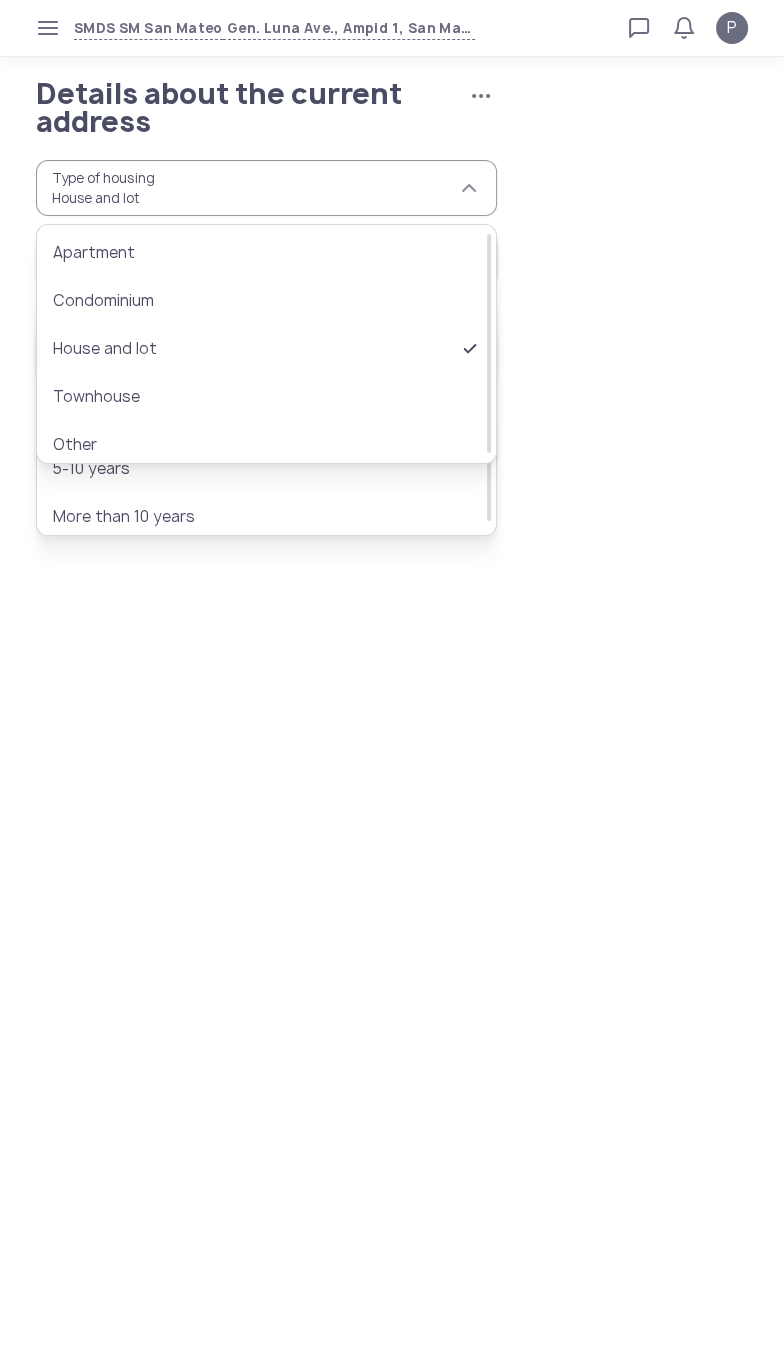 scroll, scrollTop: 4, scrollLeft: 0, axis: vertical 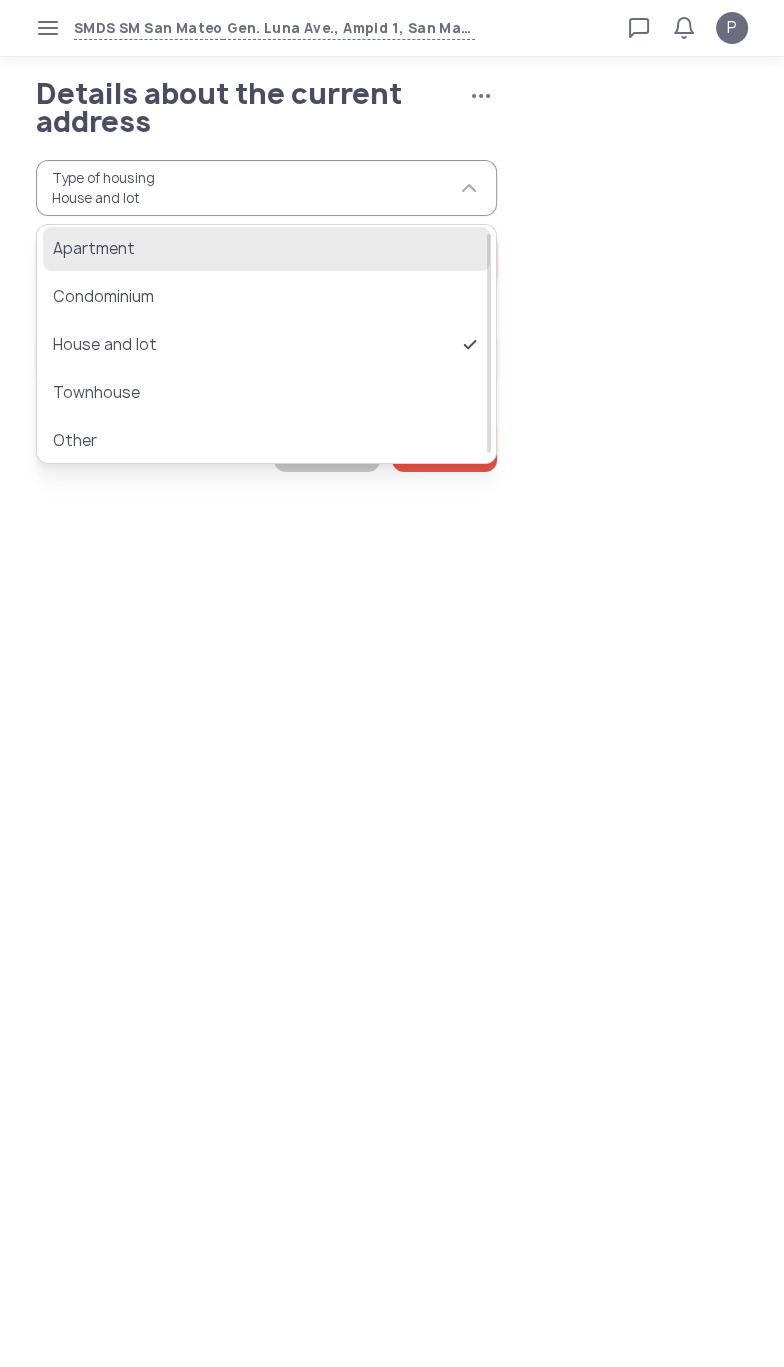 click on "Apartment" 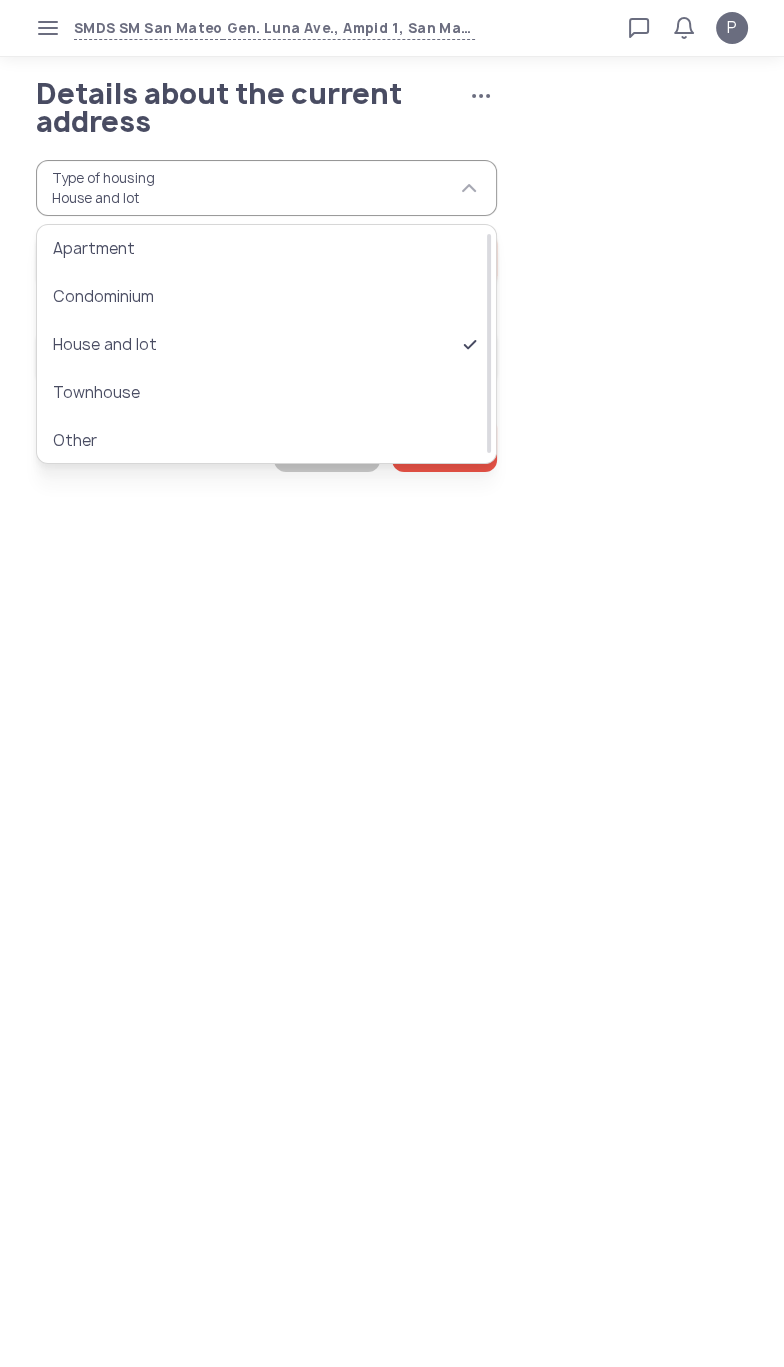 type on "*********" 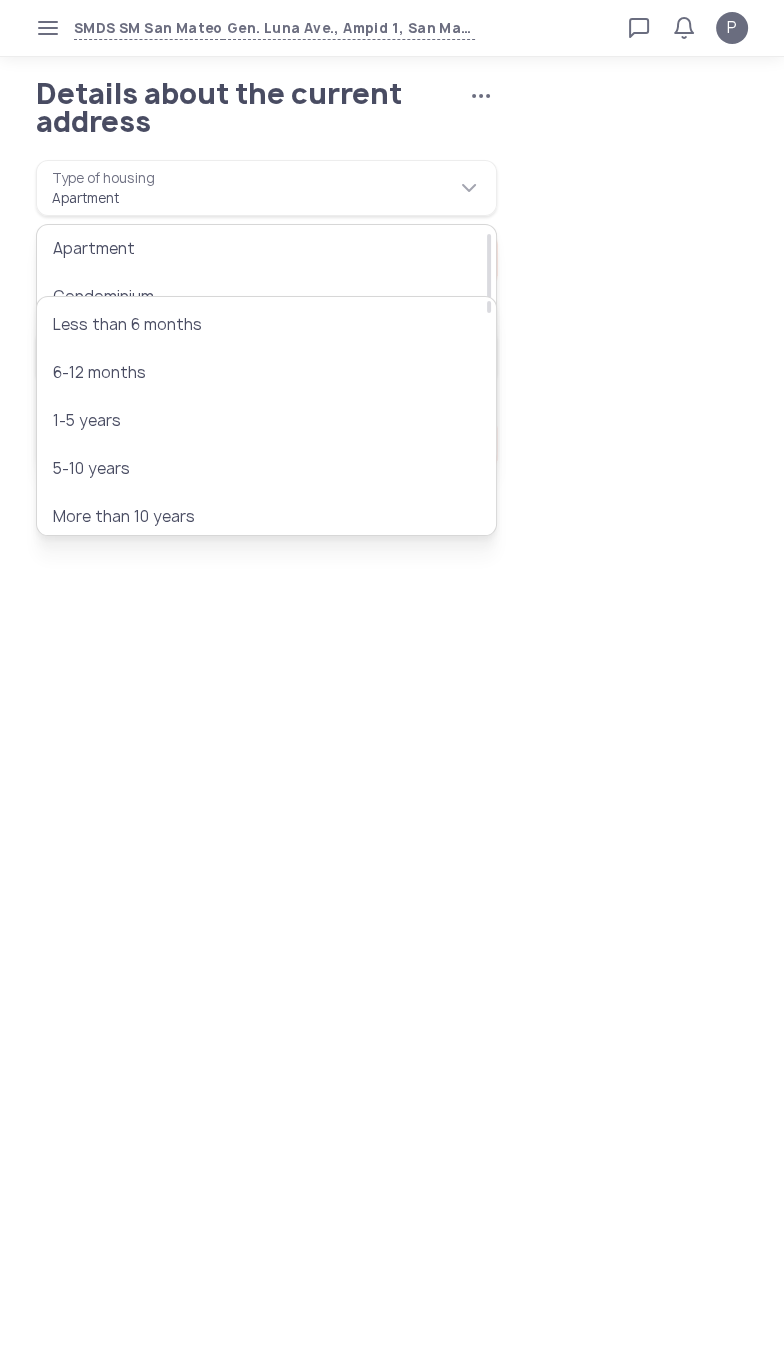 scroll, scrollTop: 0, scrollLeft: 0, axis: both 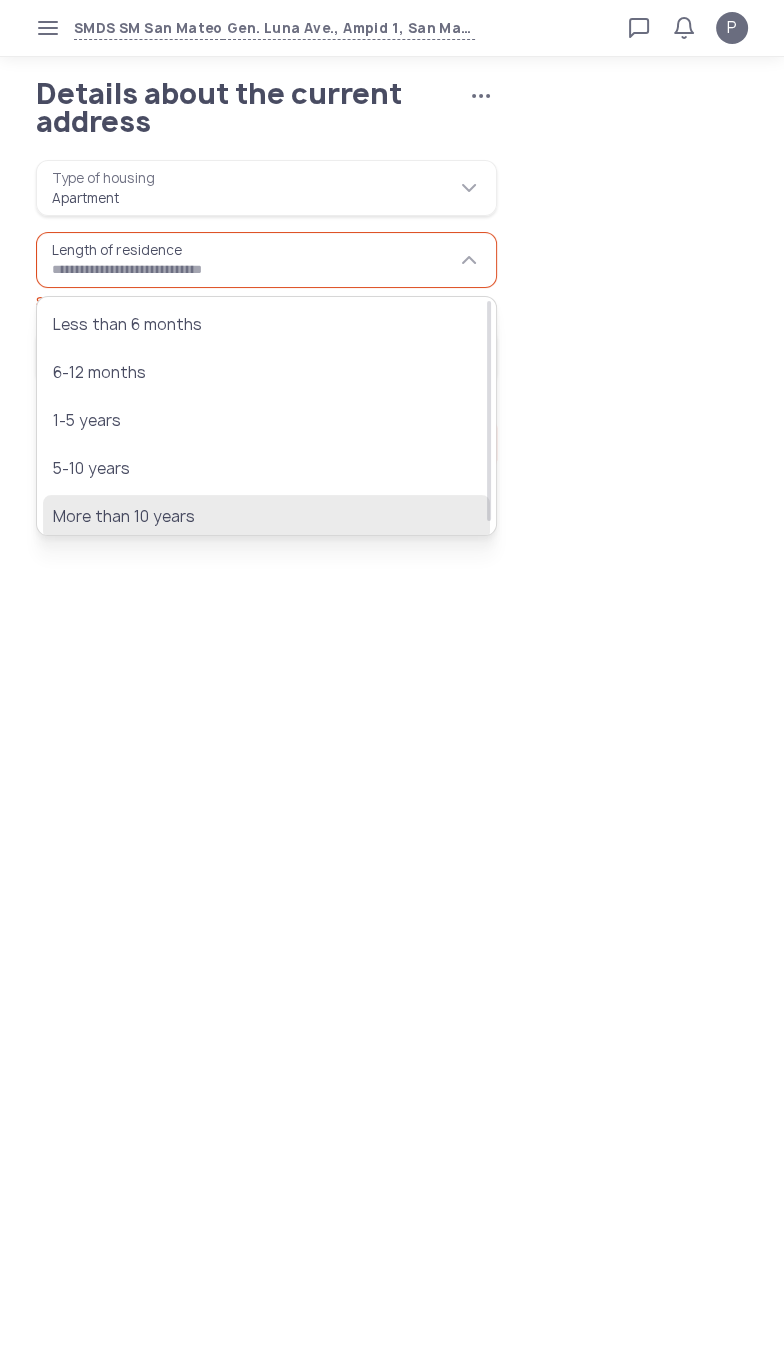 click on "More than 10 years" 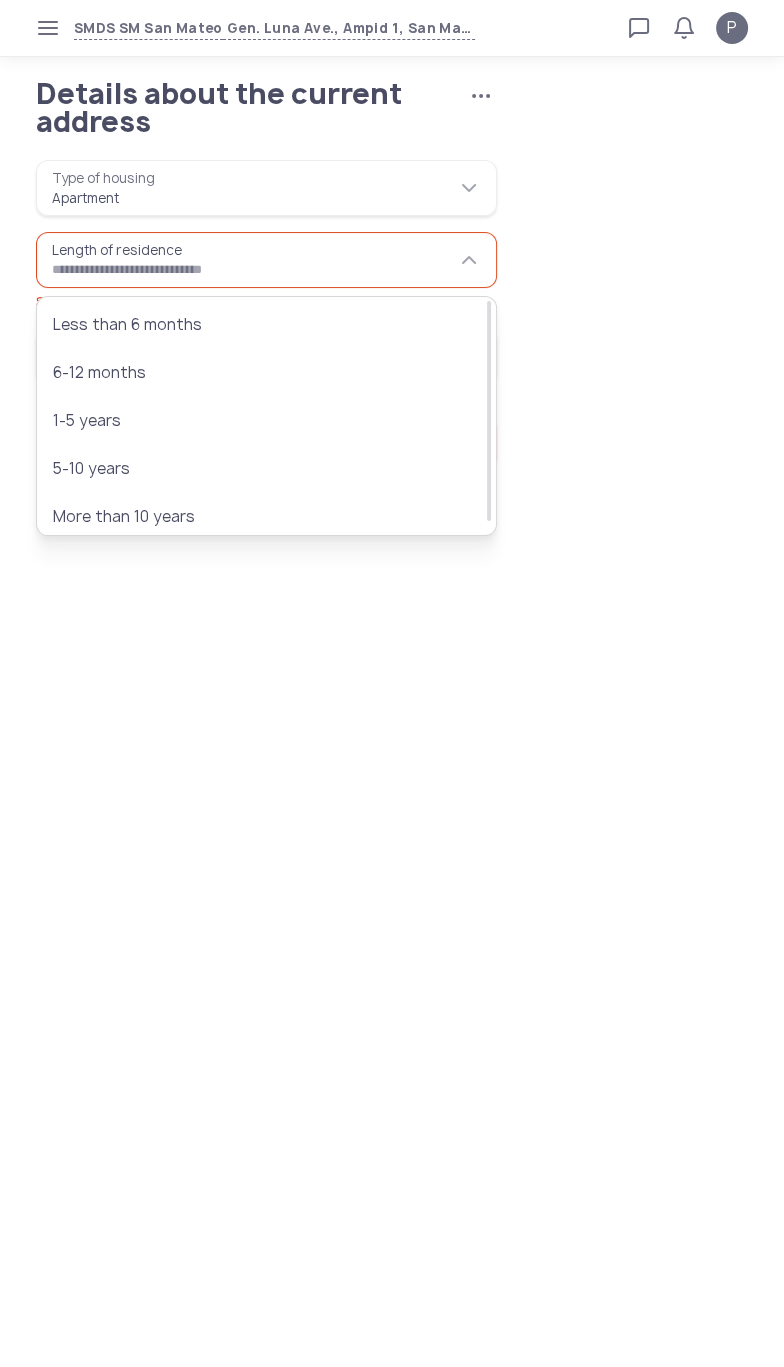 type on "**********" 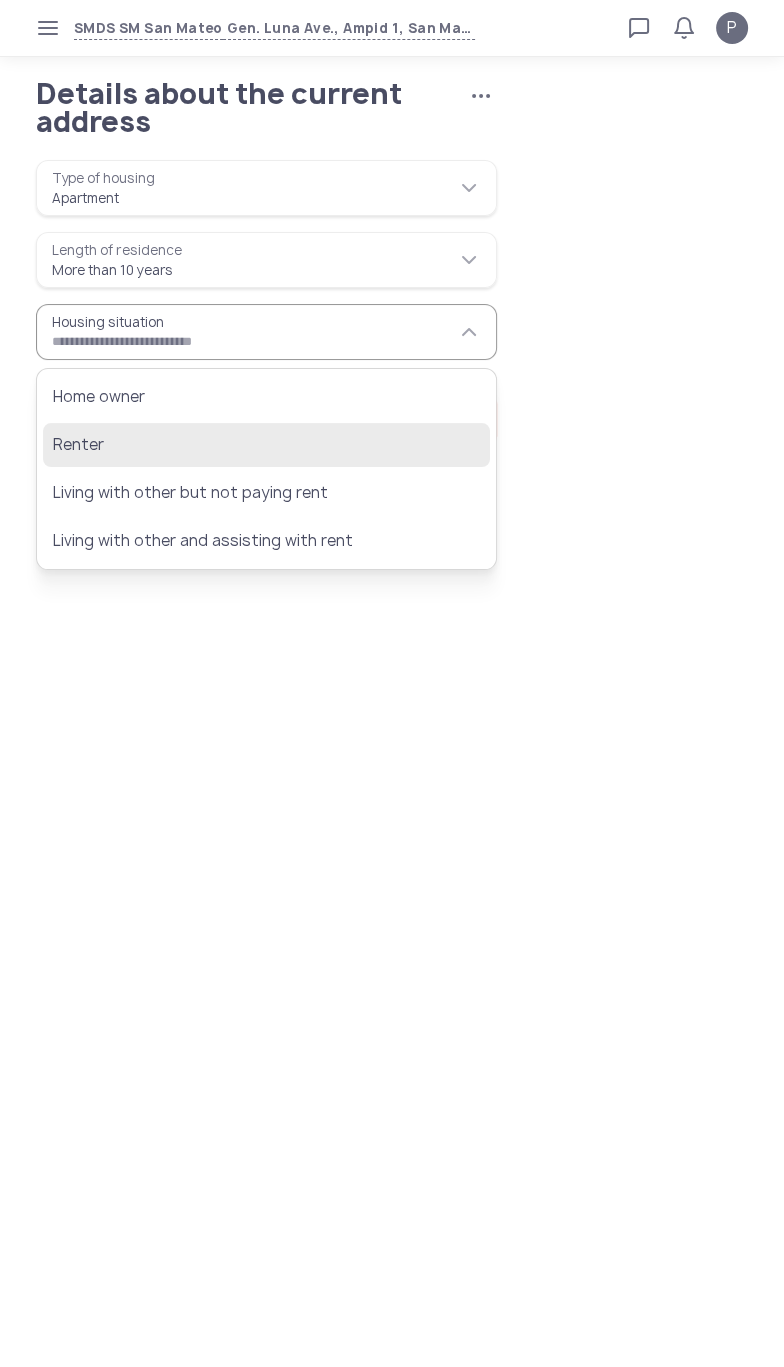 click on "Renter" 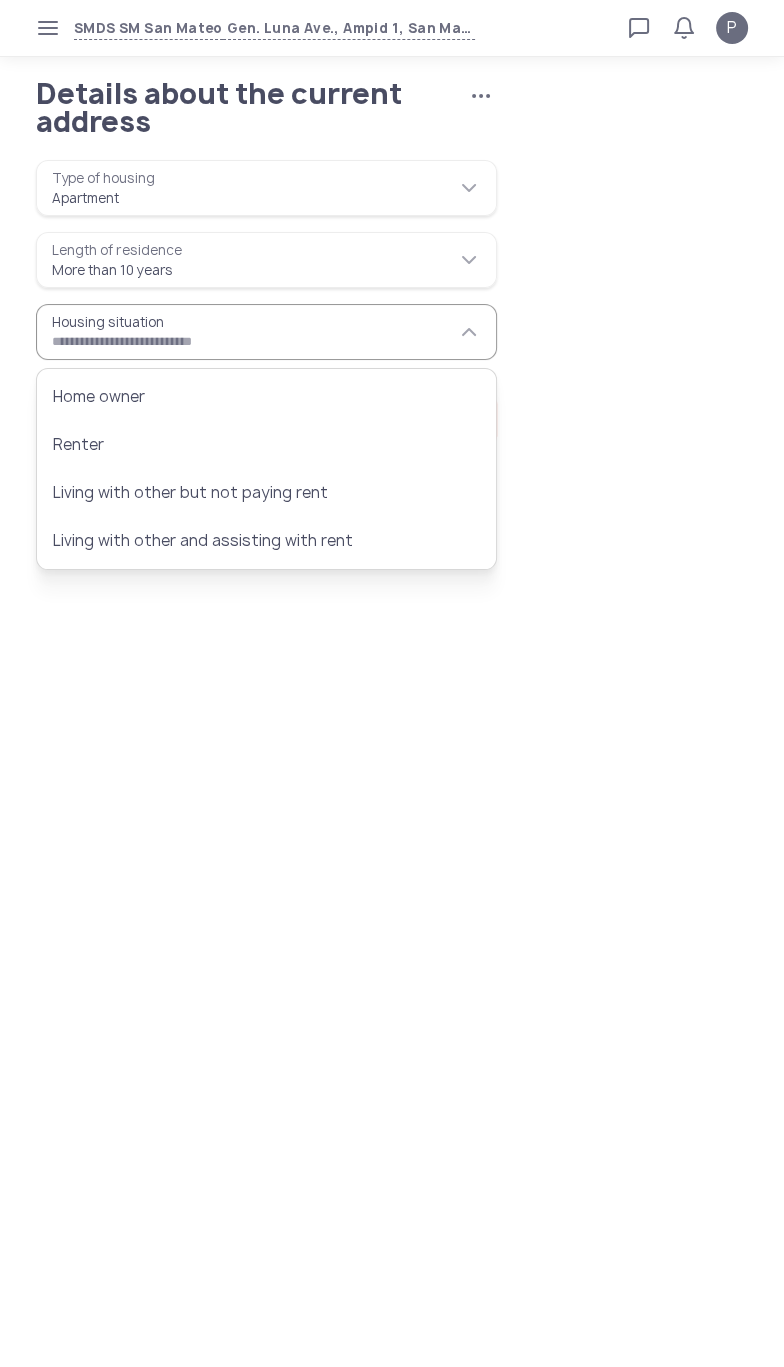 type on "******" 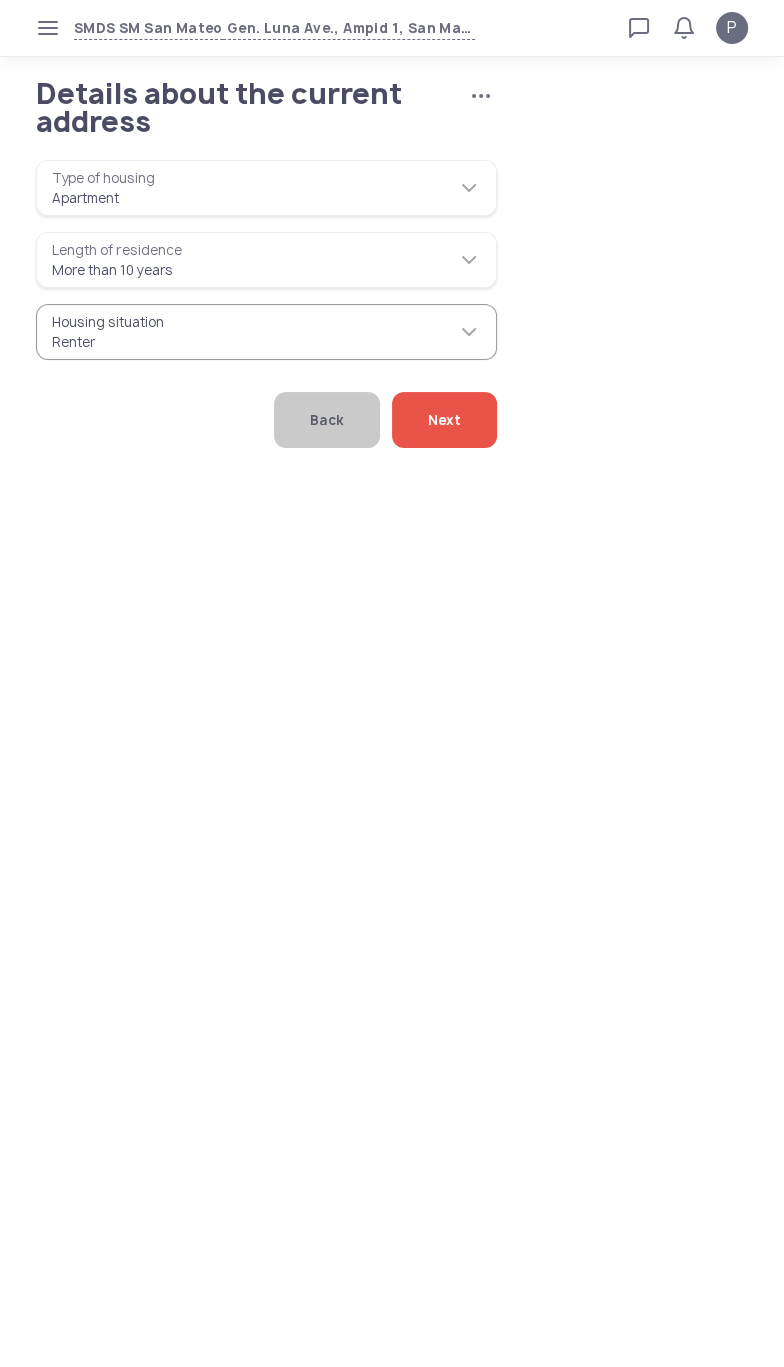 click on "Next" 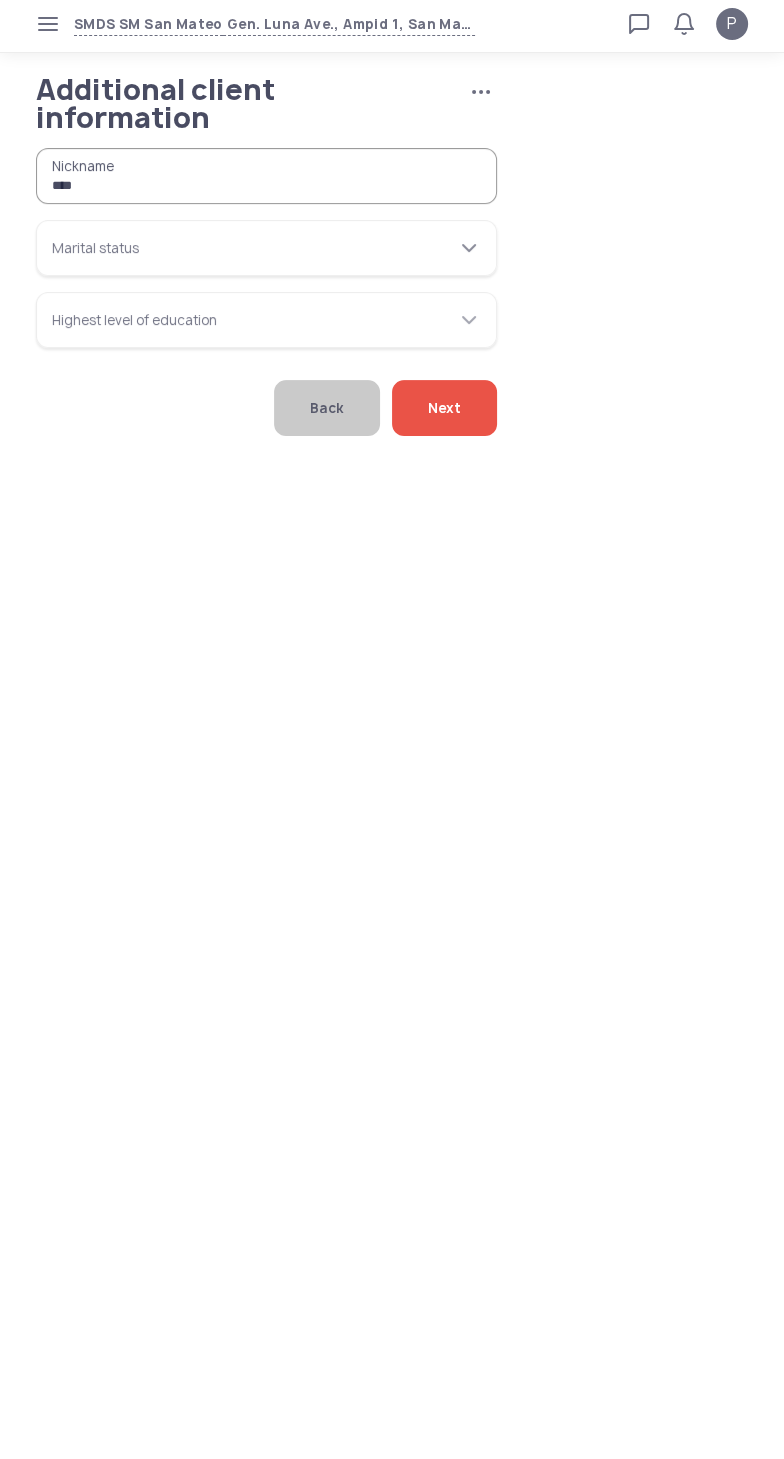 type on "****" 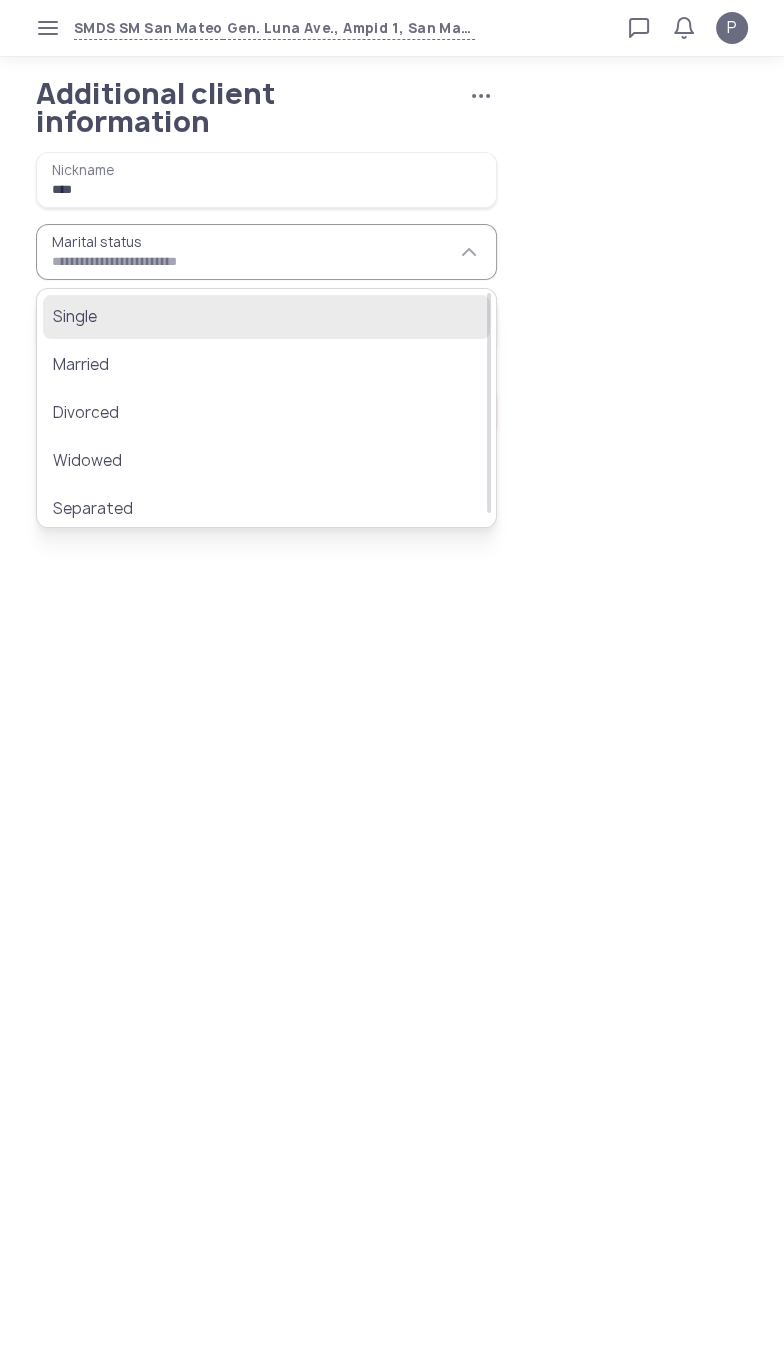 click on "Single" 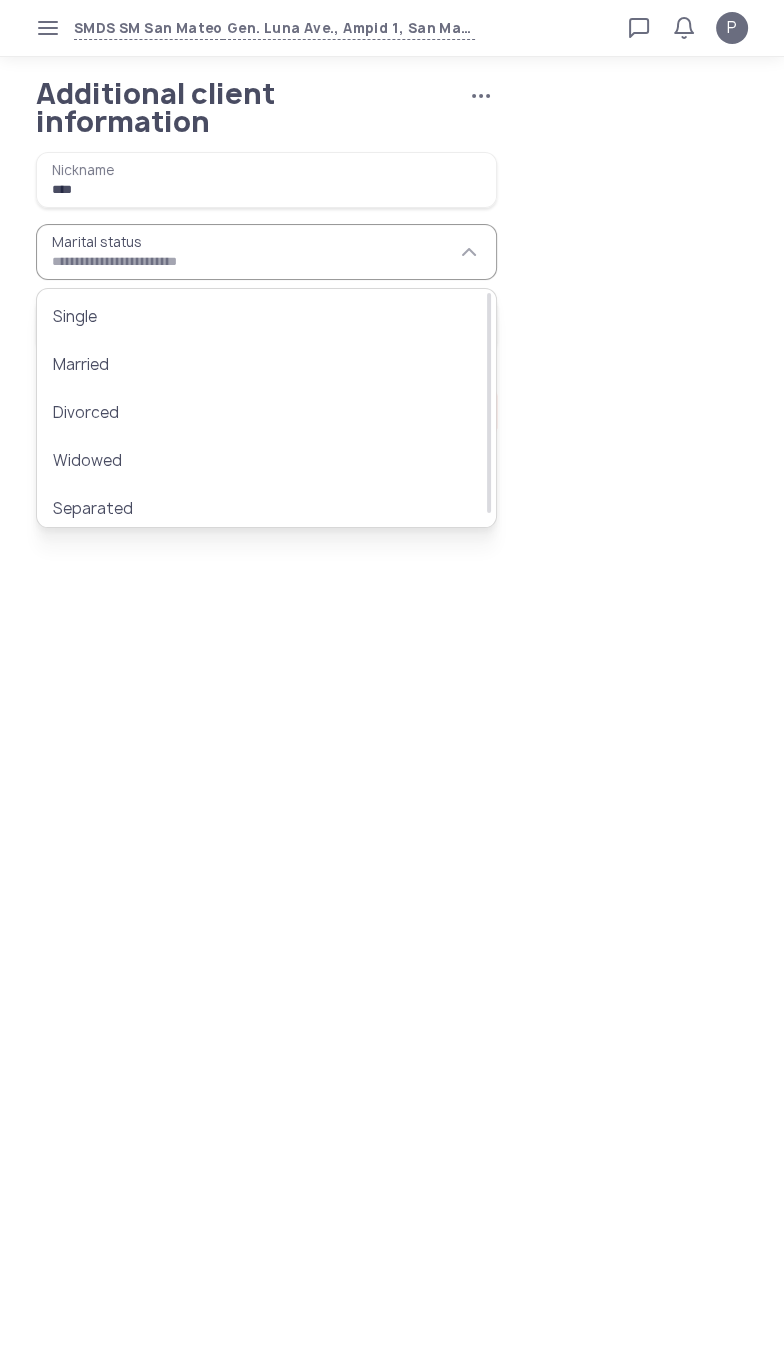 type on "******" 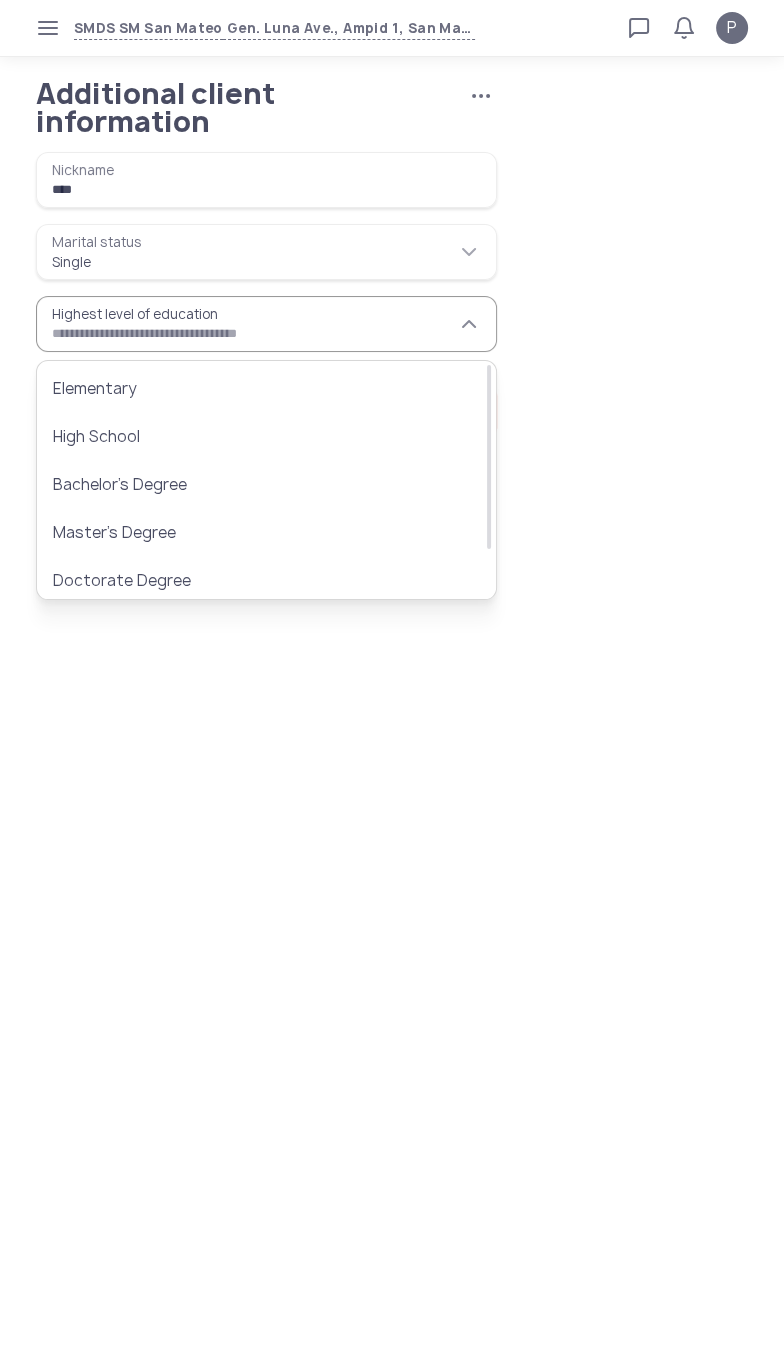 click on "Highest level of education" at bounding box center [266, 324] 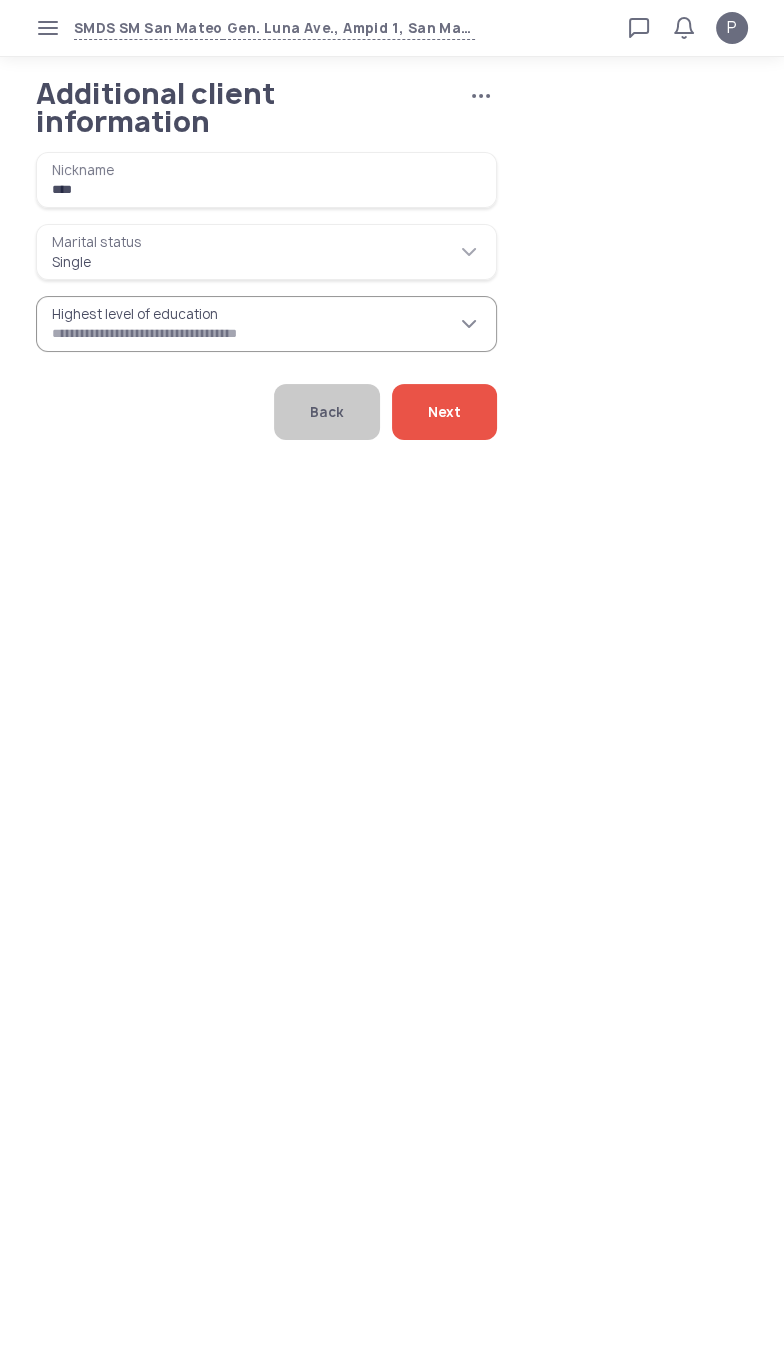 click on "Highest level of education" at bounding box center [266, 324] 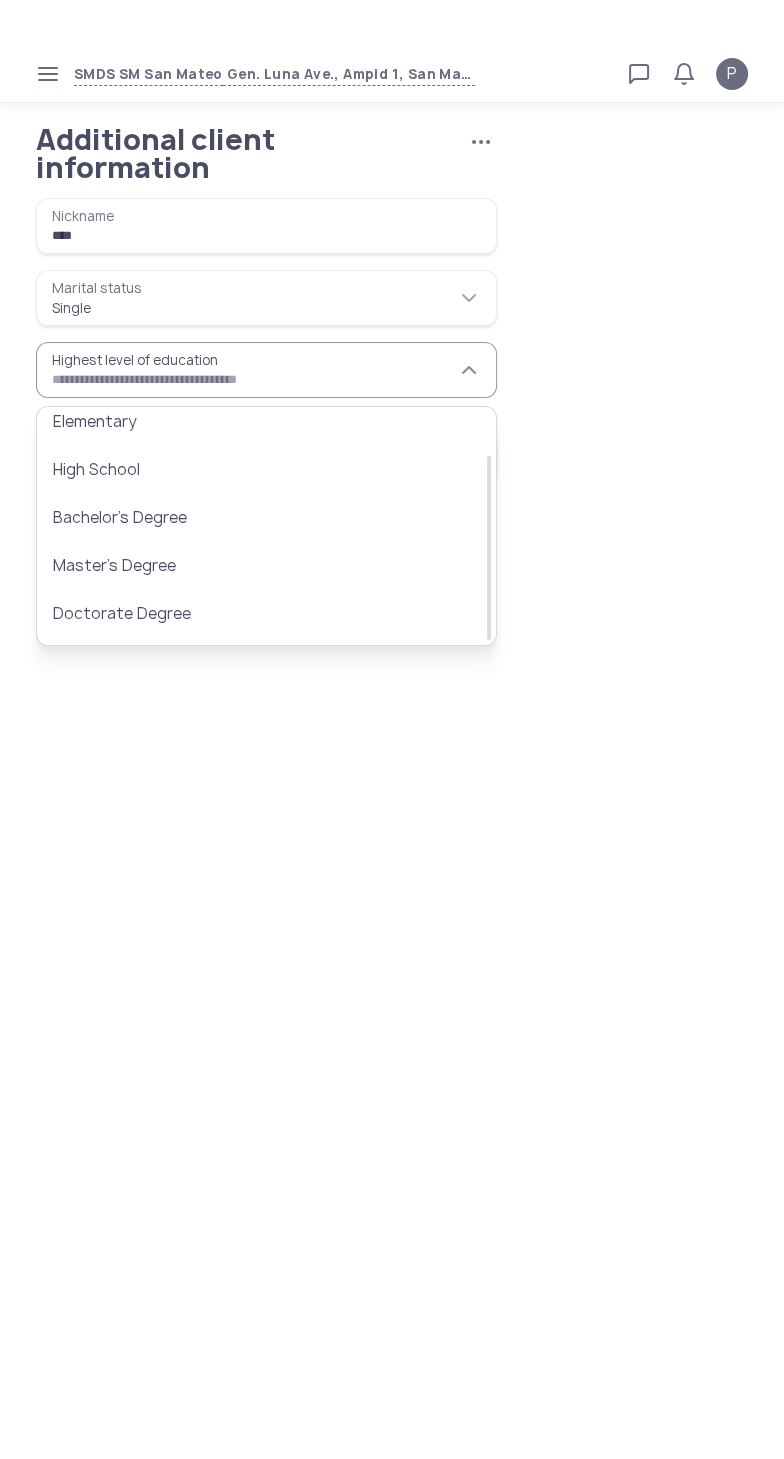 scroll, scrollTop: 0, scrollLeft: 0, axis: both 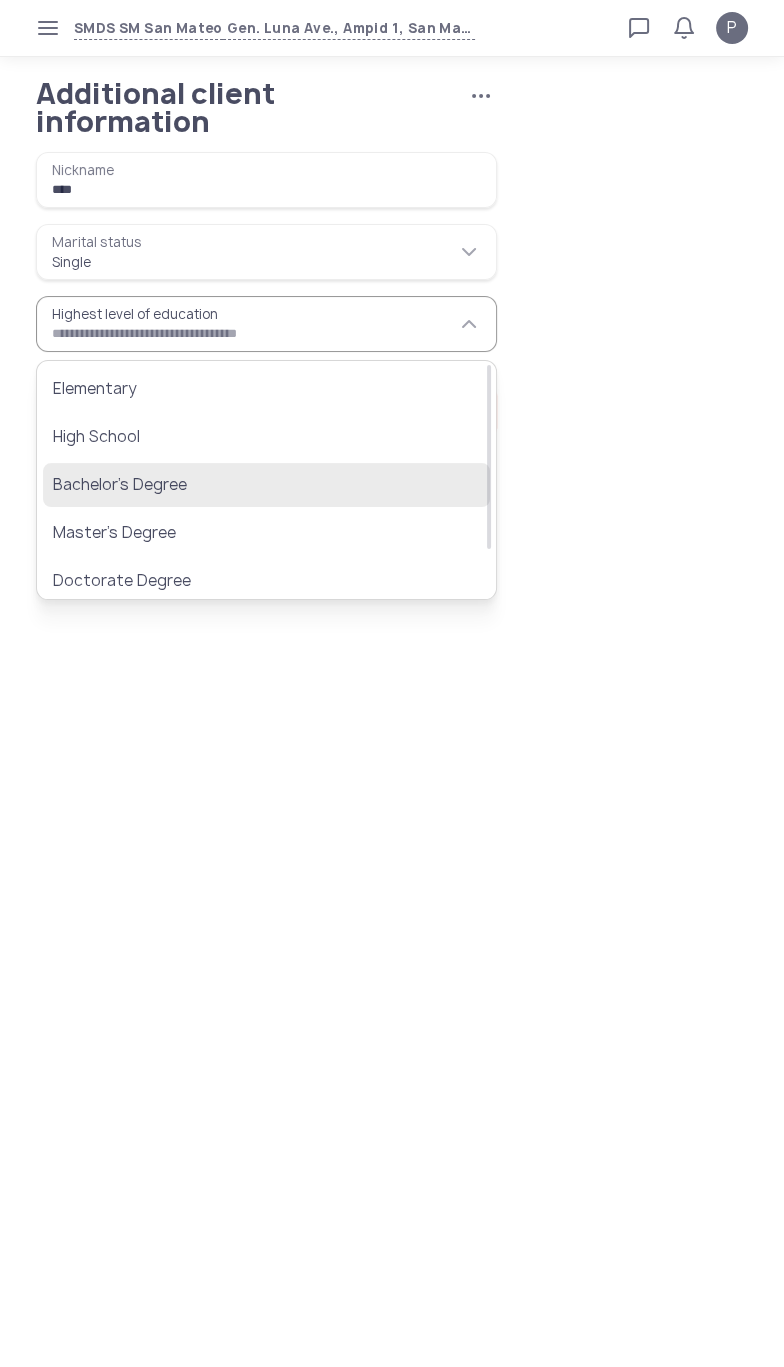 click on "Bachelor’s Degree" 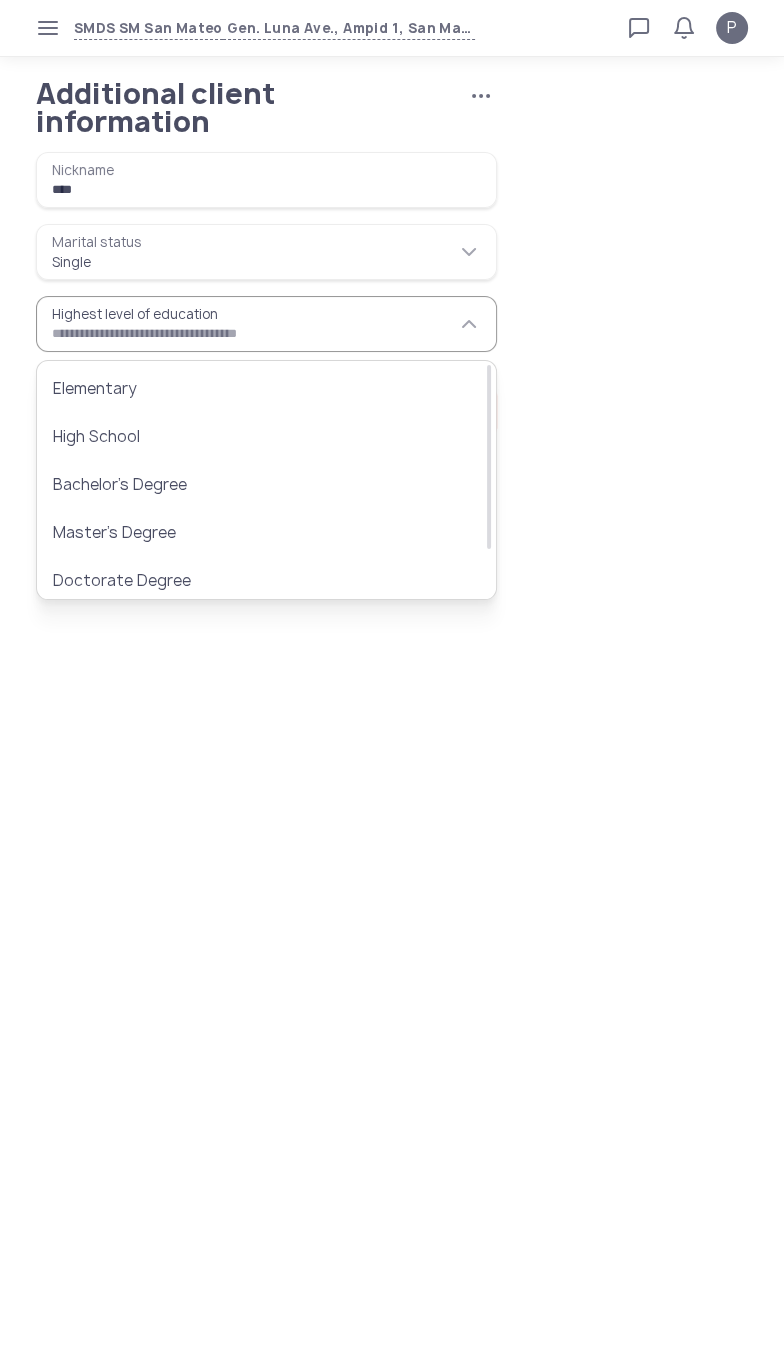 type on "**********" 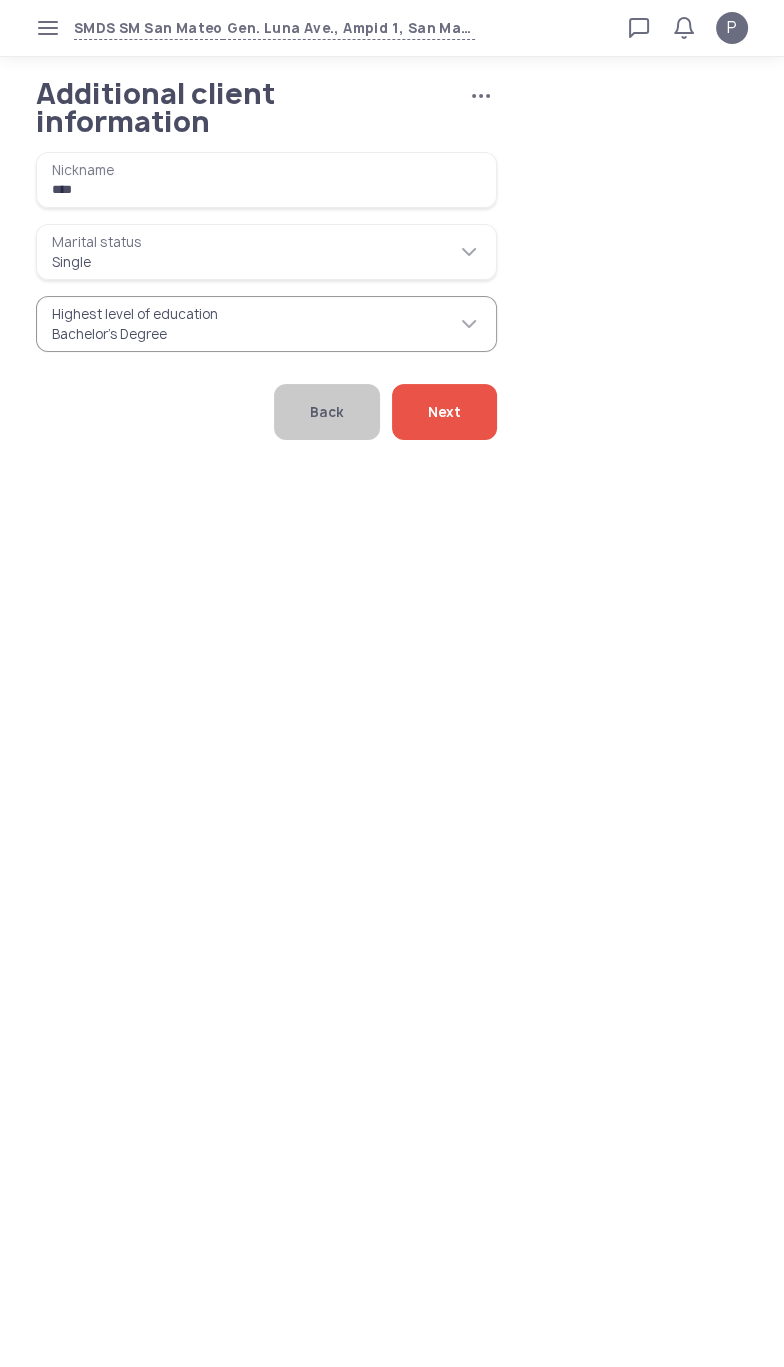 click on "Next" 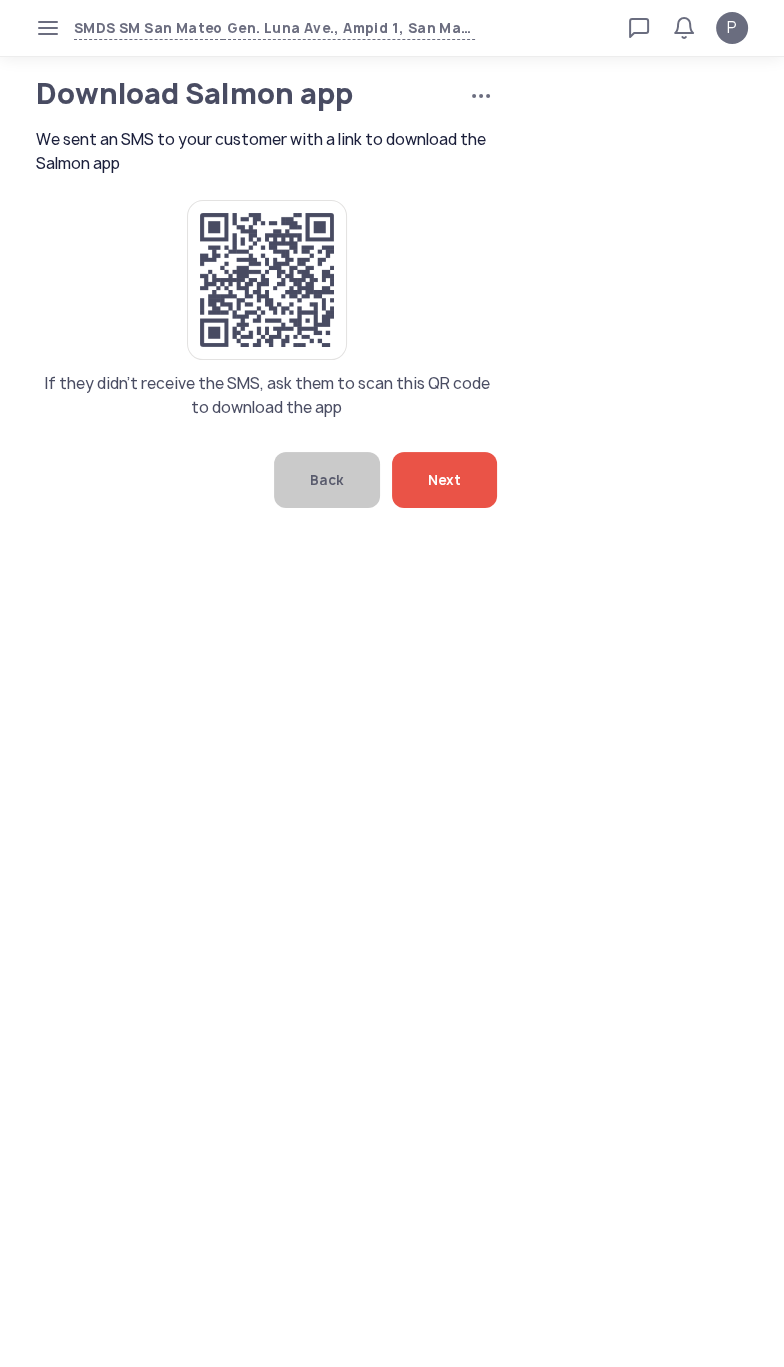 click on "Next" 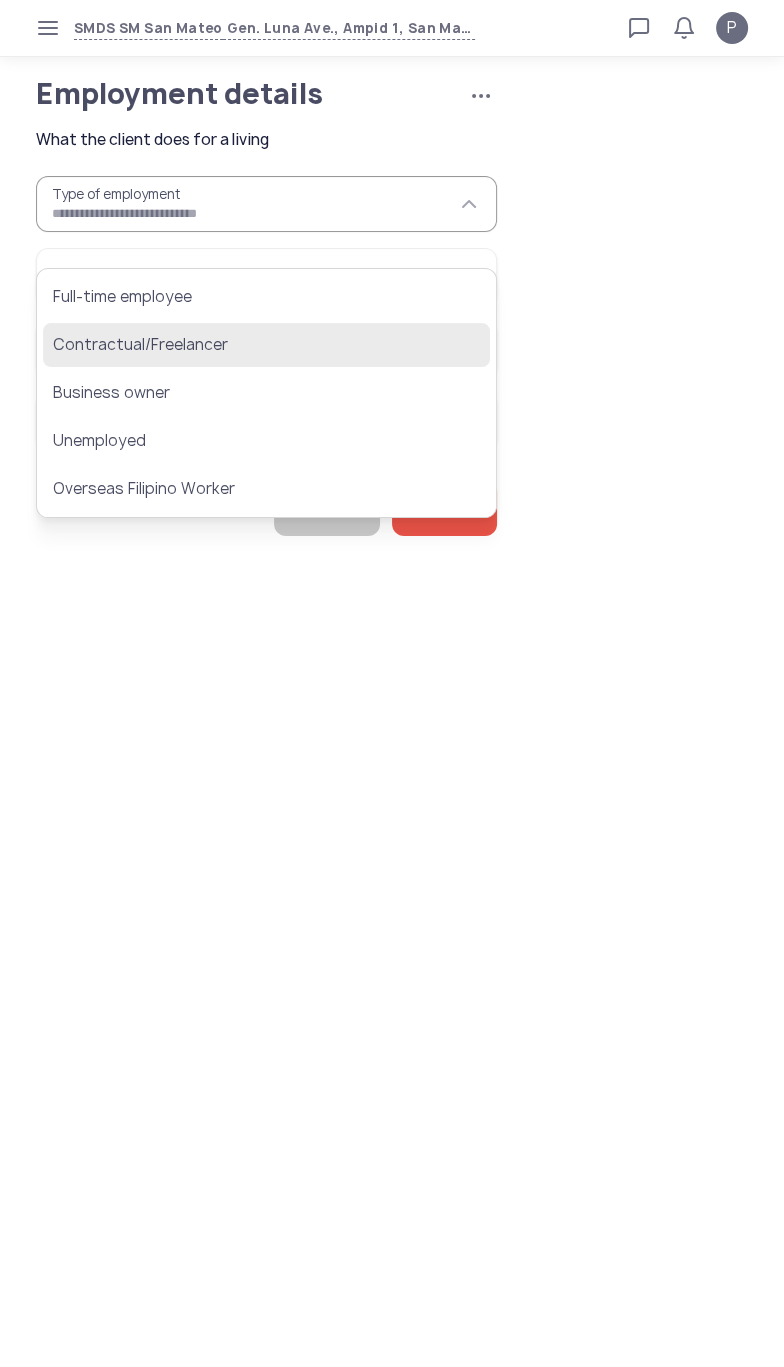 click on "Contractual/Freelancer" 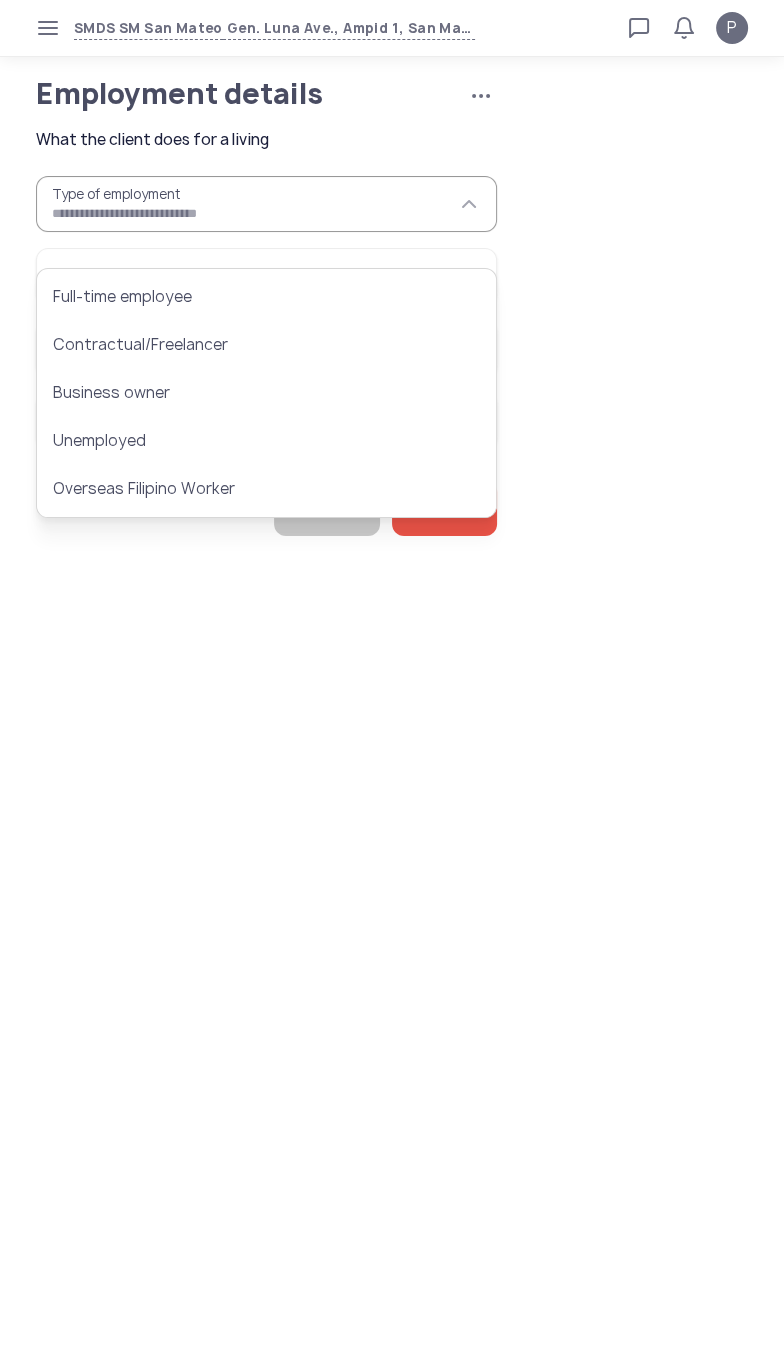 type on "**********" 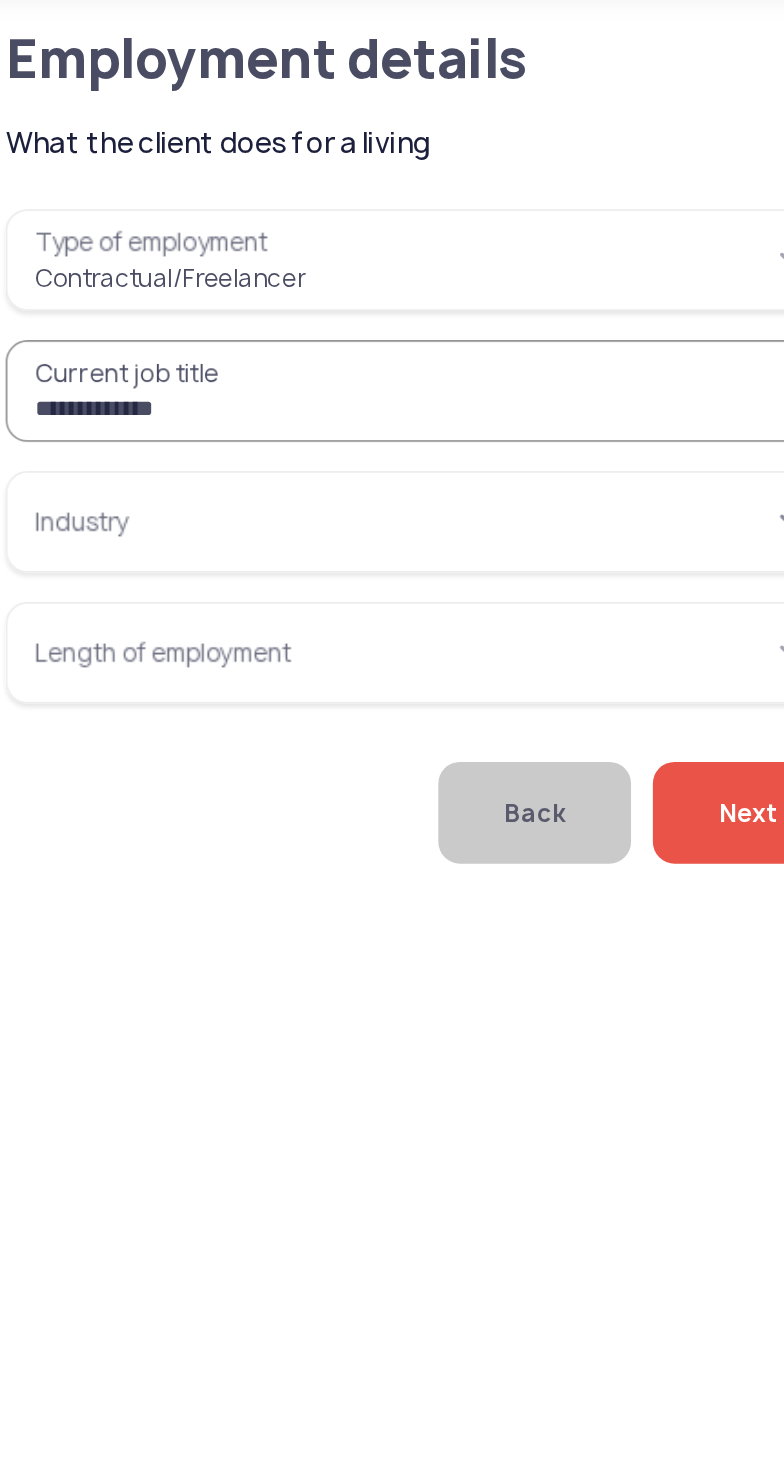 type on "**********" 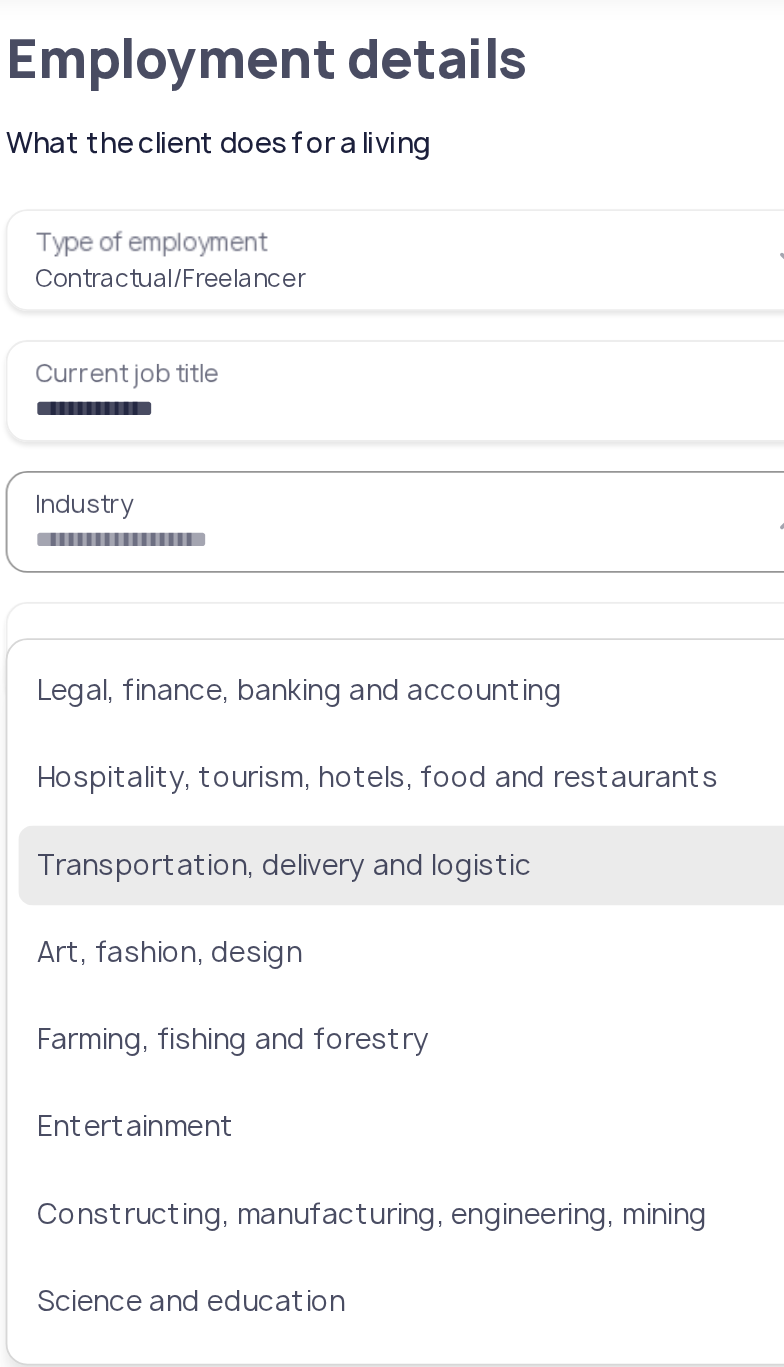 click on "Transportation, delivery and logistic" 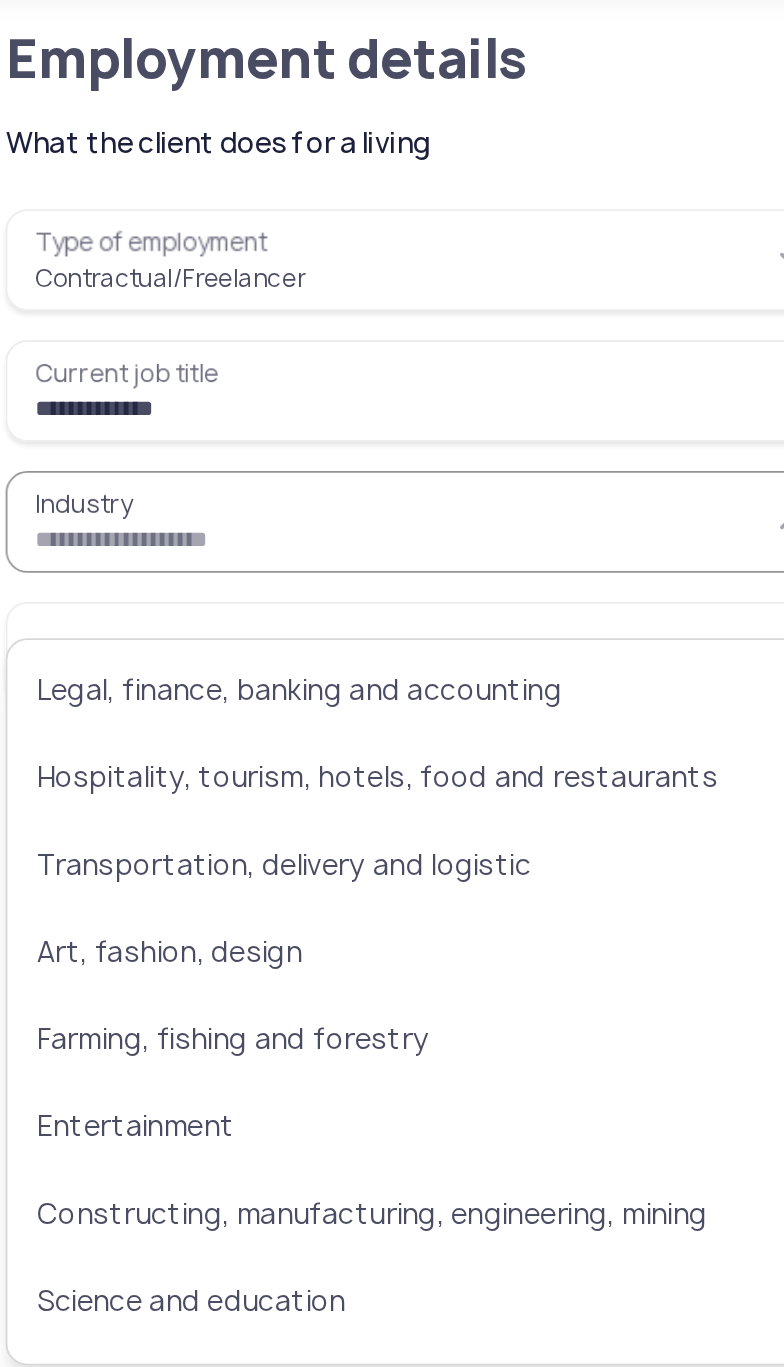 type on "**********" 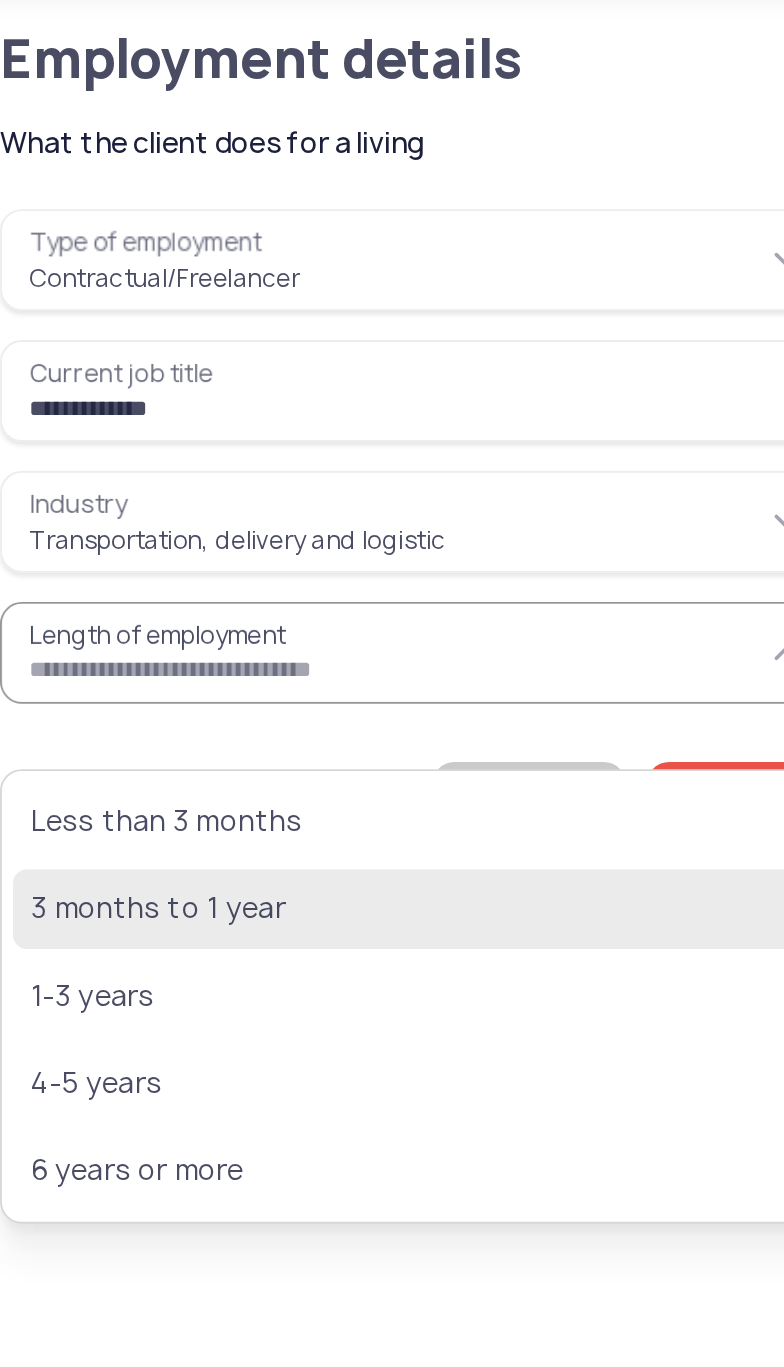 click on "3 months to 1 year" 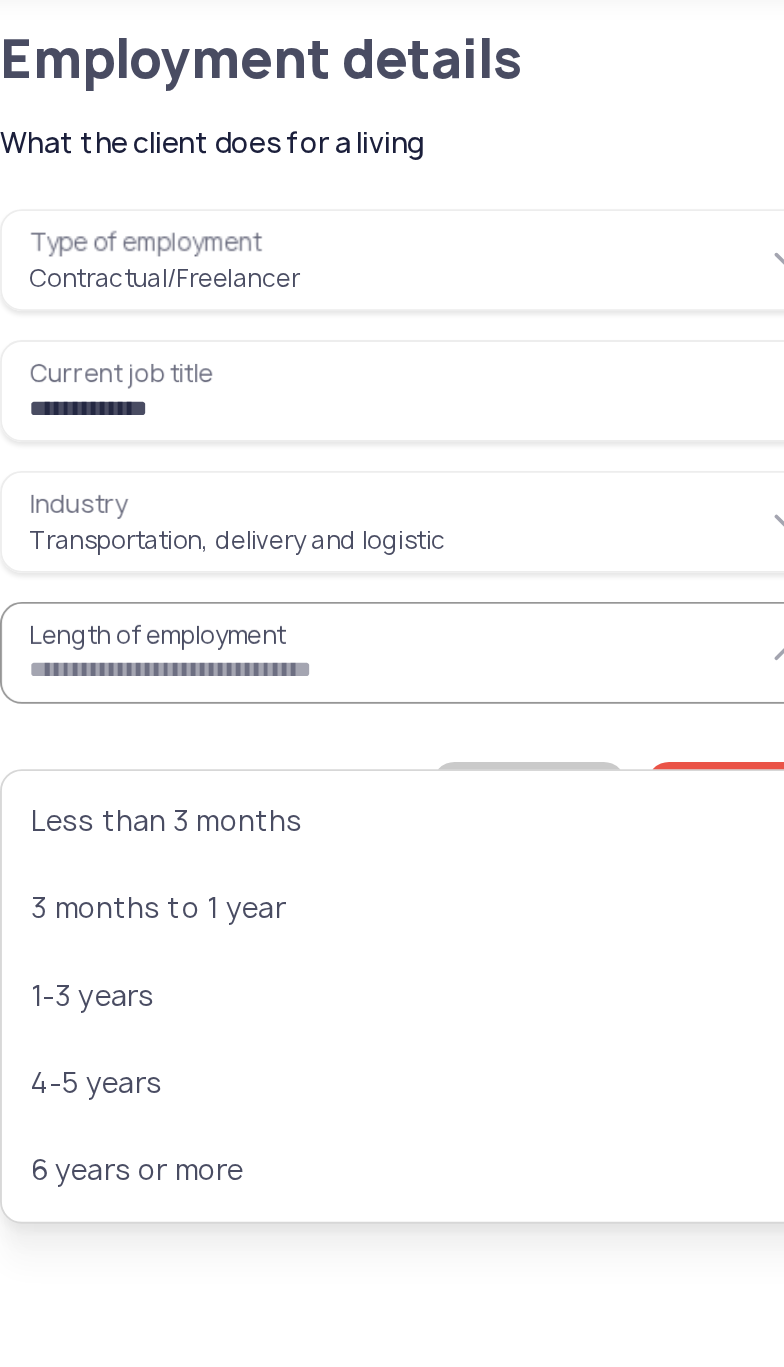 type on "**********" 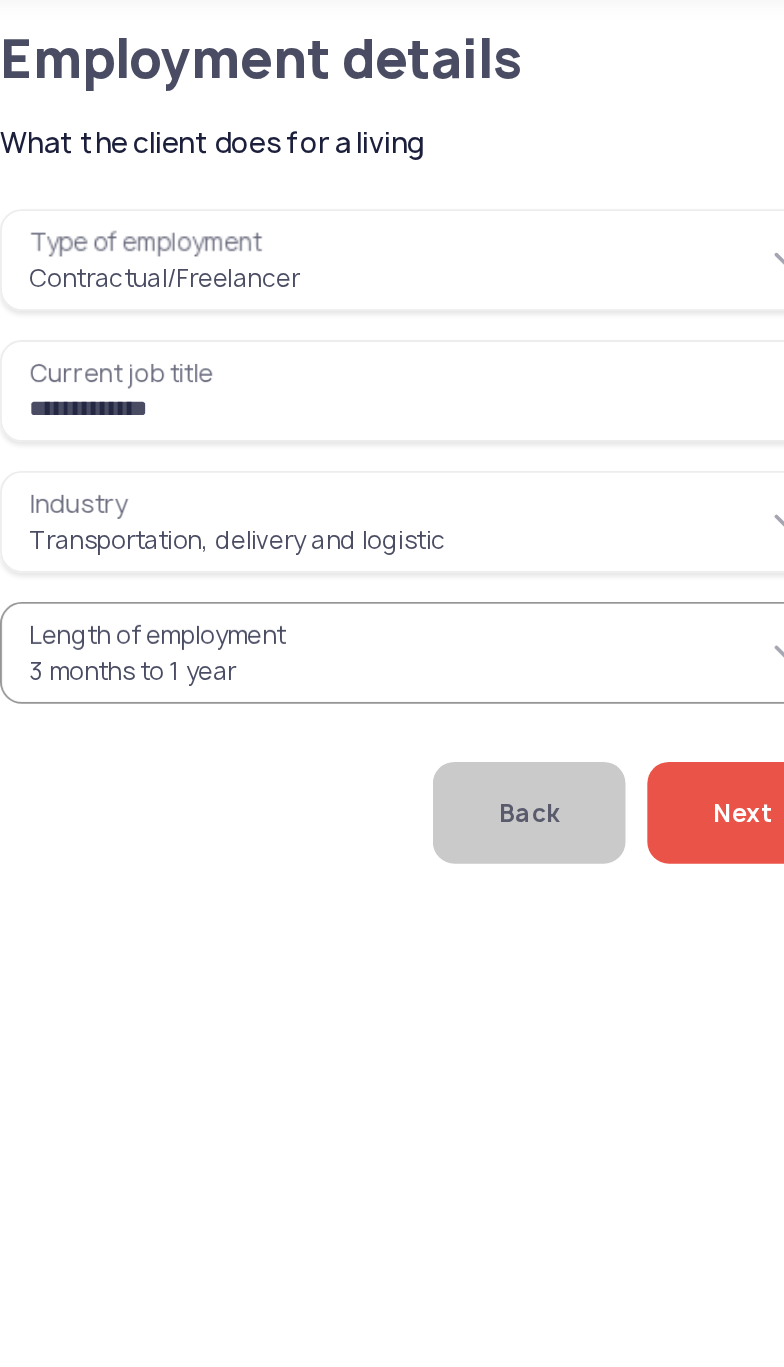 click on "Next" 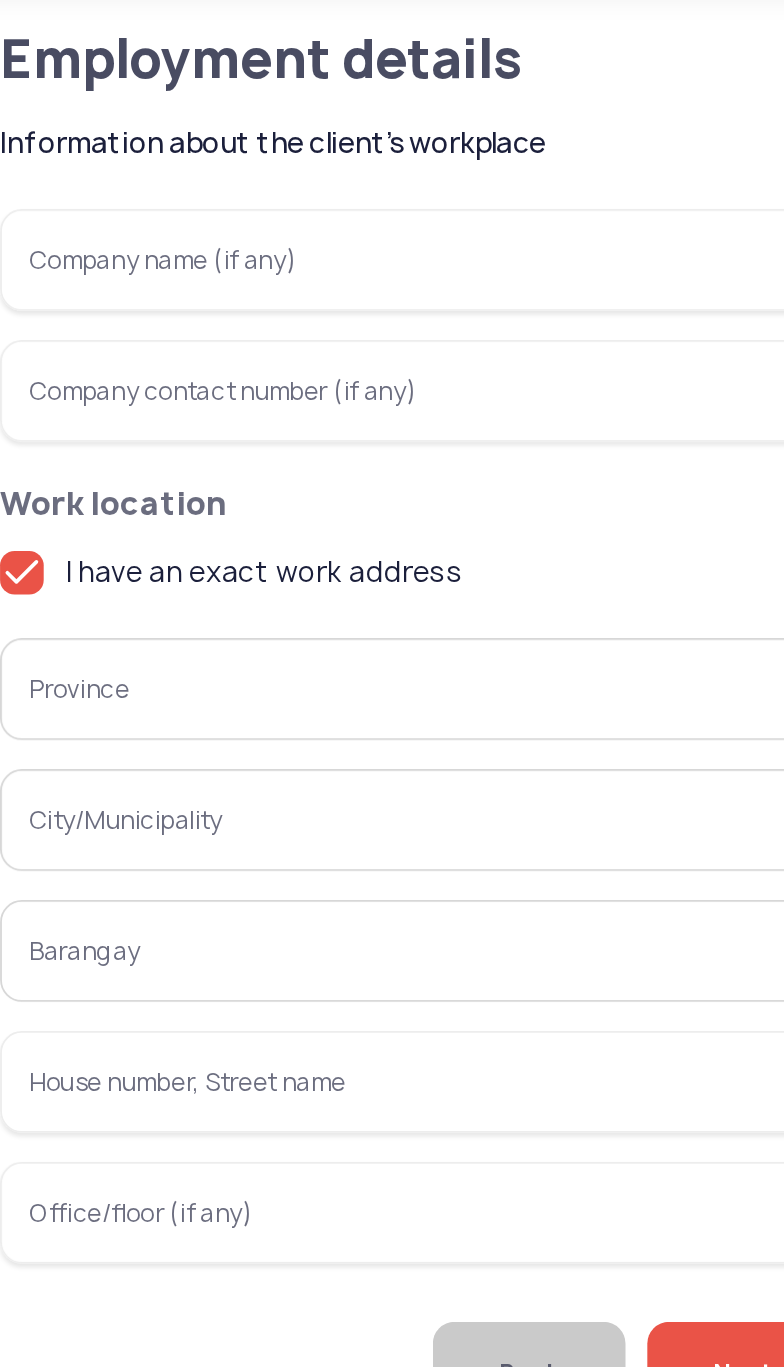click on "Company name (if any)" at bounding box center (266, 204) 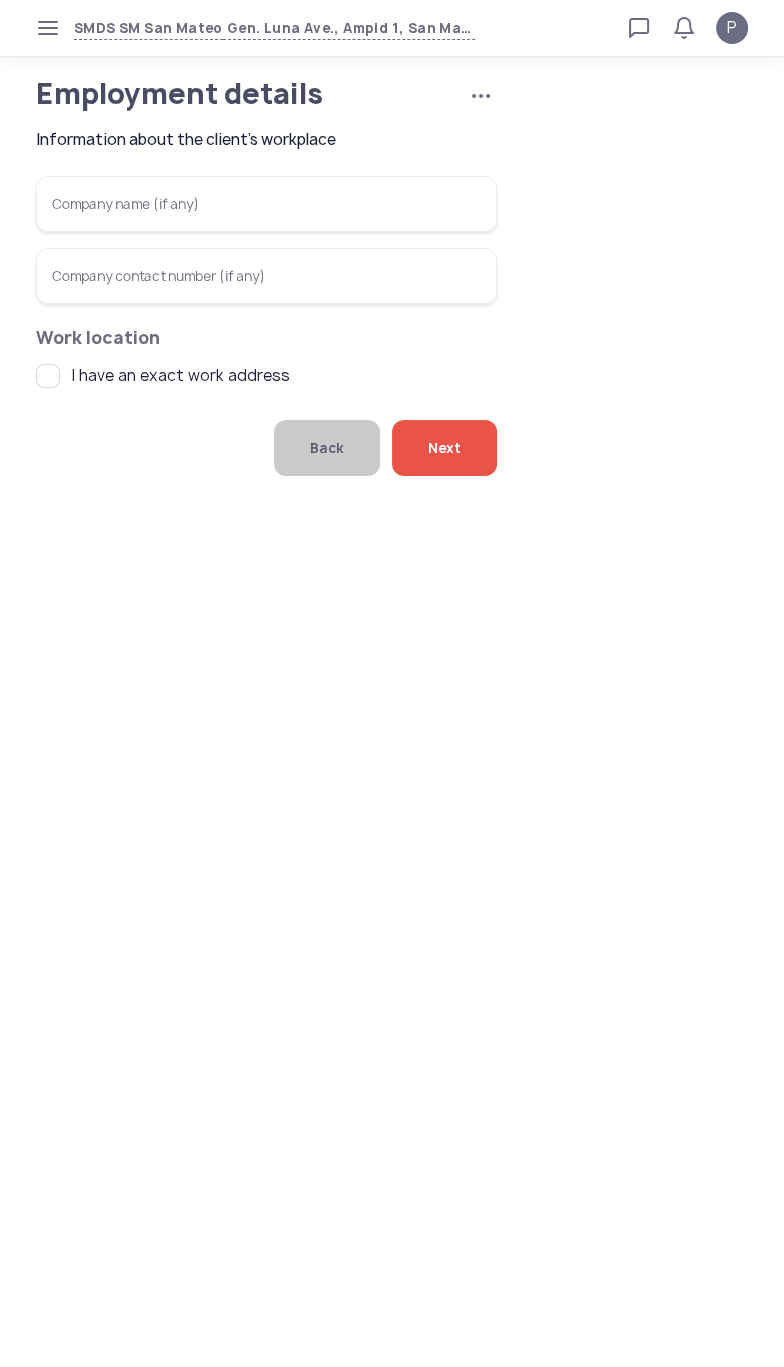 click on "Next" 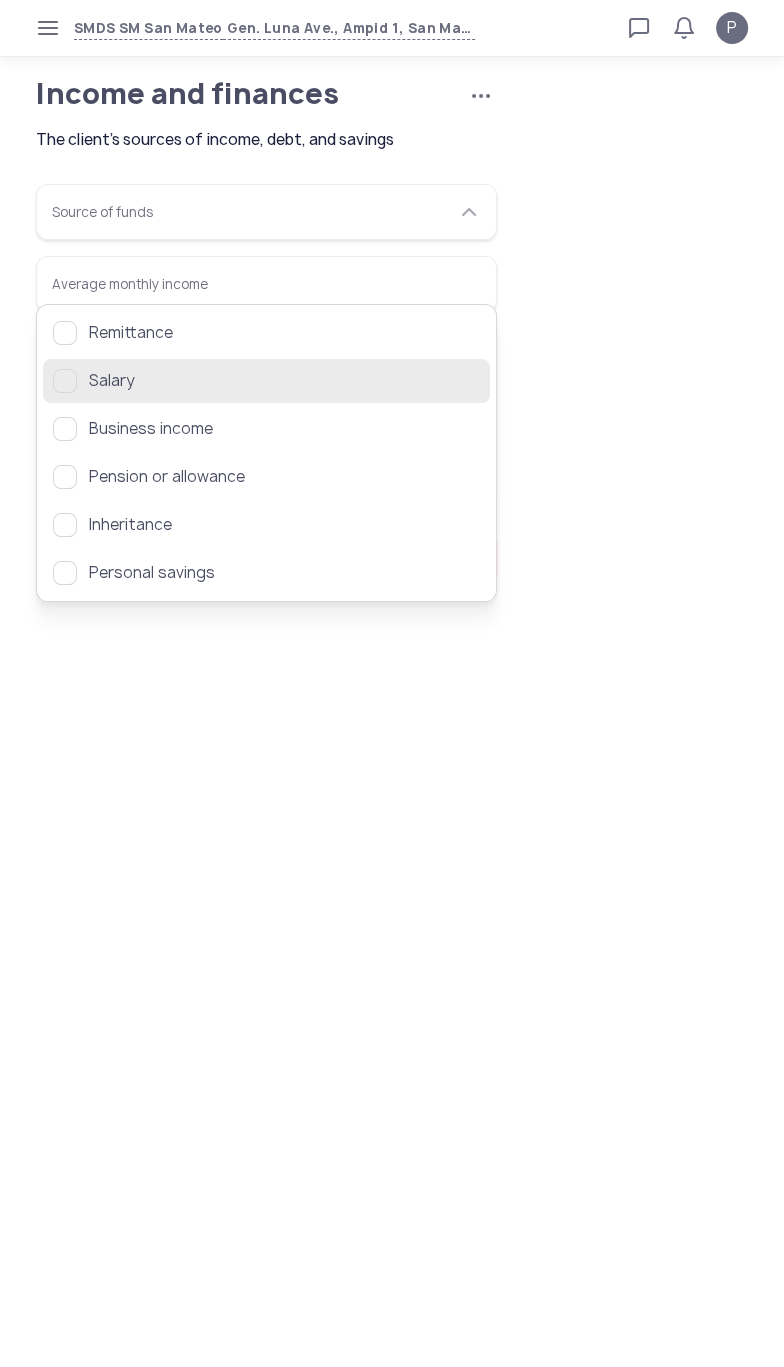 click on "Salary" 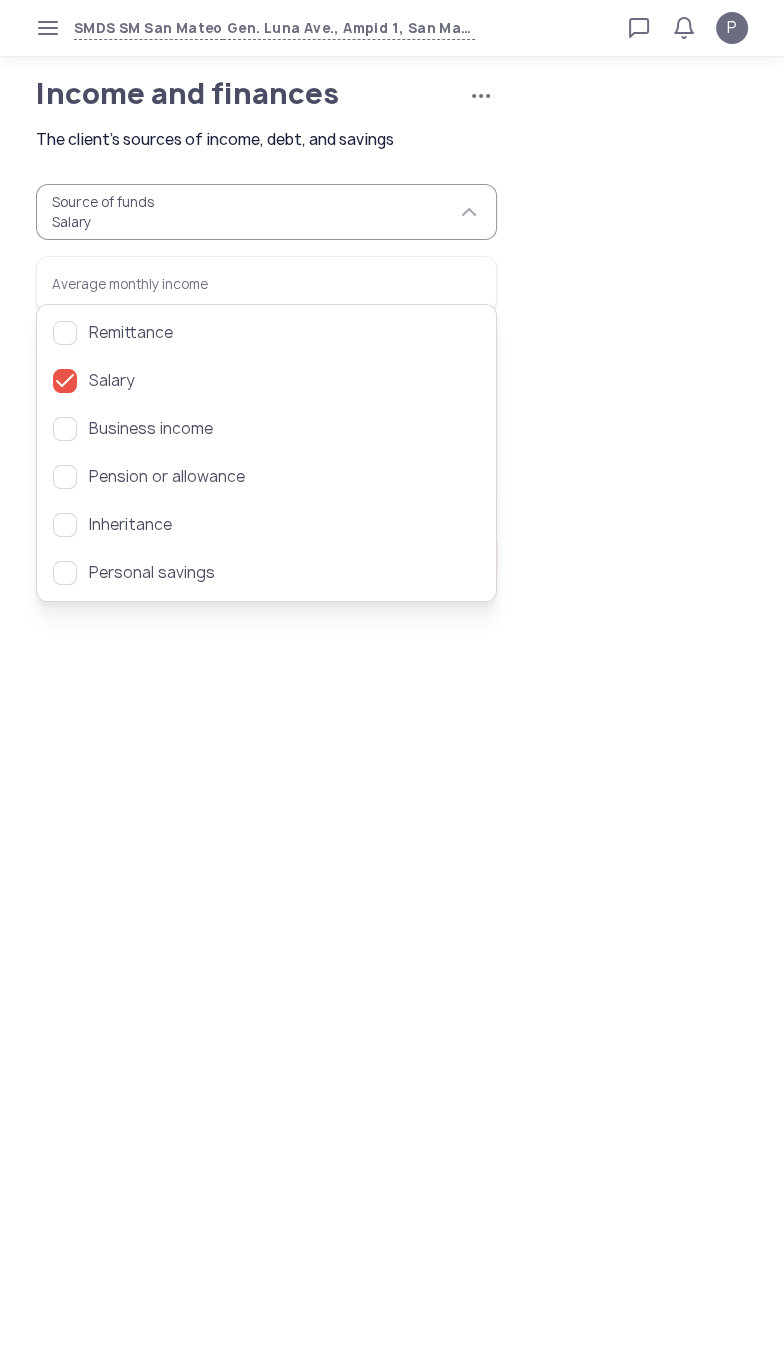 click on "Income and finances   Cancel application  The client's sources of income, debt, and savings  Source of funds  Salary  Average monthly income   Has a bank account   Has taken a loan or credit card before   Has outstanding debt   Back   Next" 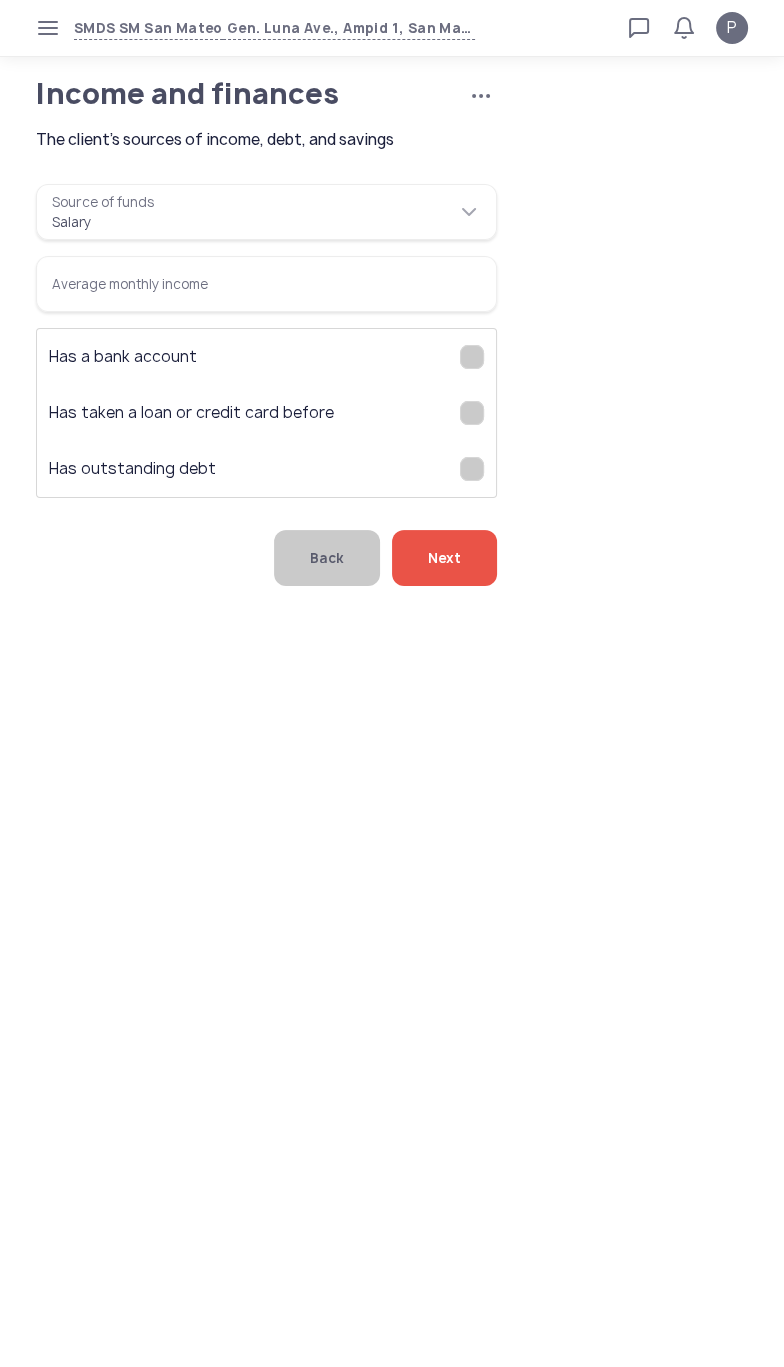 click on "Average monthly income" at bounding box center [266, 284] 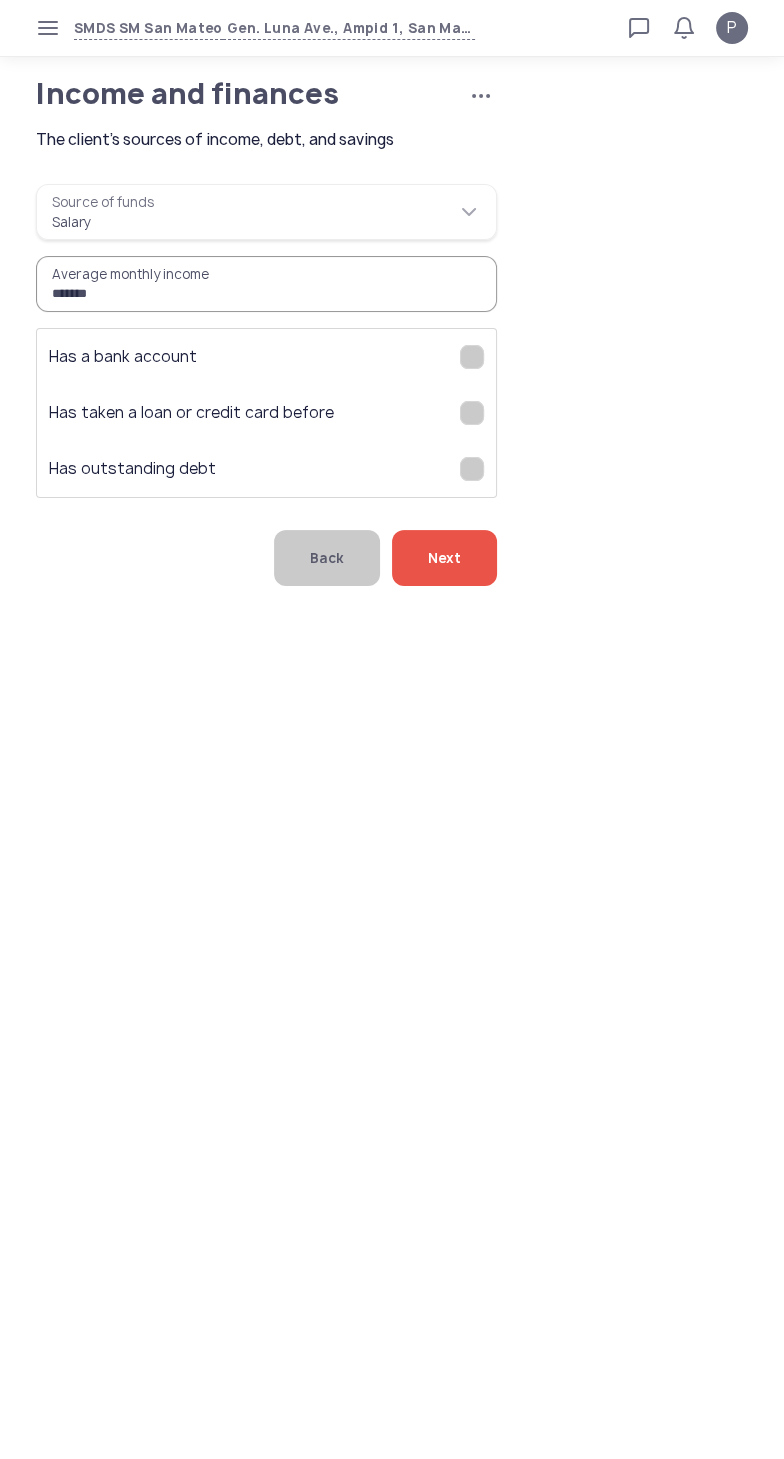 type on "*******" 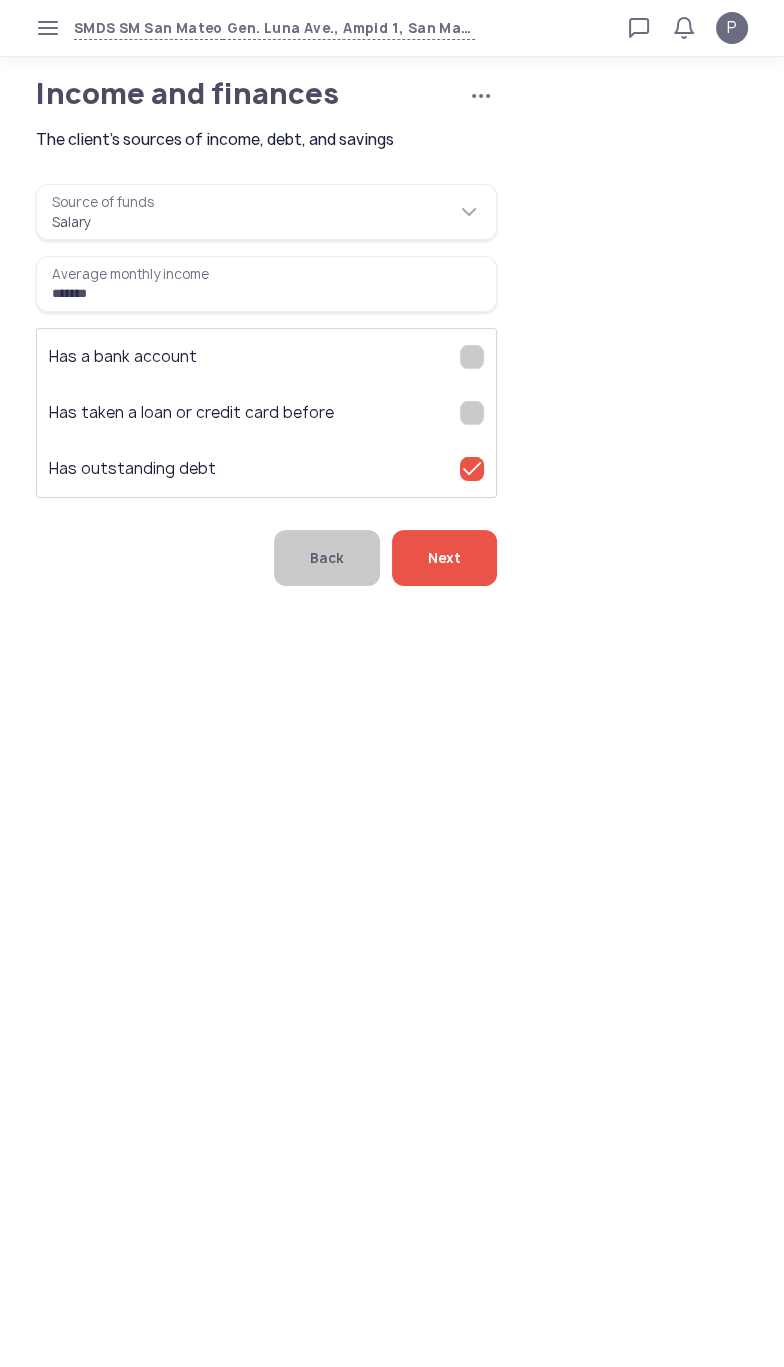 click on "Next" 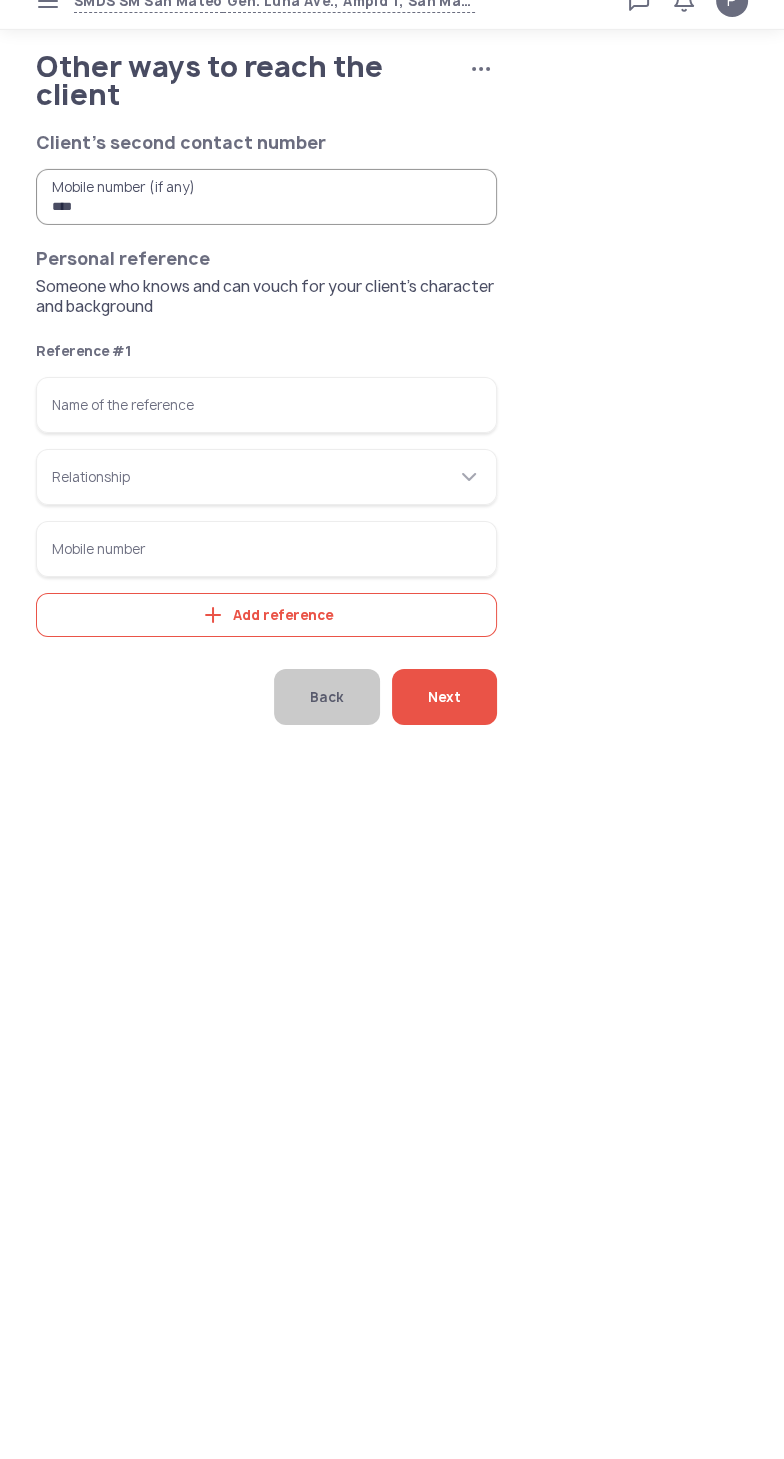 click on "Add reference" 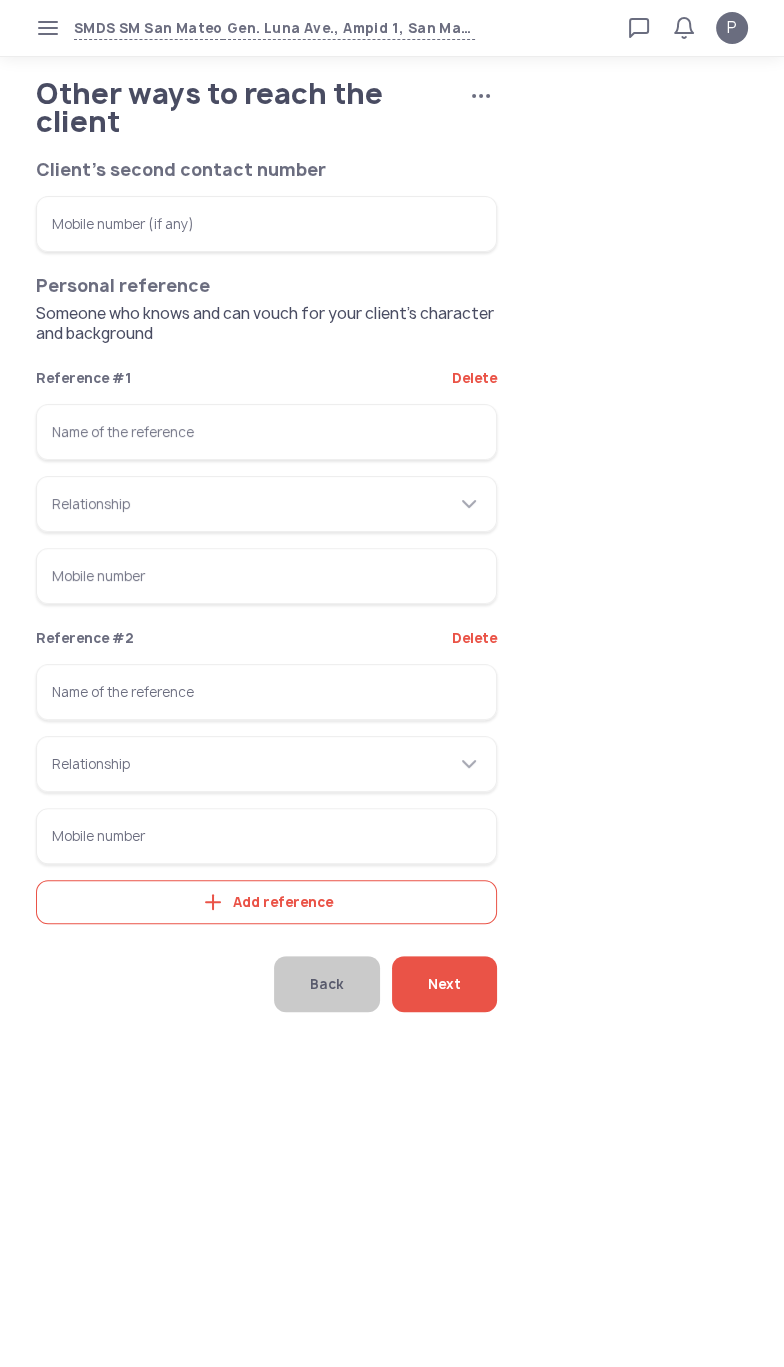 click on "Add reference" 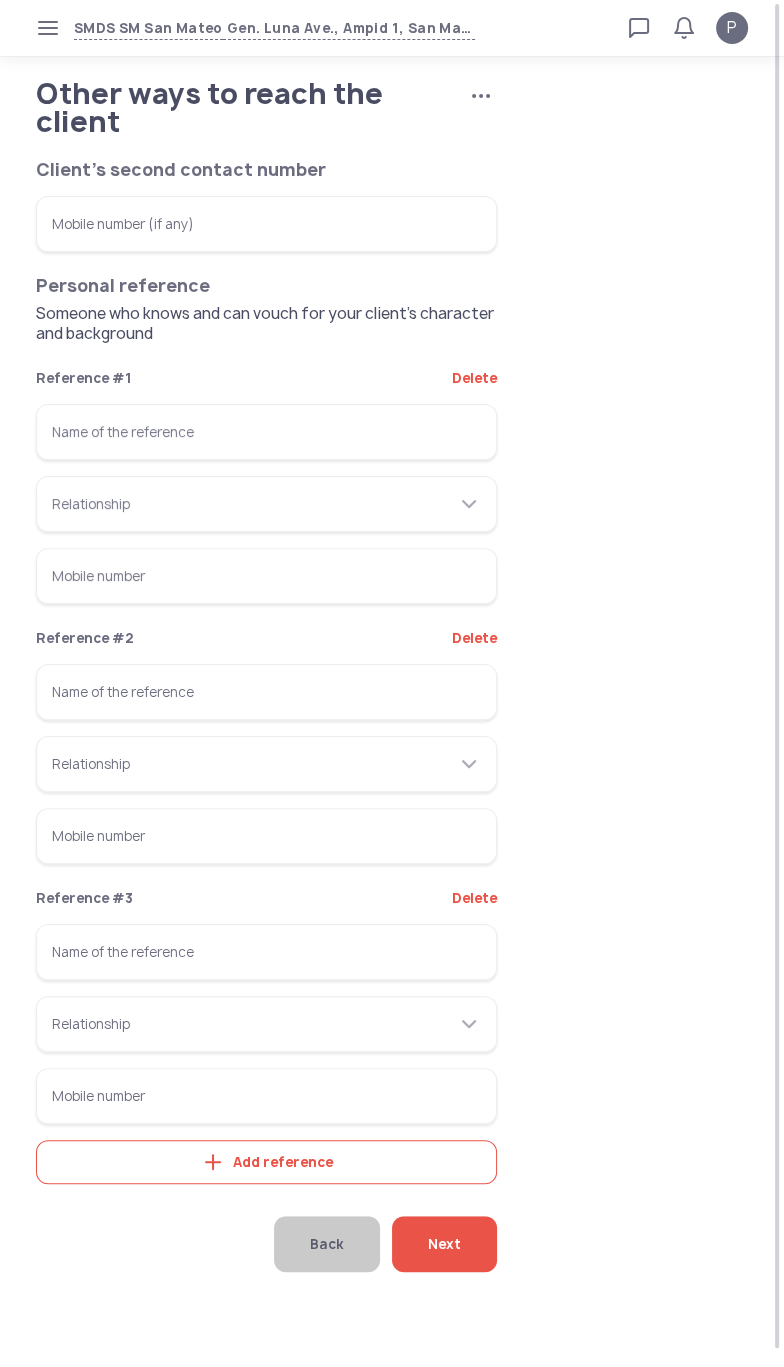 click on "Name of the reference" at bounding box center (266, 432) 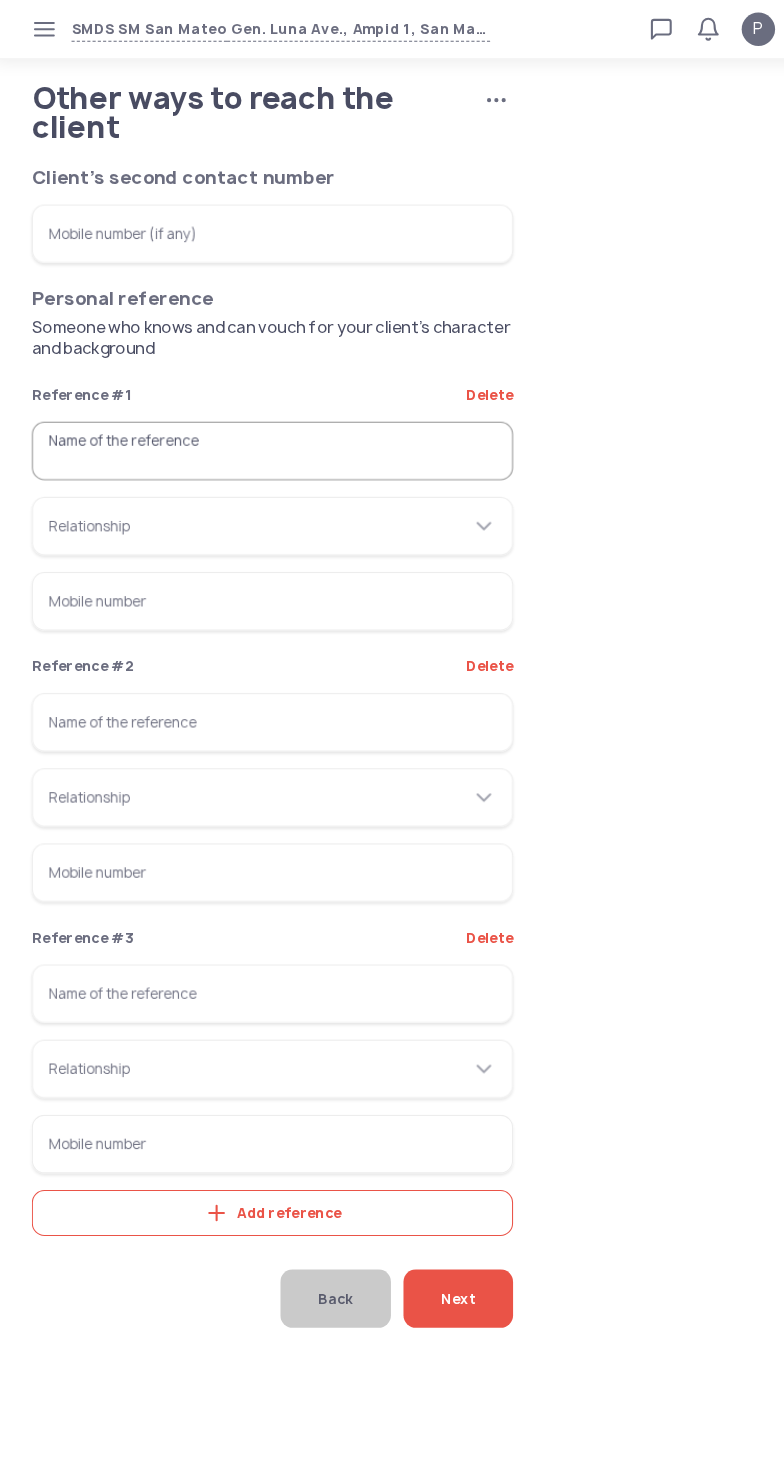click on "Name of the reference" at bounding box center (266, 432) 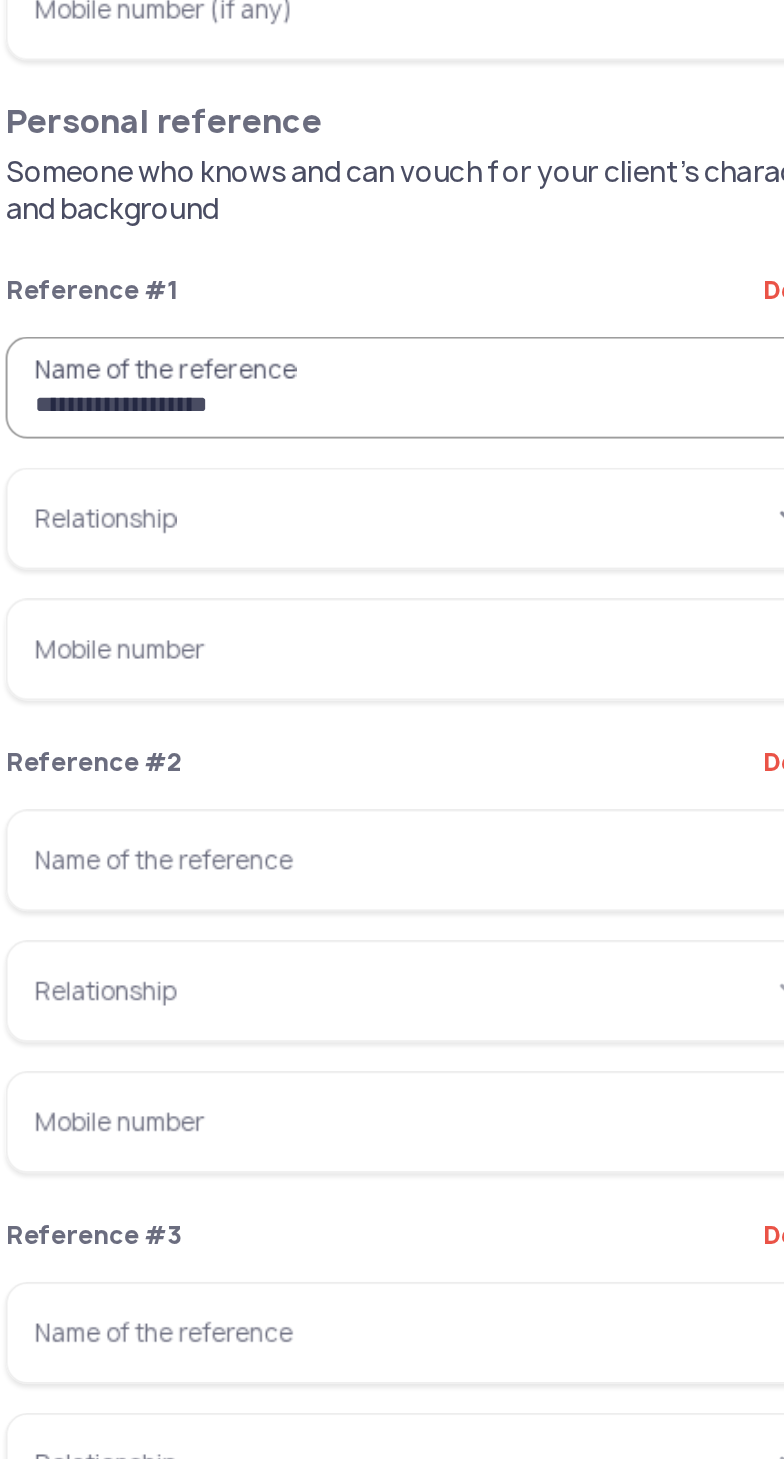 type on "**********" 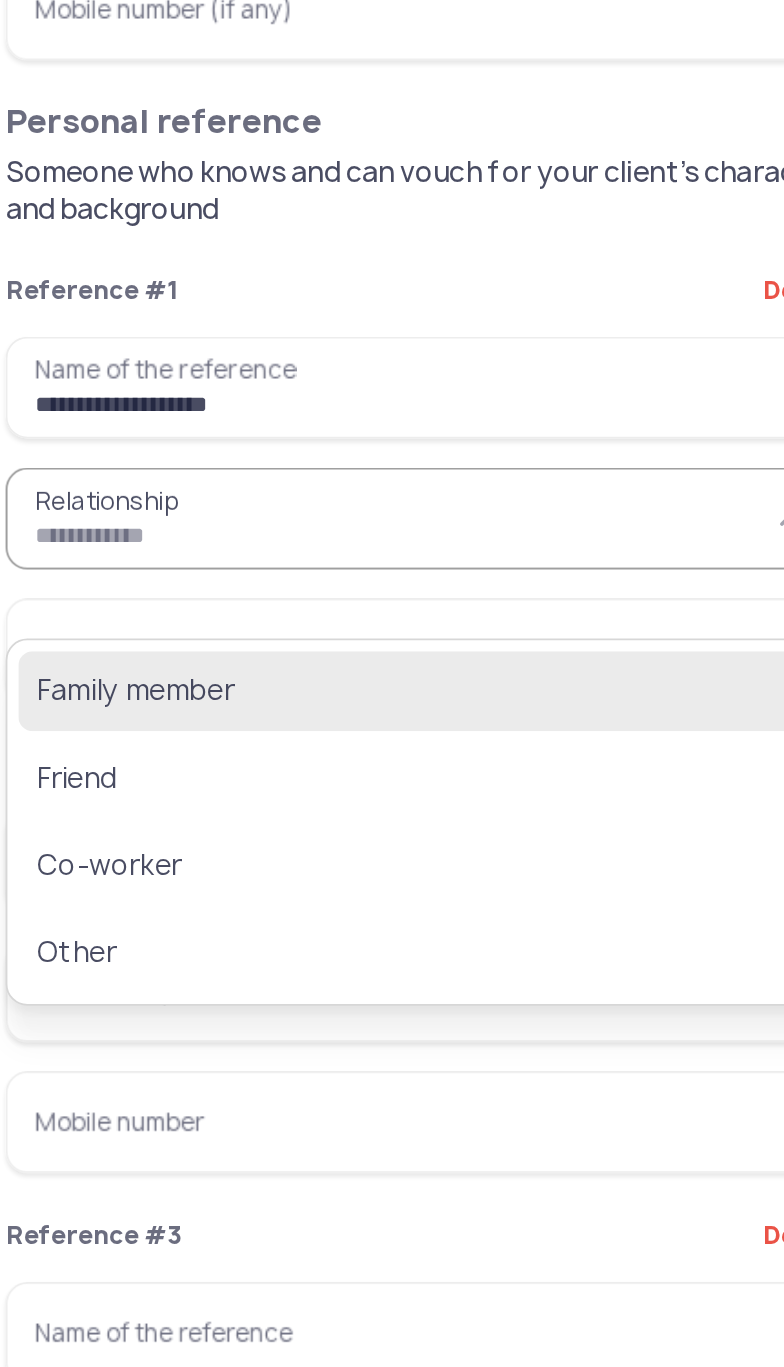 click on "Family member" 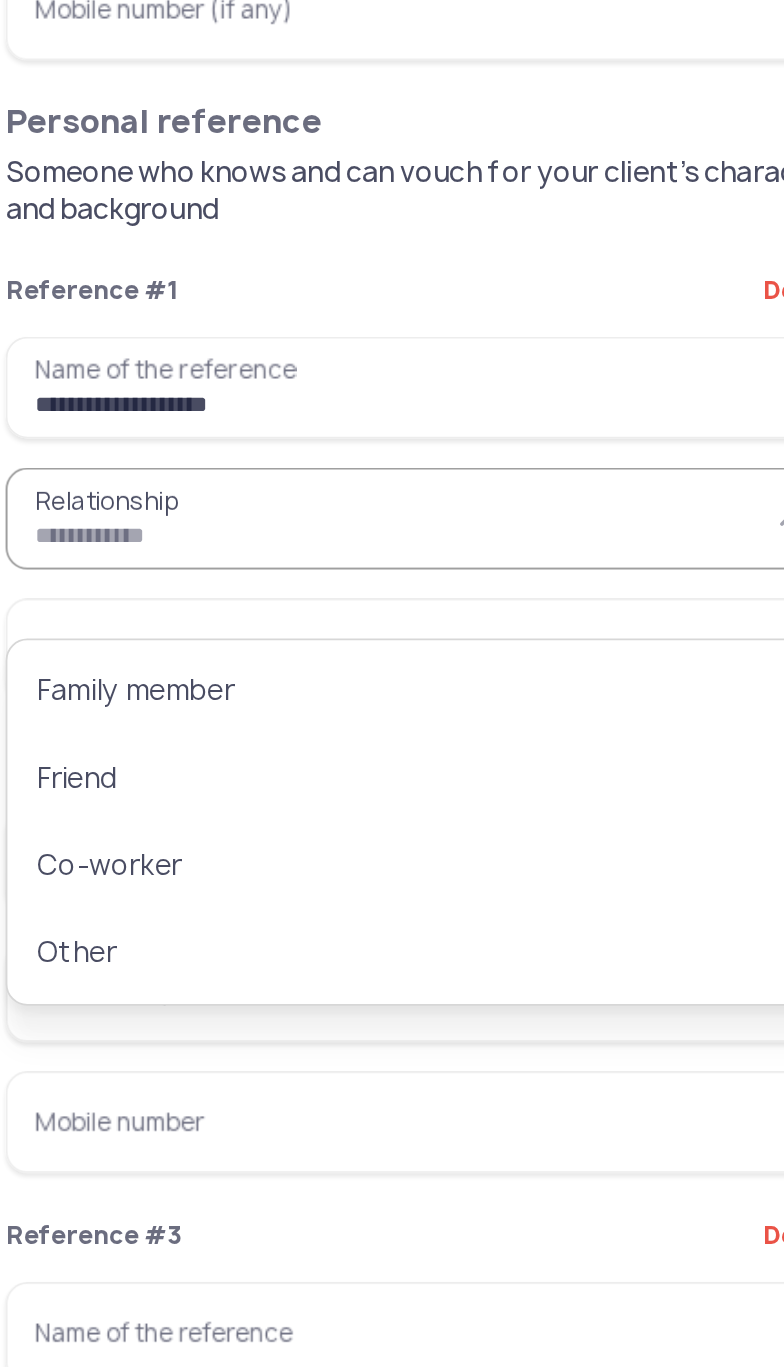 type on "**********" 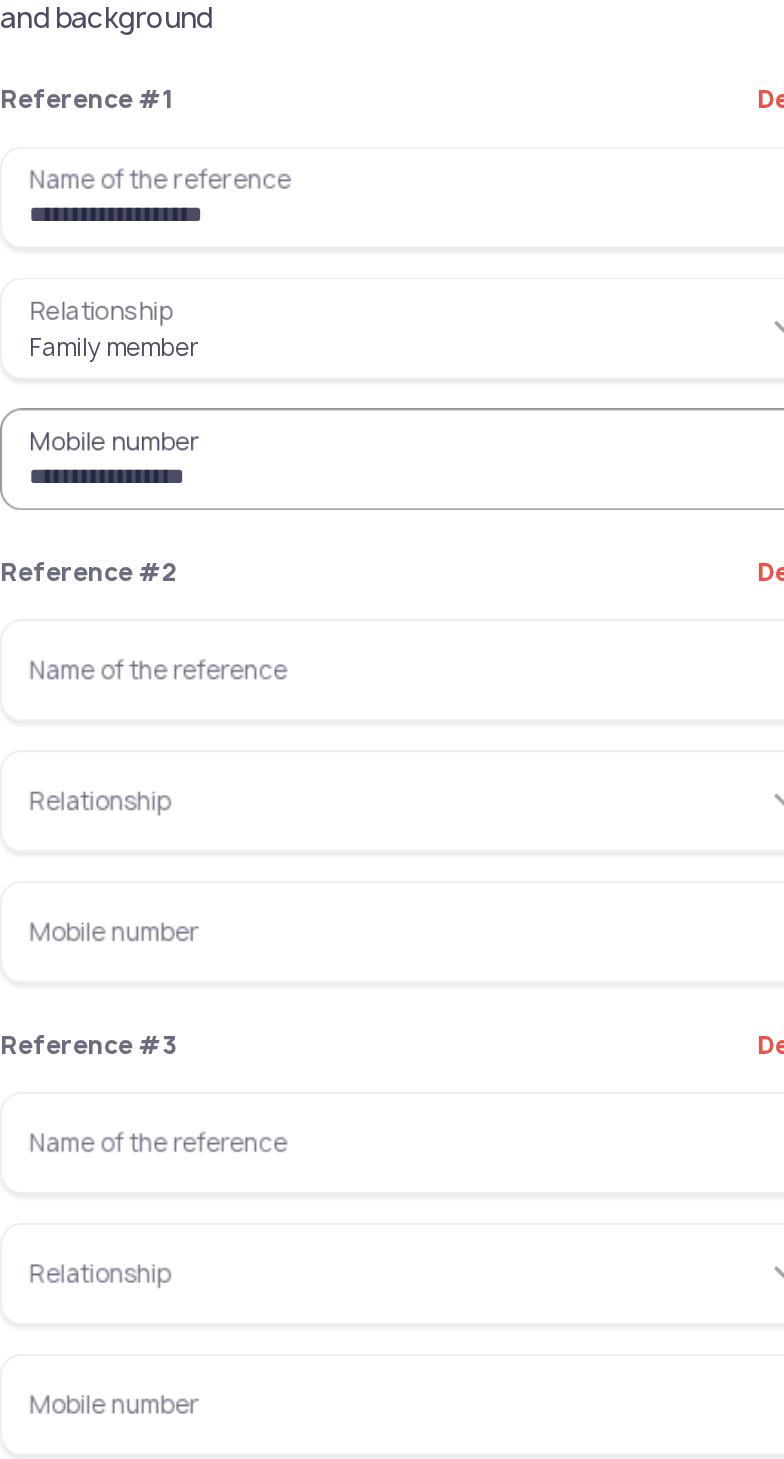 type on "**********" 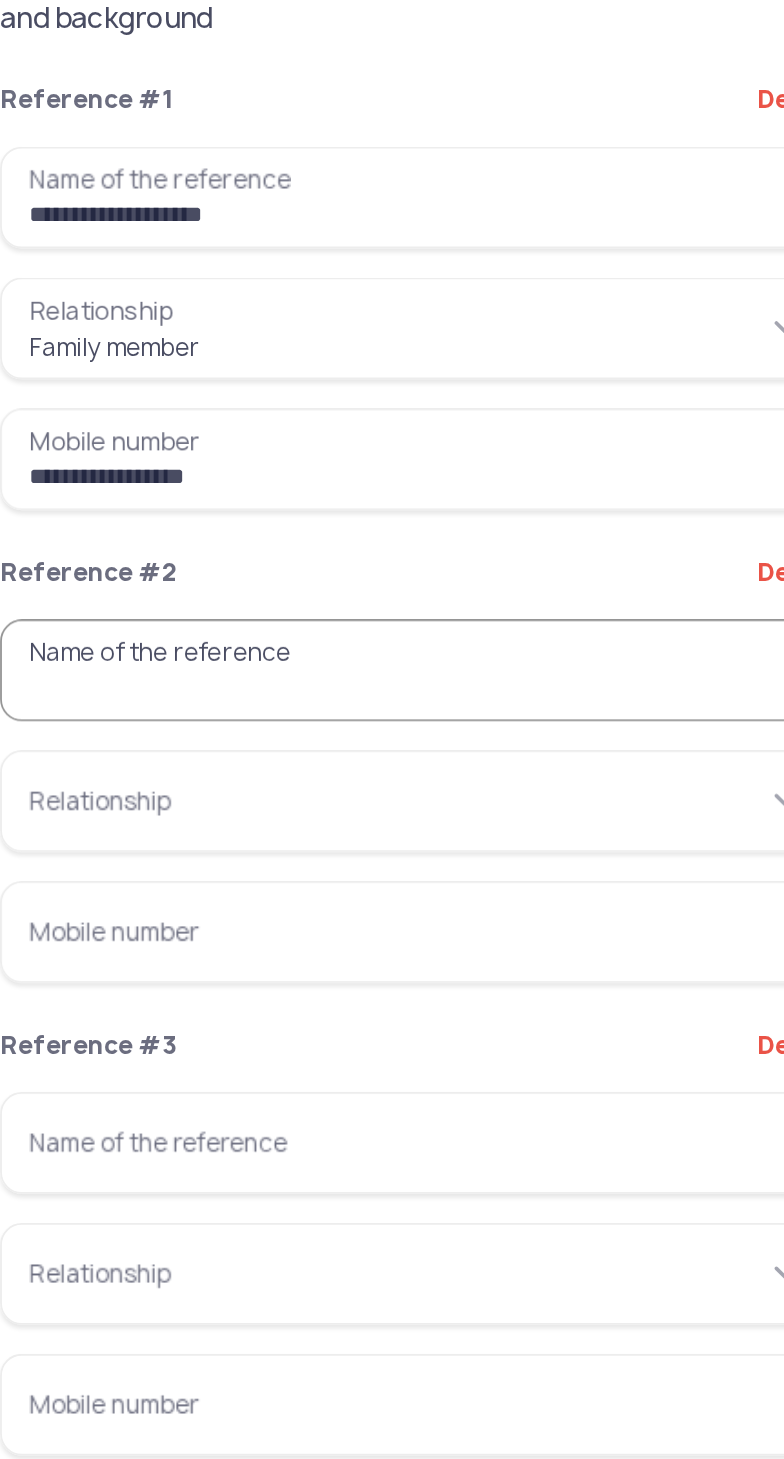 click on "Name of the reference" at bounding box center (266, 692) 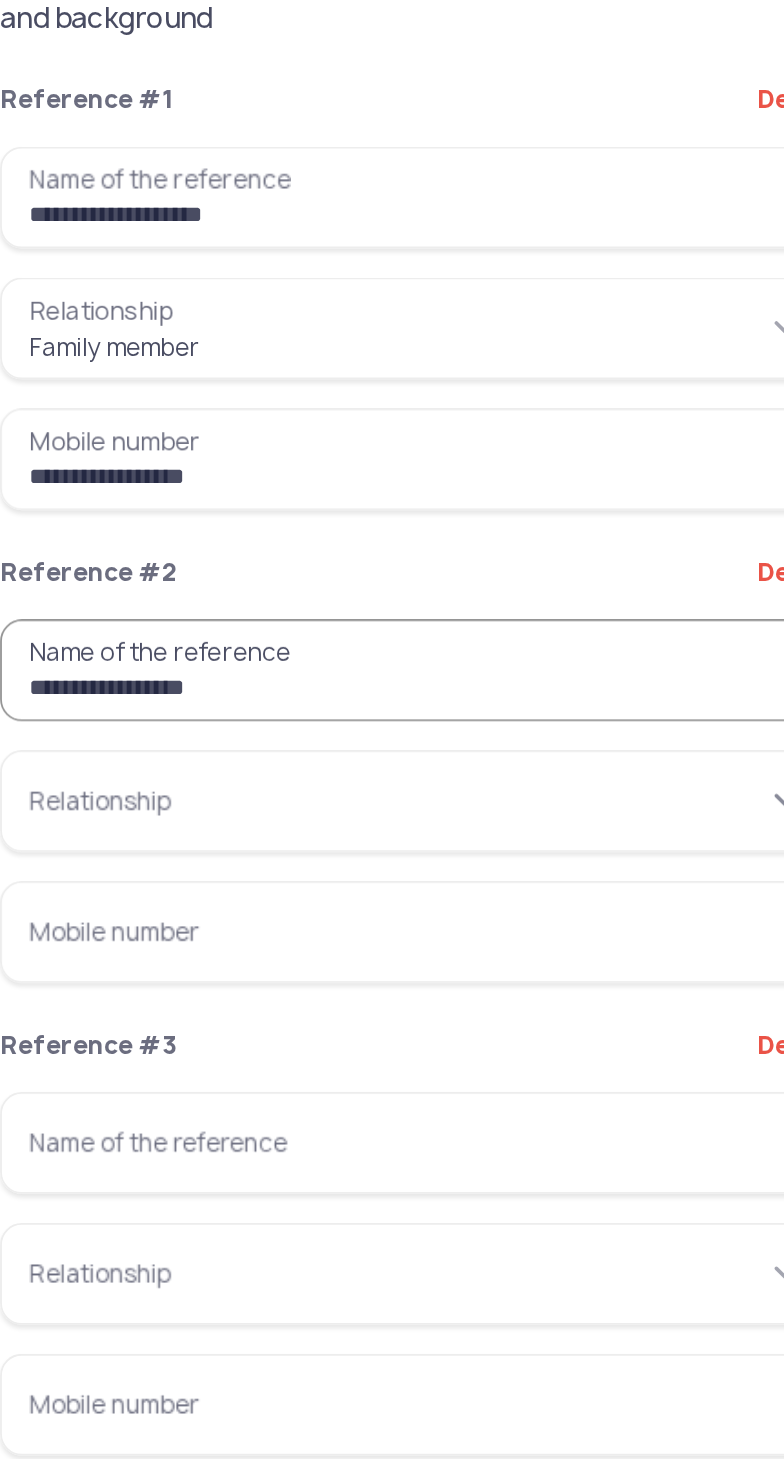 type on "**********" 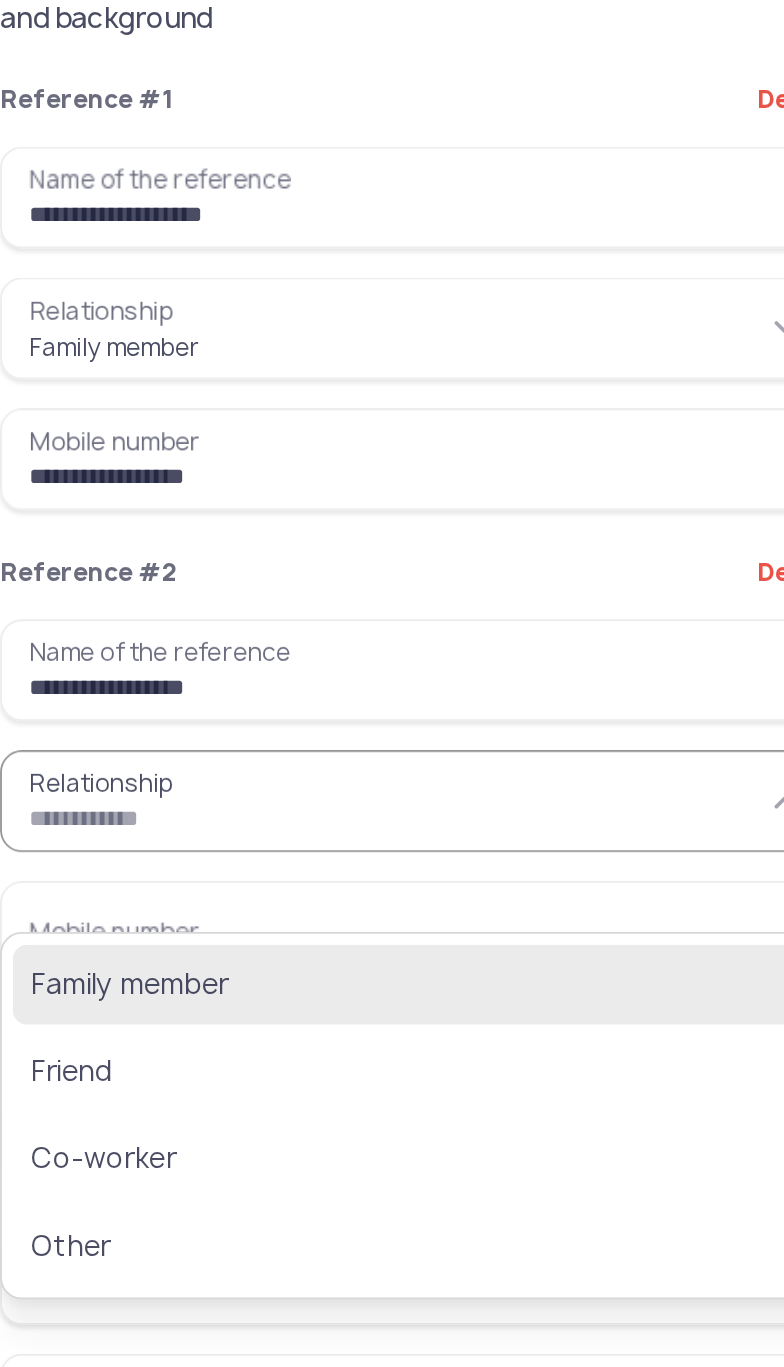 click on "Family member" 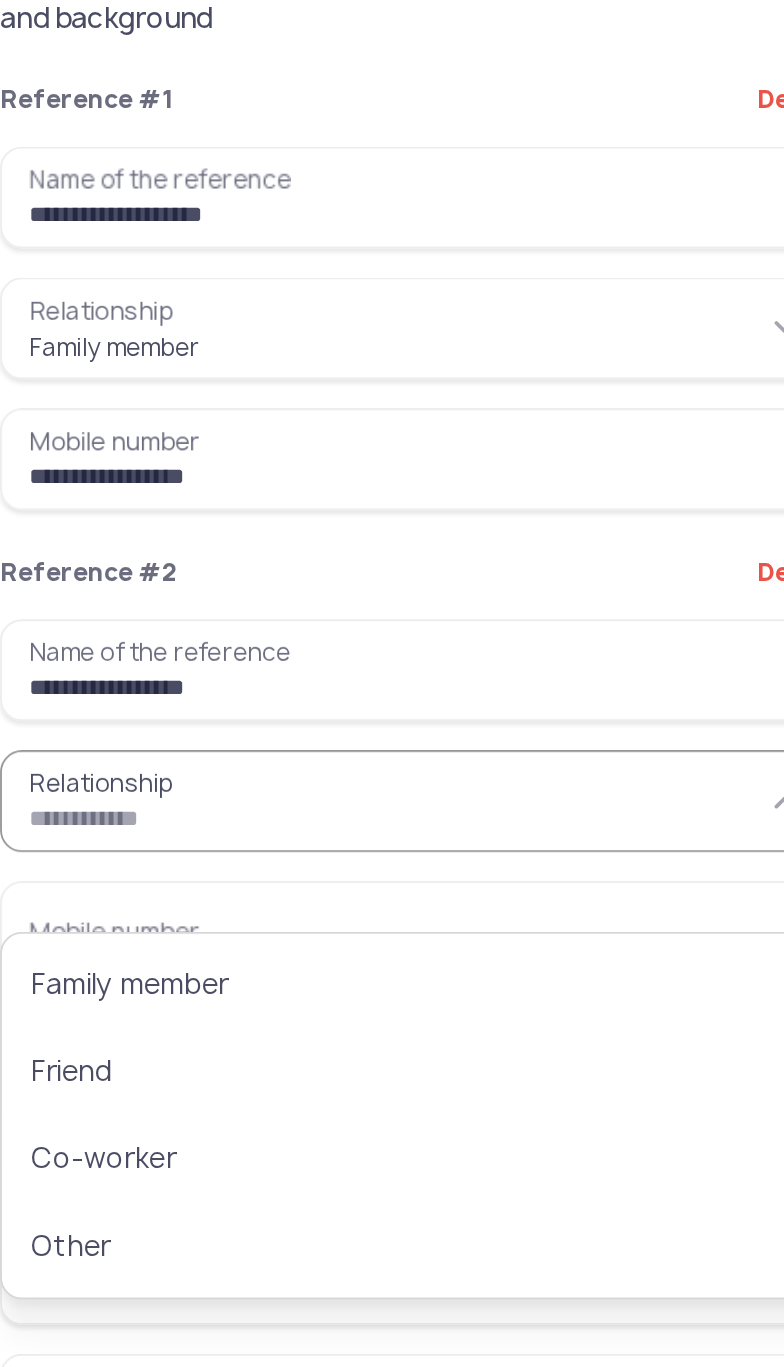 type on "**********" 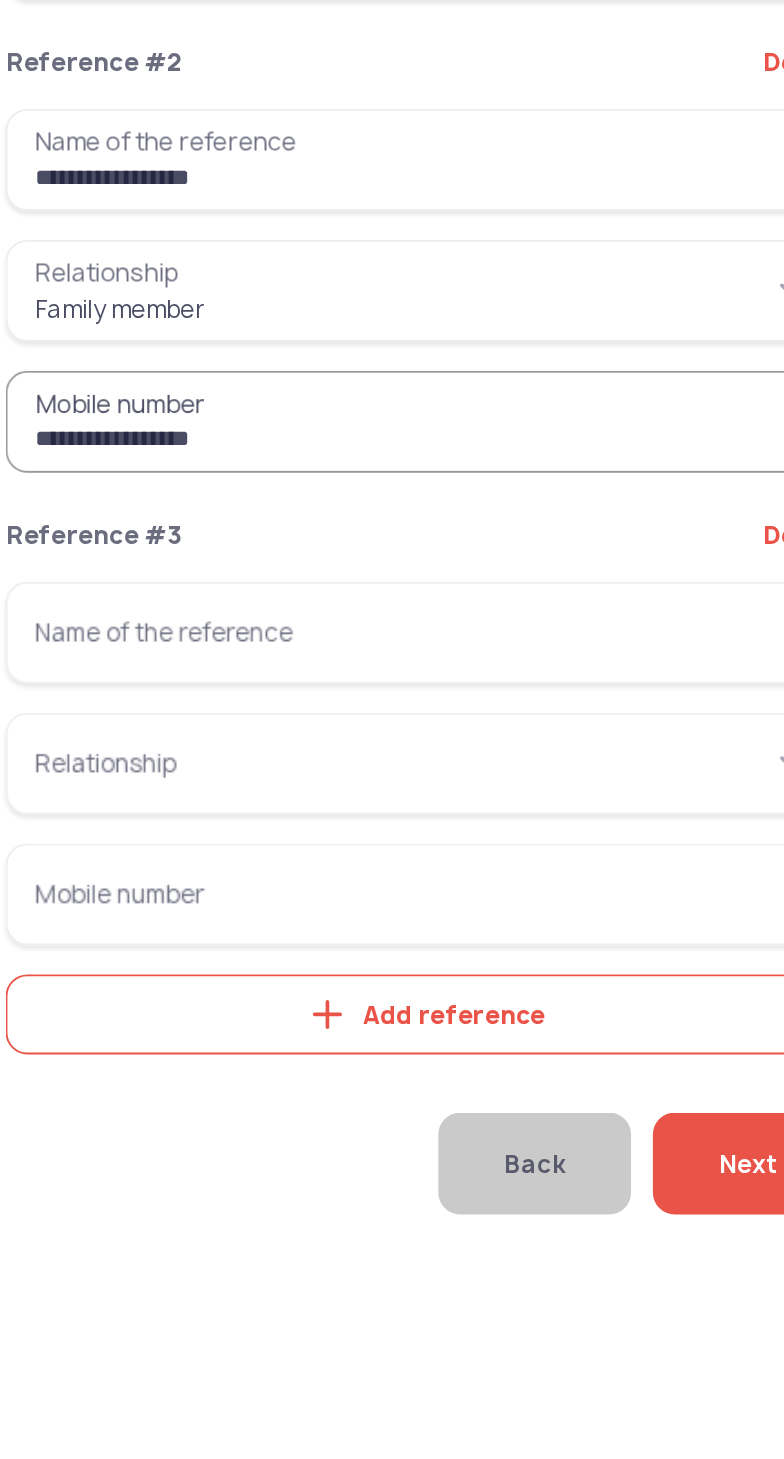 type on "**********" 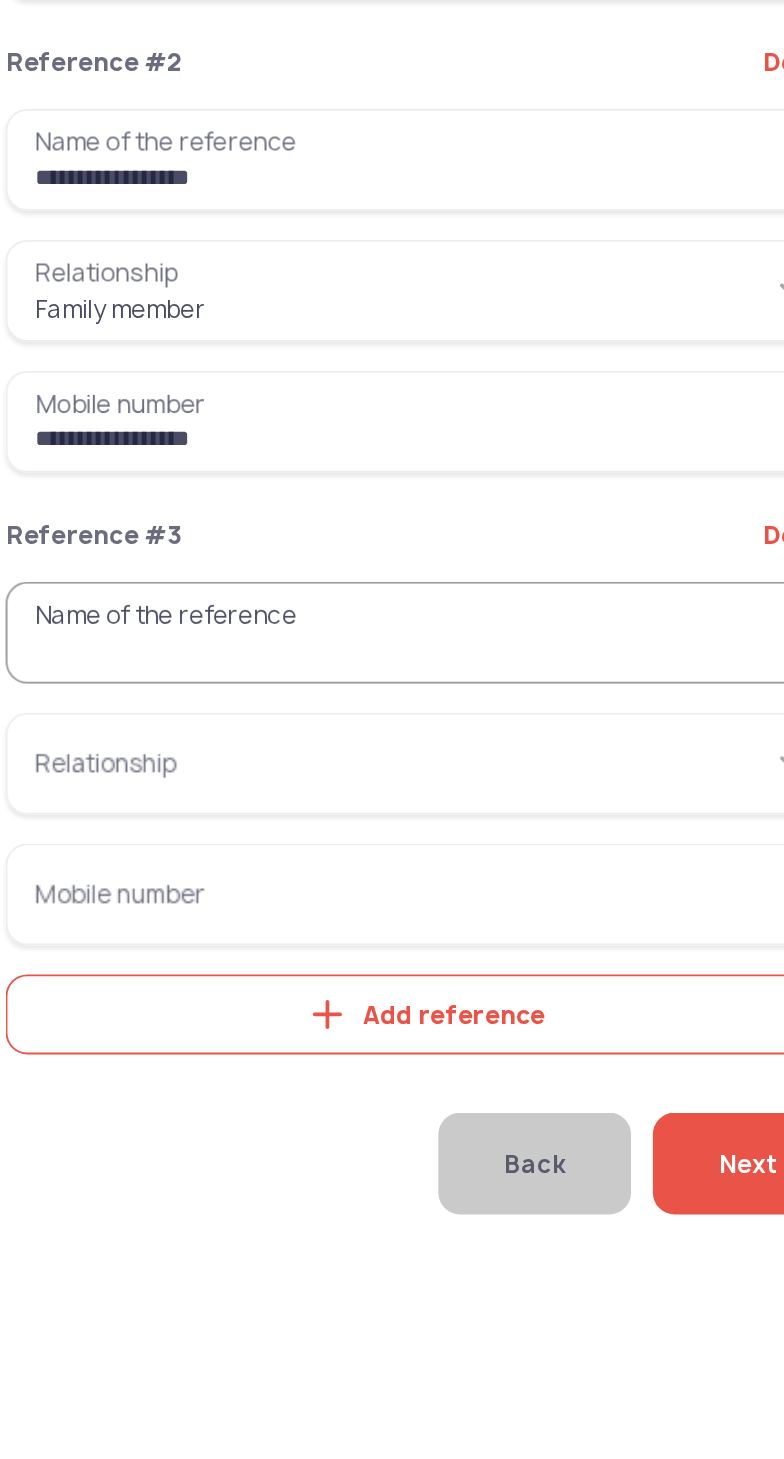 click on "Name of the reference" at bounding box center [266, 952] 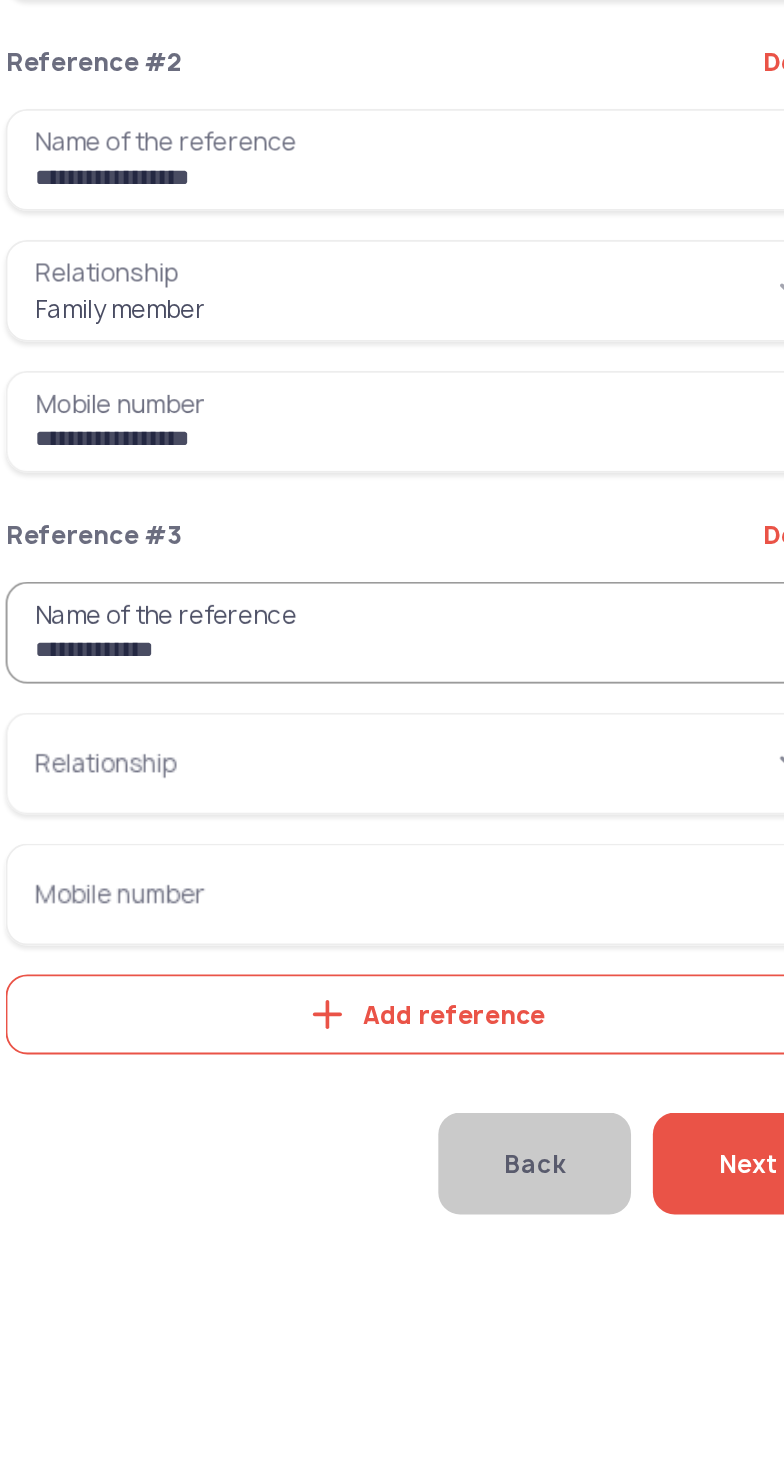 type on "**********" 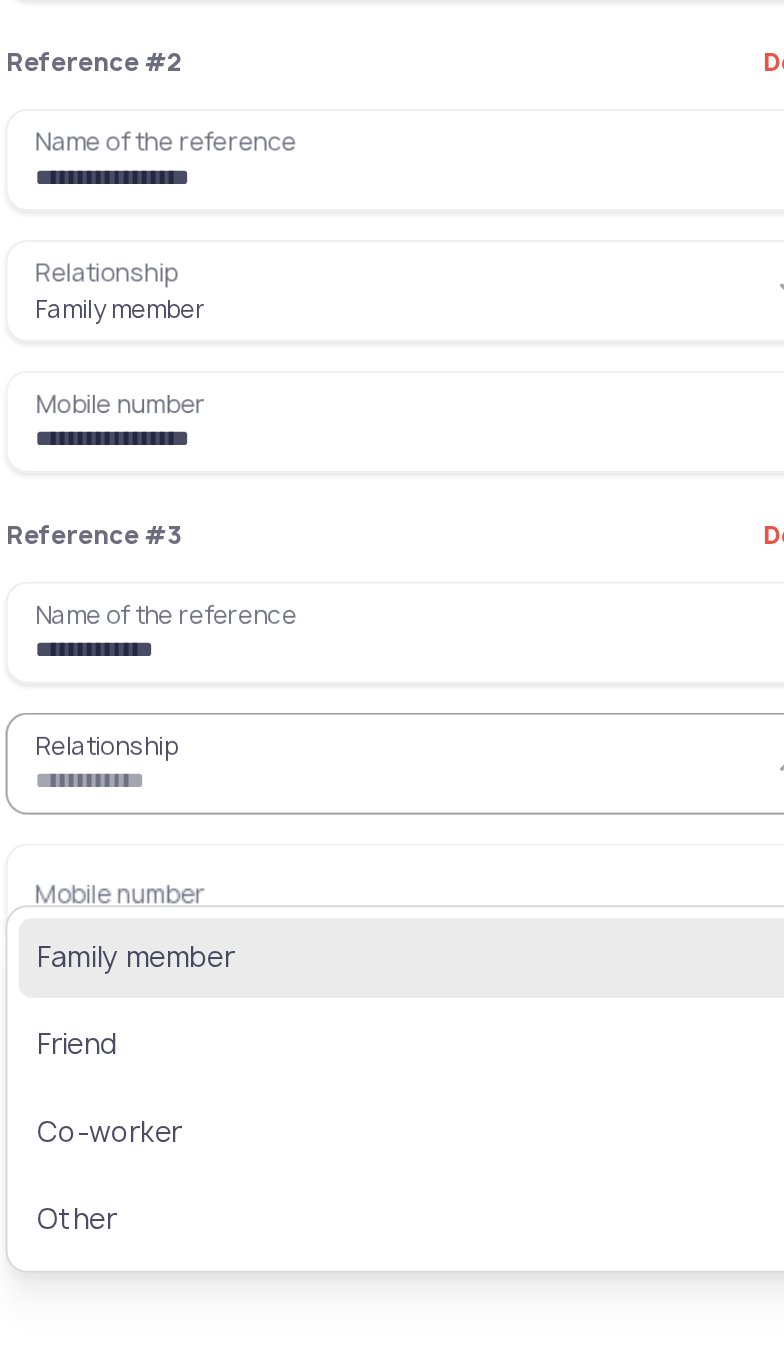 click on "Family member" 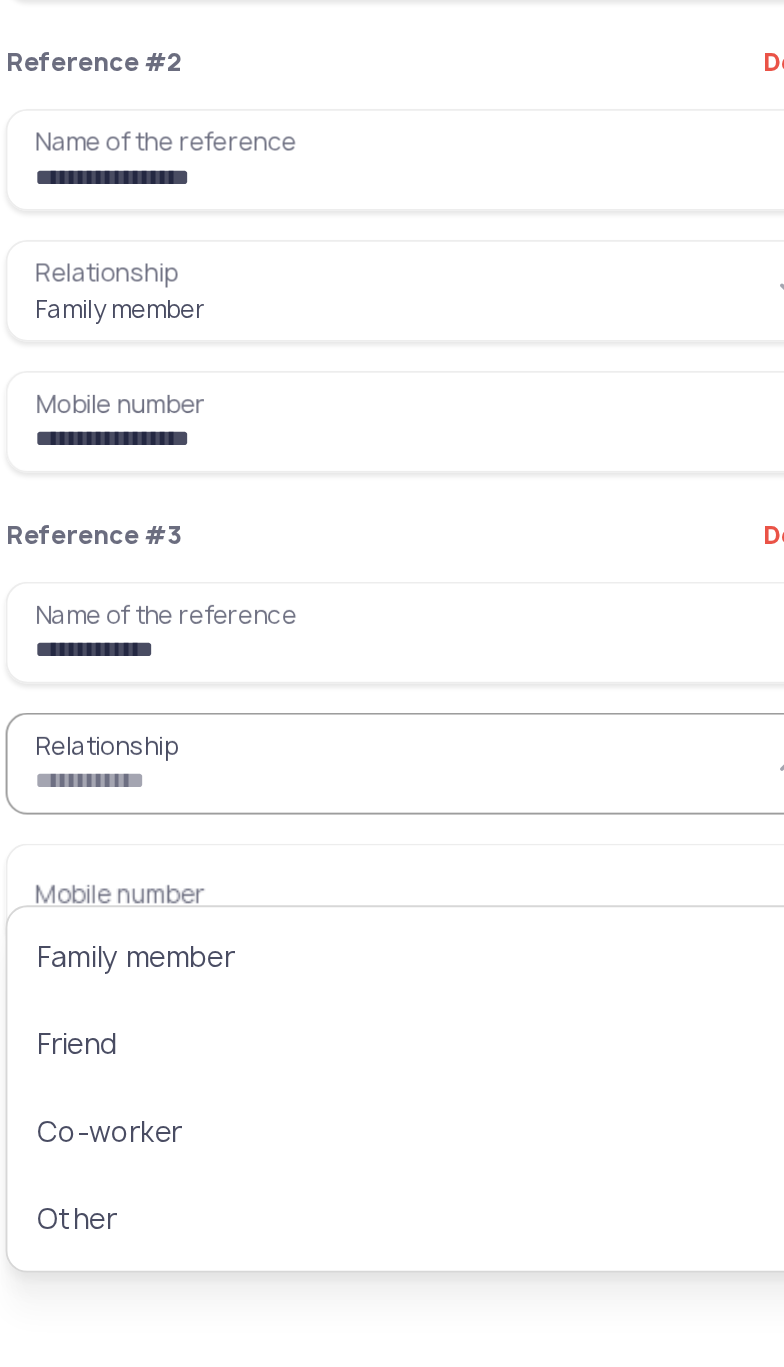 type on "**********" 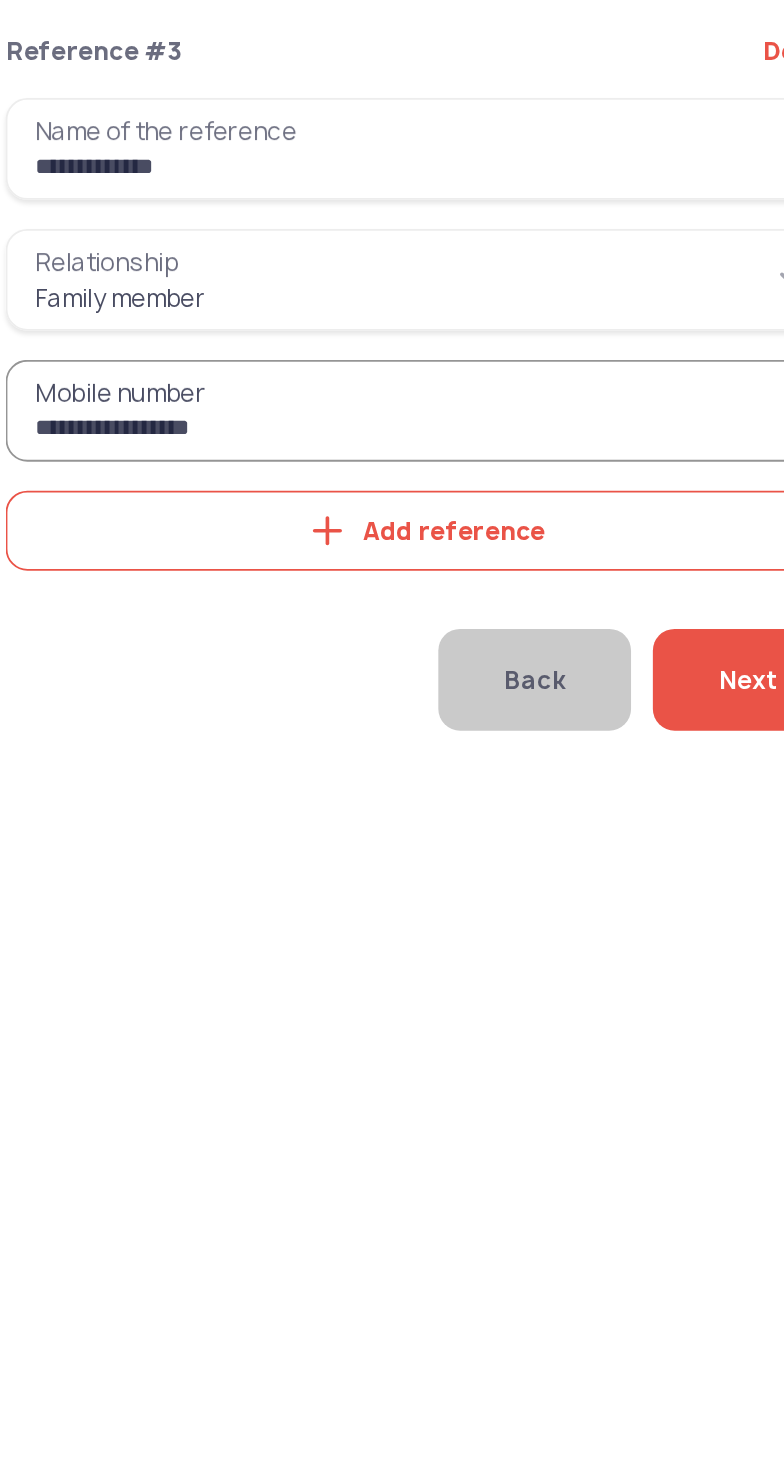 type on "**********" 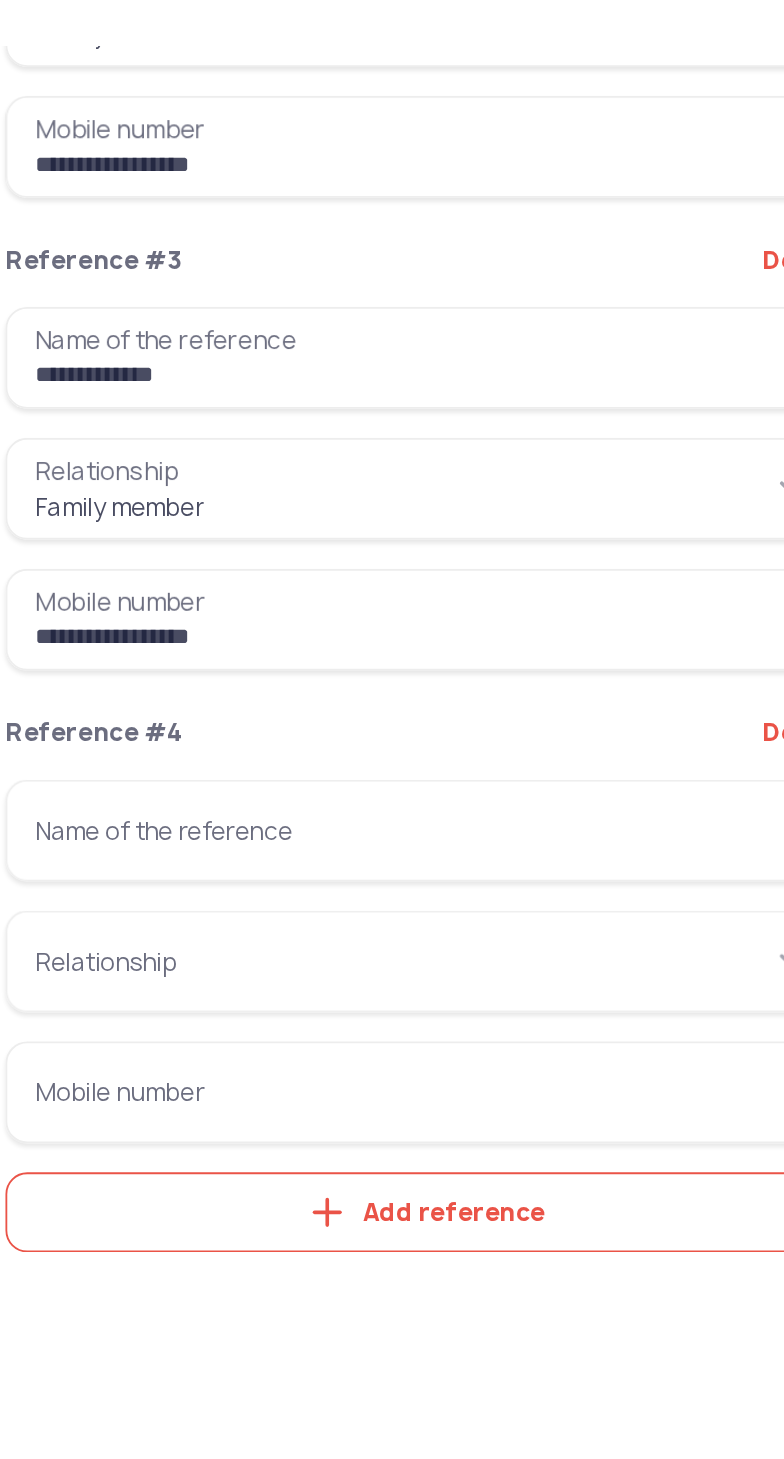 scroll, scrollTop: 109, scrollLeft: 0, axis: vertical 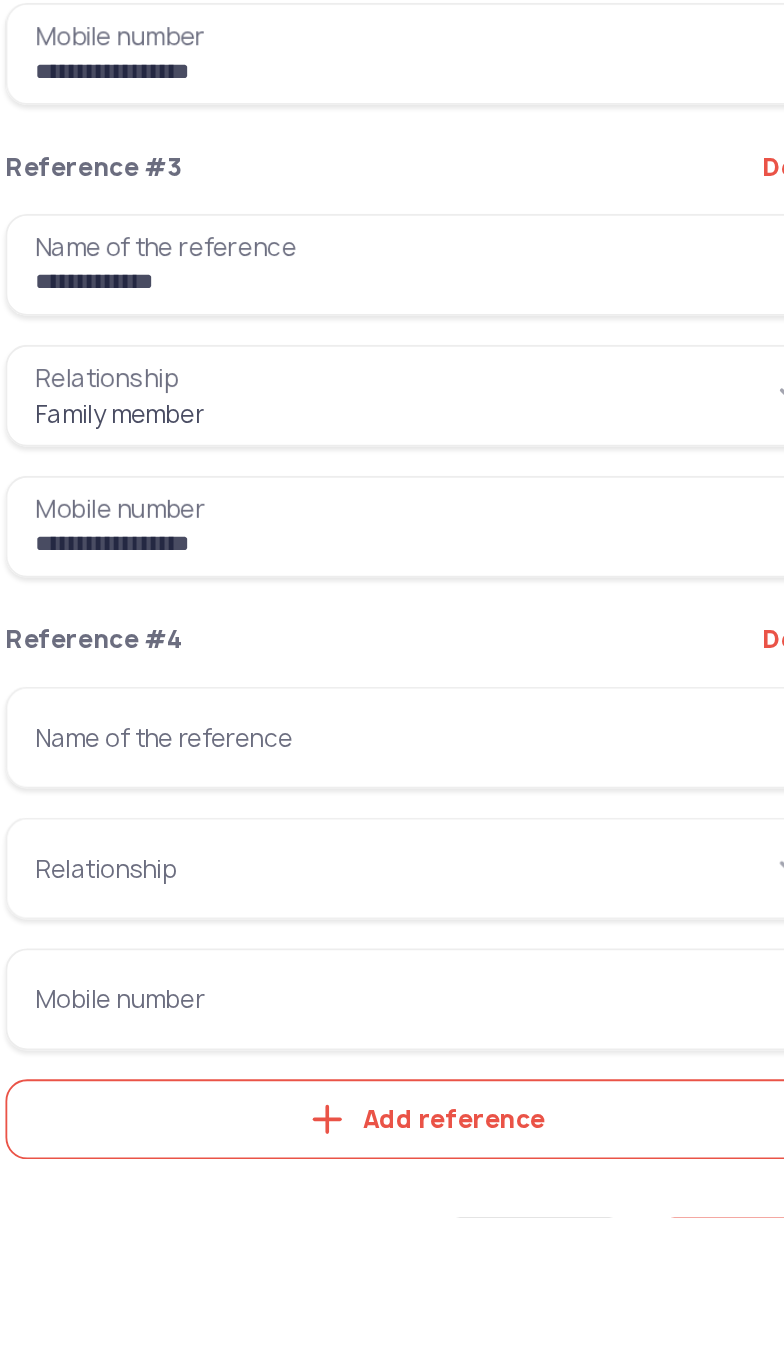 click on "Name of the reference" at bounding box center [266, 1103] 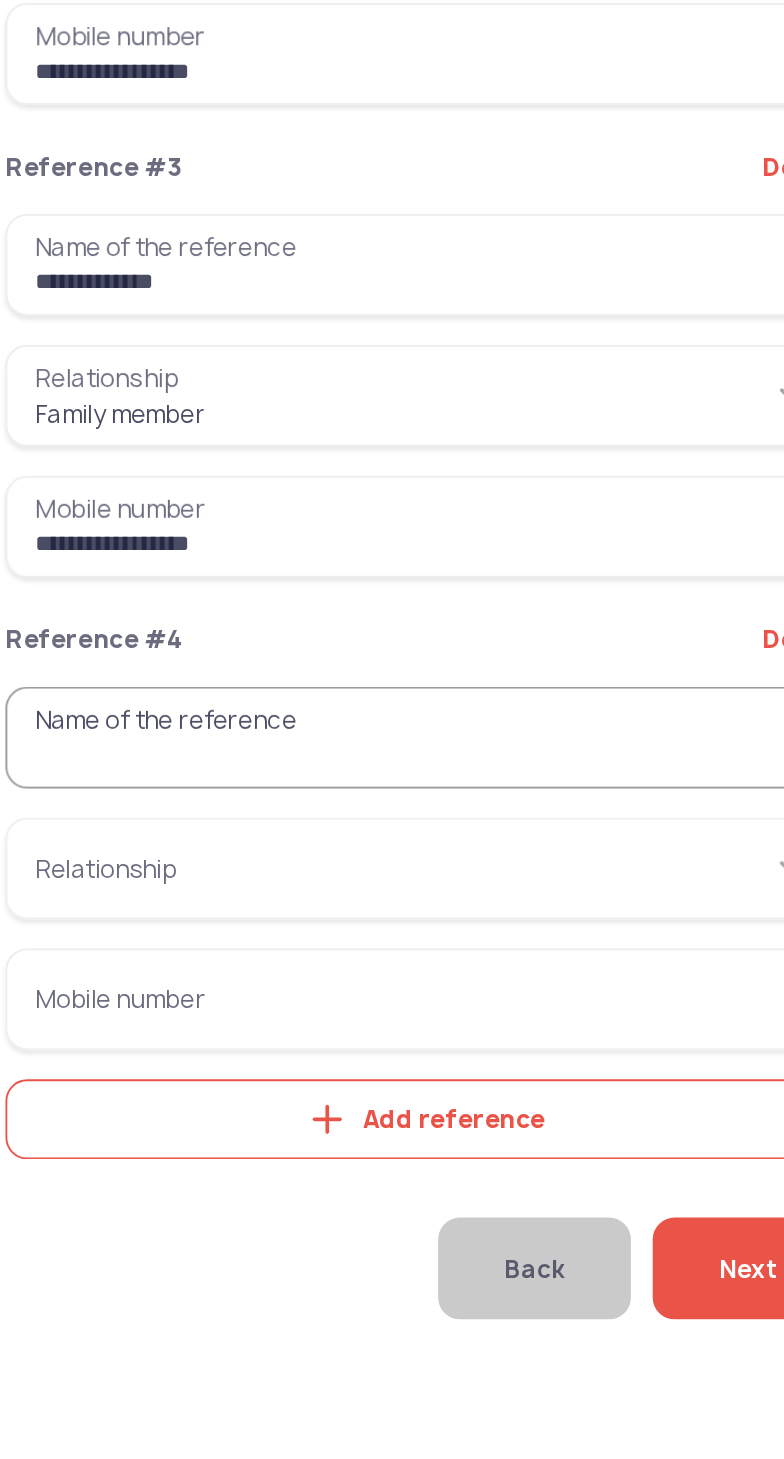 click on "Name of the reference" at bounding box center [266, 1103] 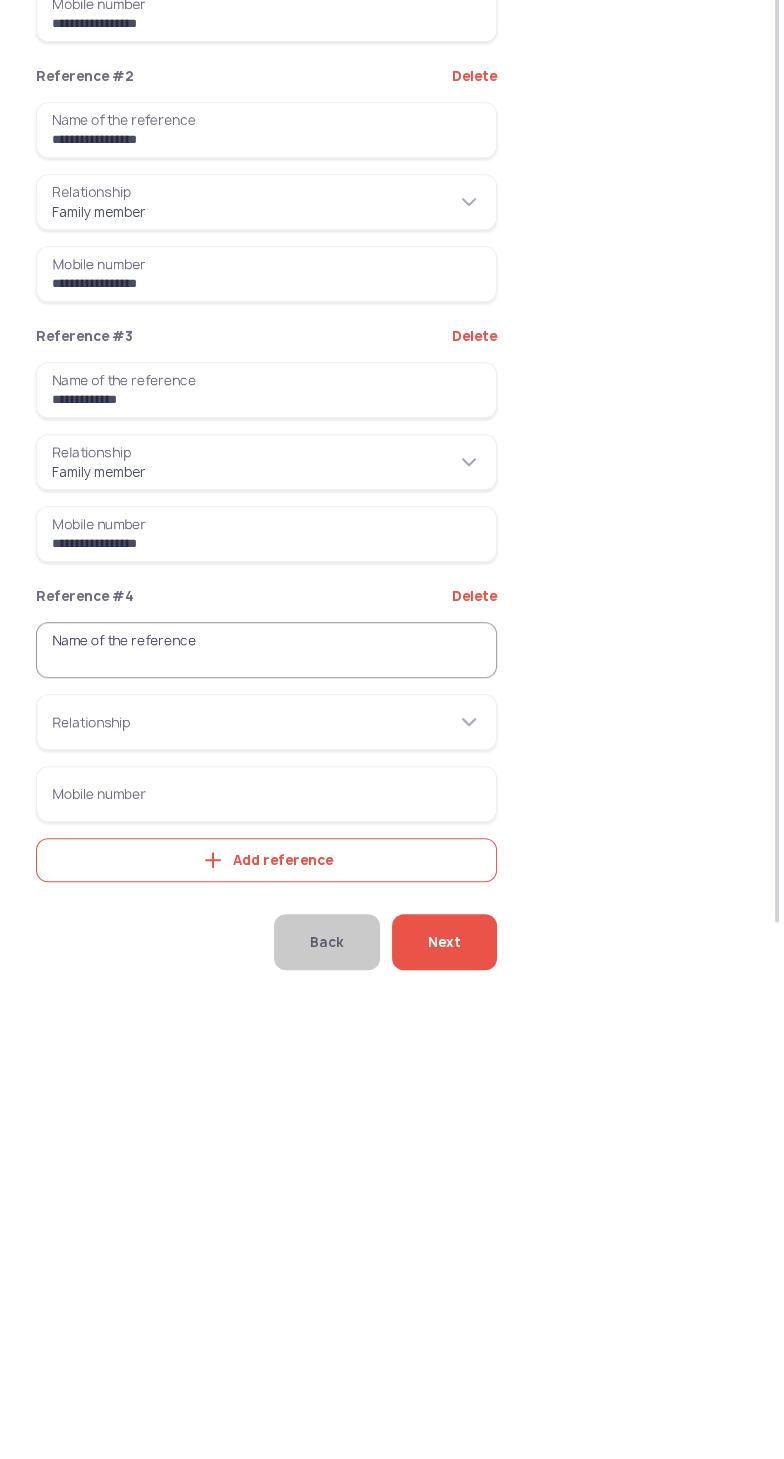 scroll, scrollTop: 109, scrollLeft: 0, axis: vertical 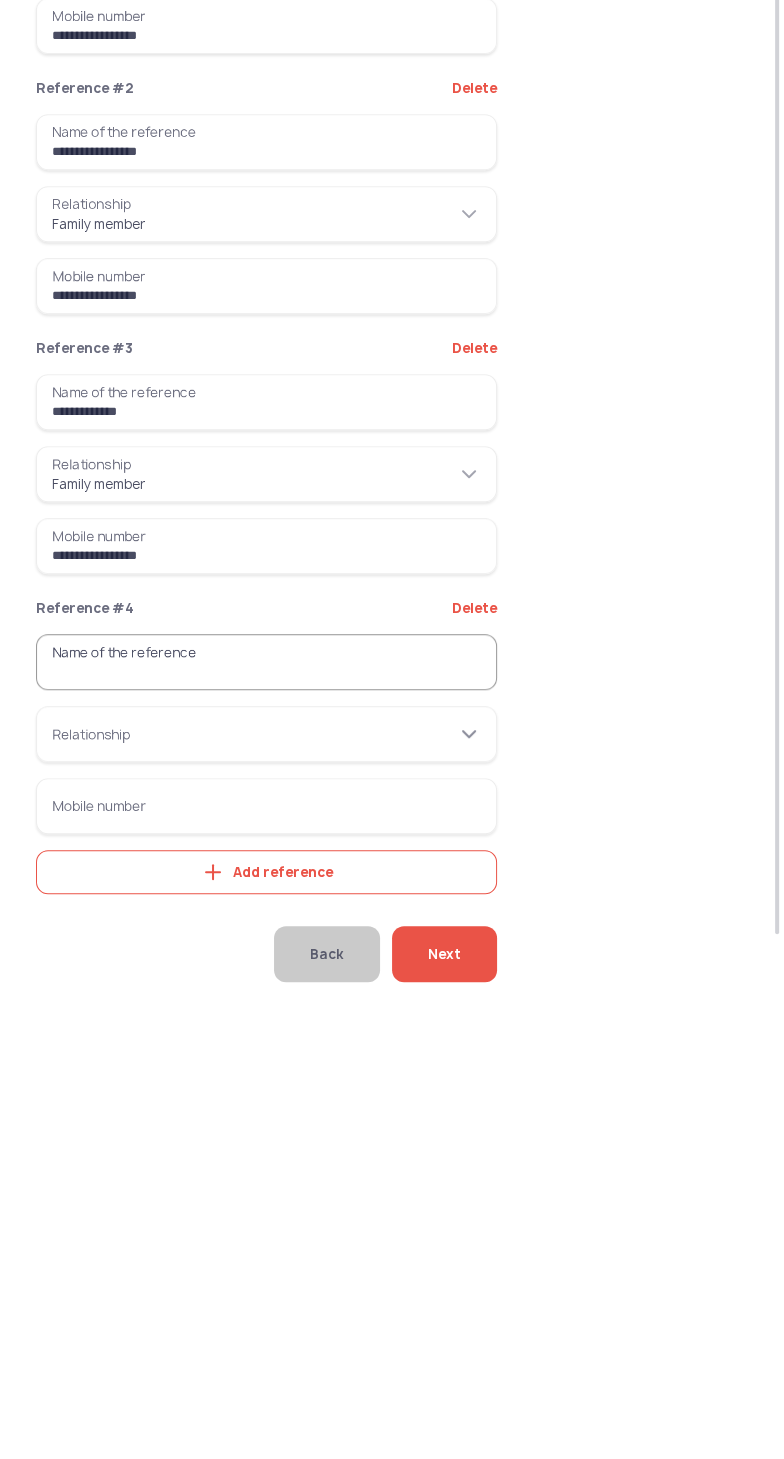 click on "Relationship" at bounding box center [266, 1175] 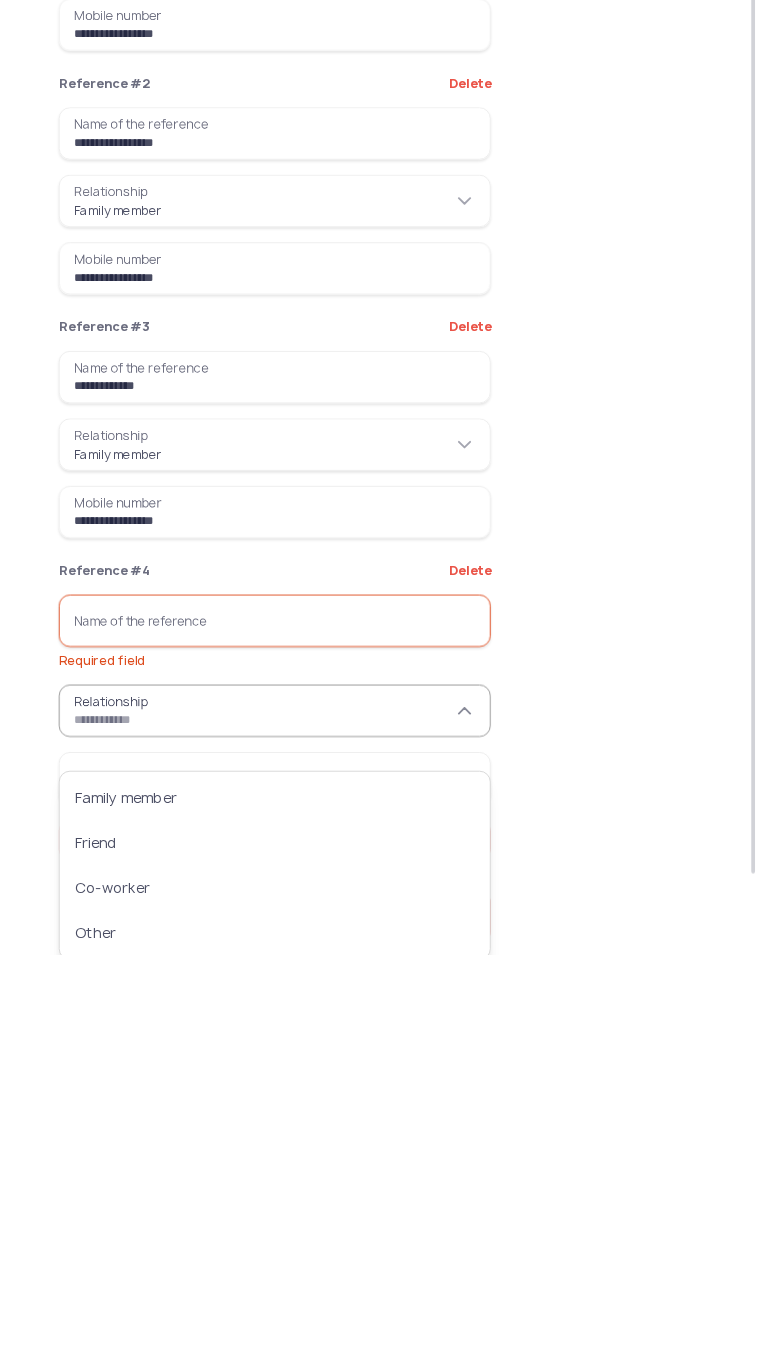 scroll, scrollTop: 109, scrollLeft: 0, axis: vertical 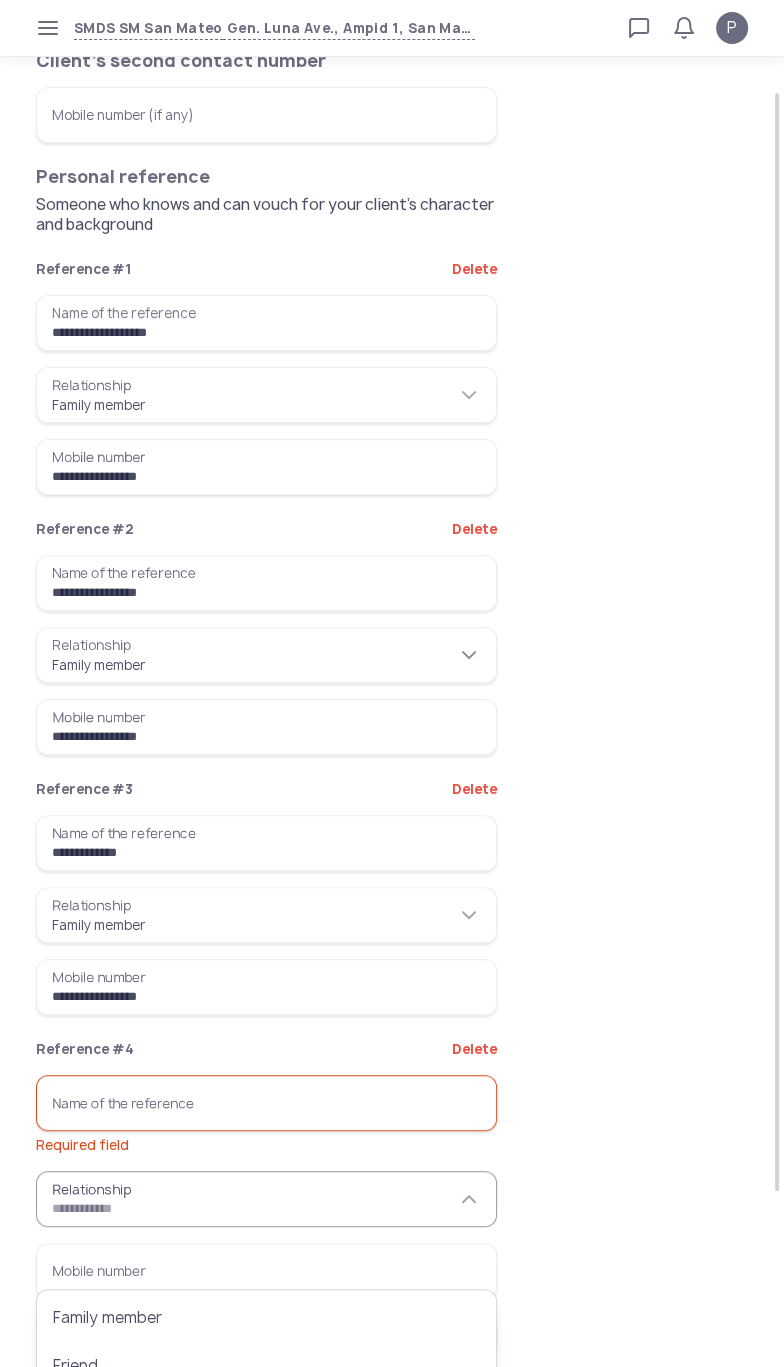 click on "**********" at bounding box center [266, 655] 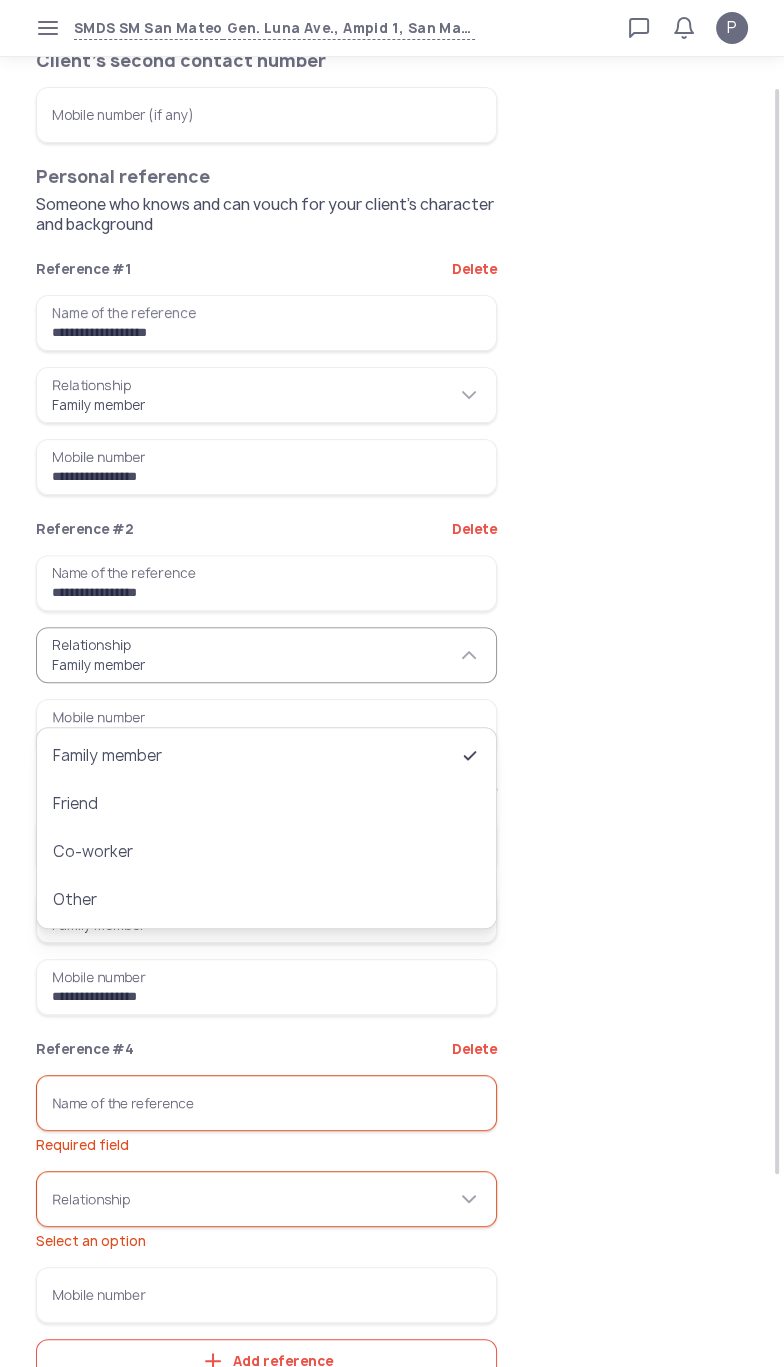 click on "Name of the reference   Required field" at bounding box center (266, 1103) 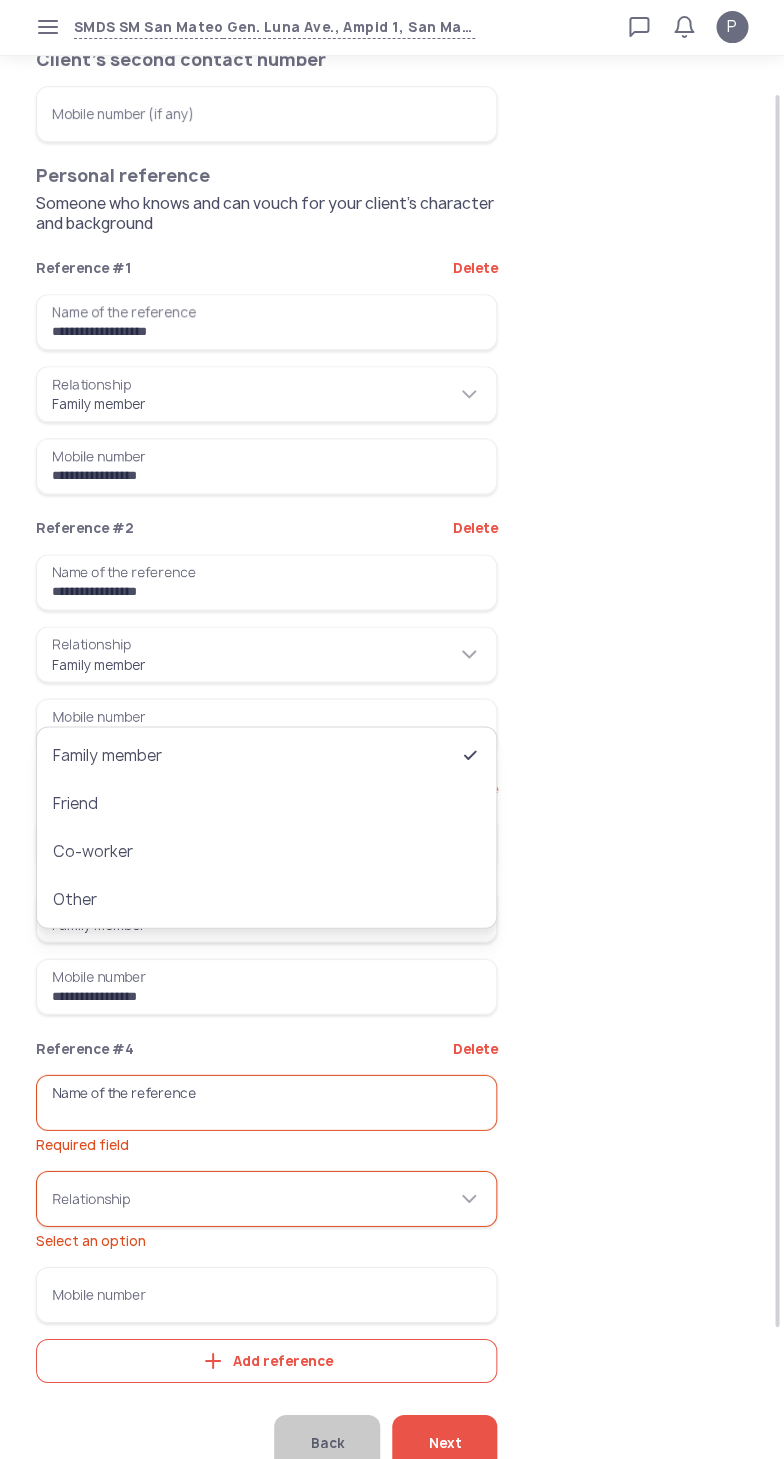 scroll, scrollTop: 109, scrollLeft: 0, axis: vertical 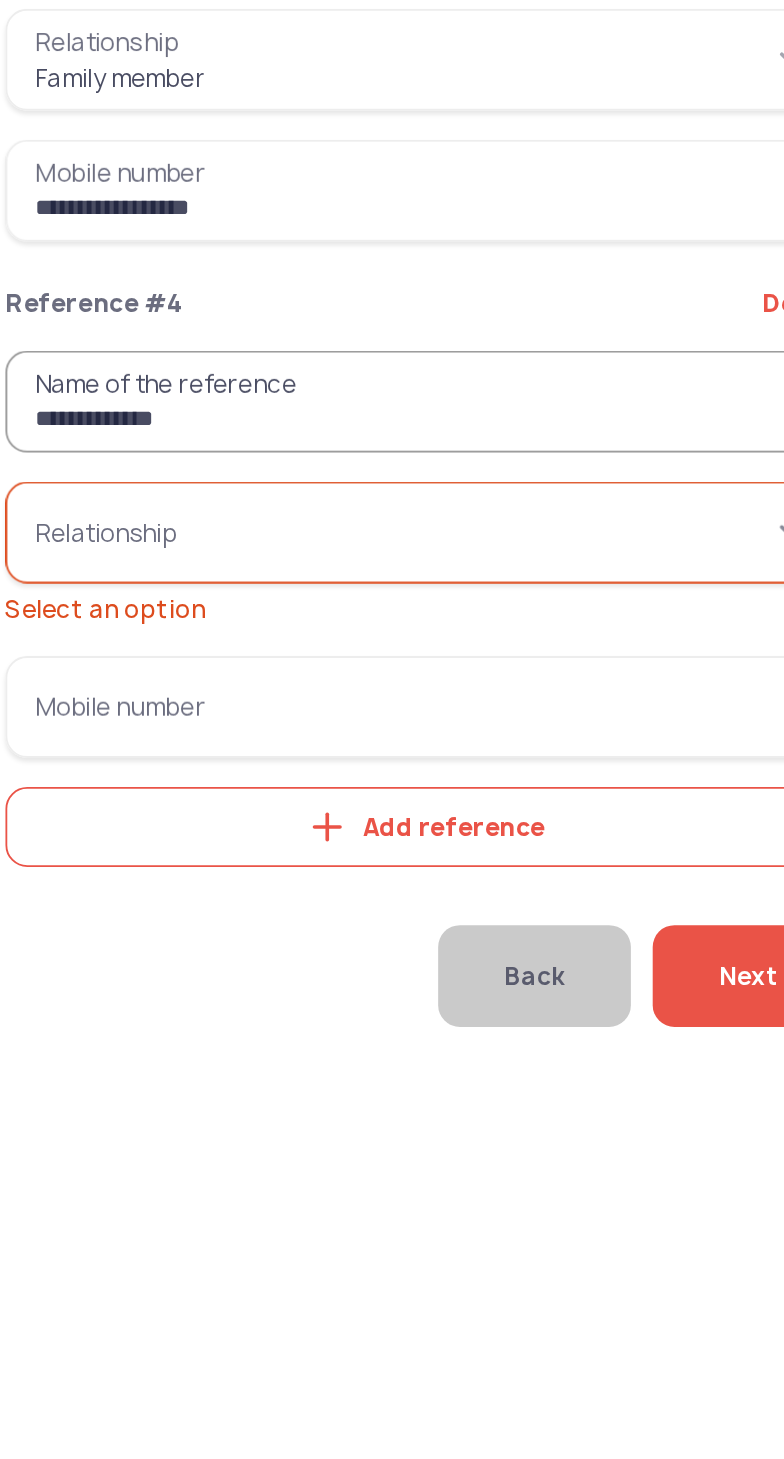 type on "**********" 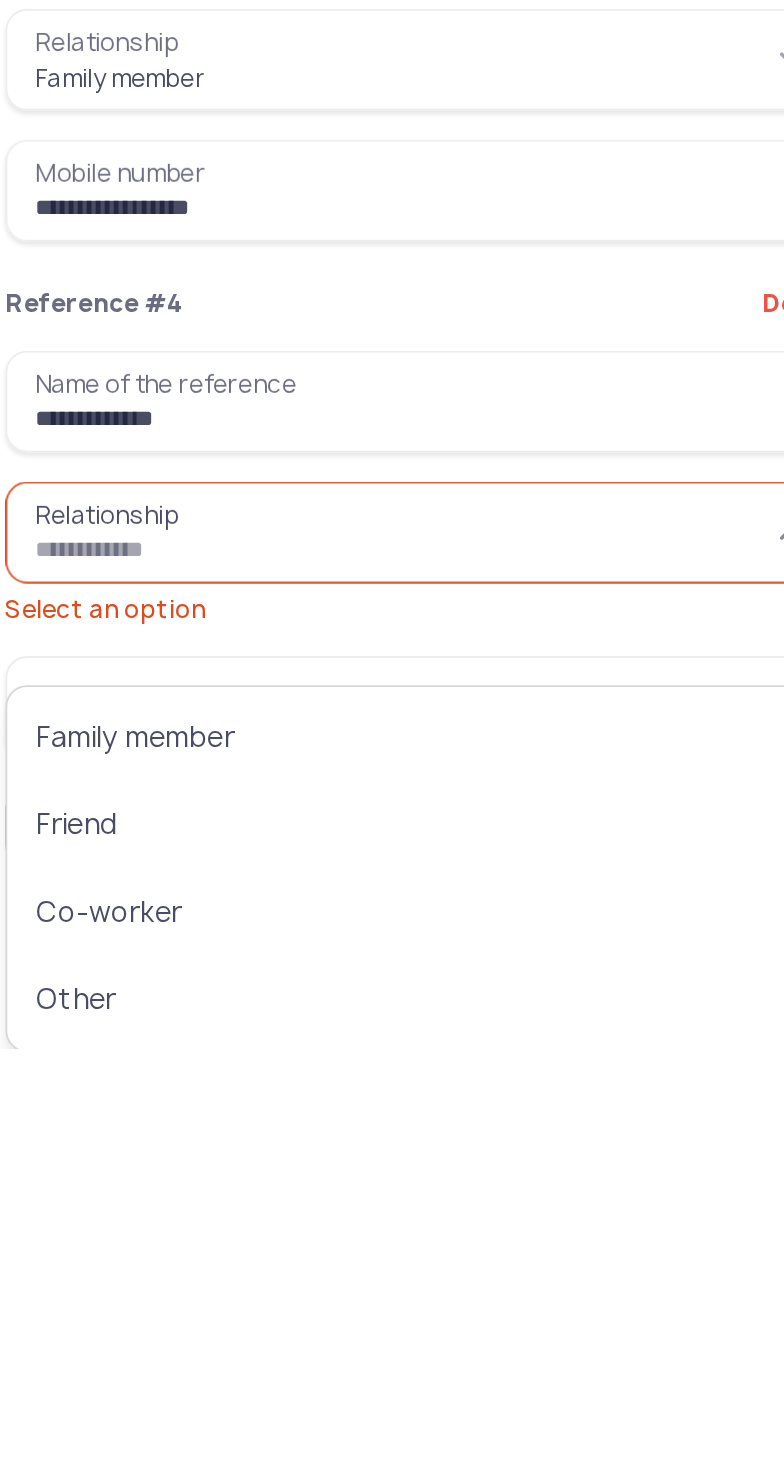 scroll, scrollTop: 110, scrollLeft: 0, axis: vertical 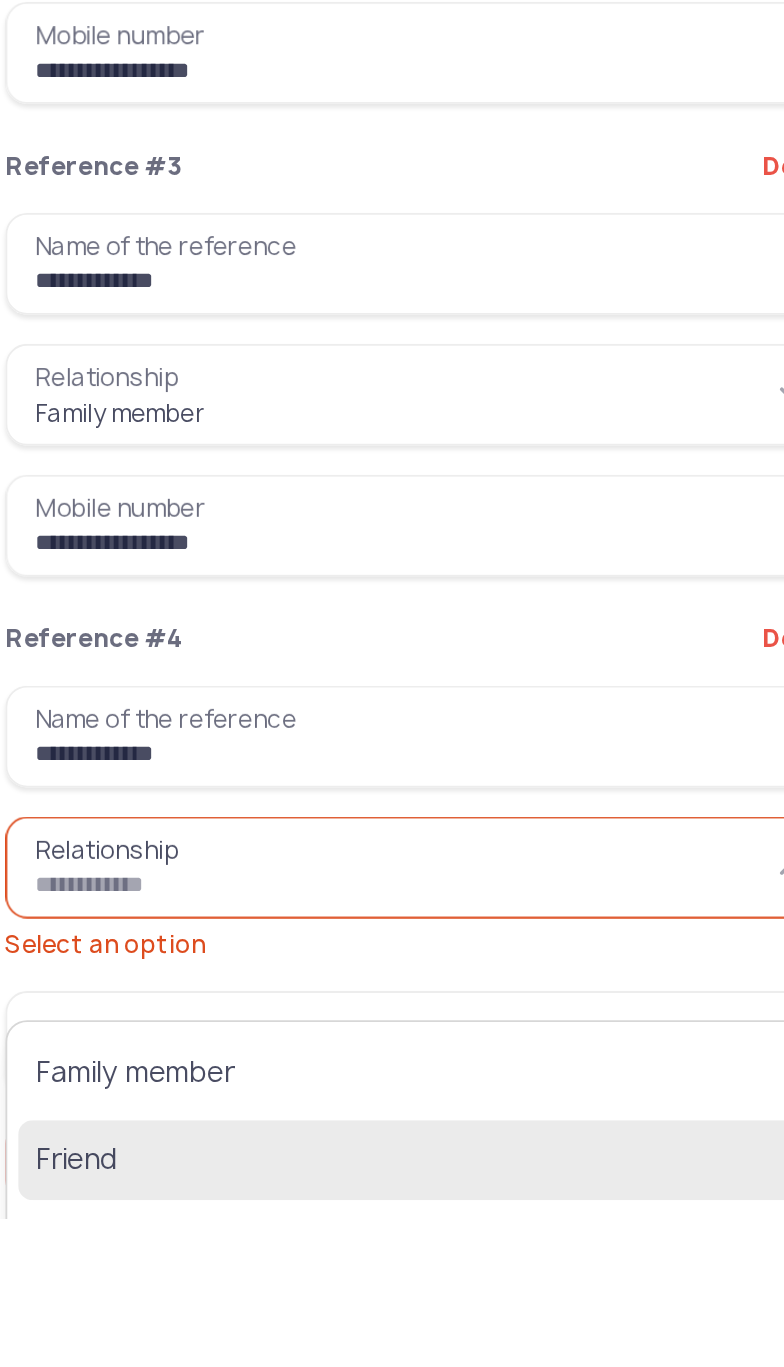click on "Friend" 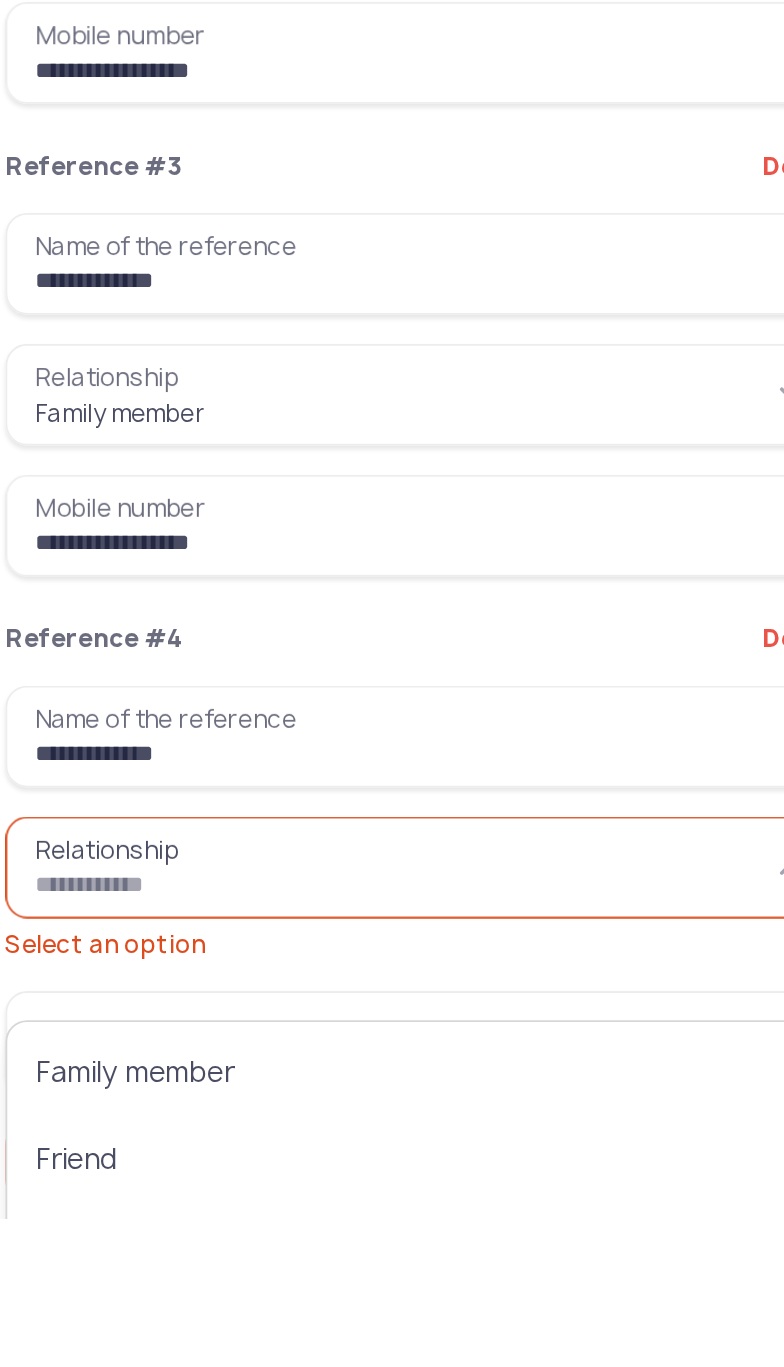 type on "******" 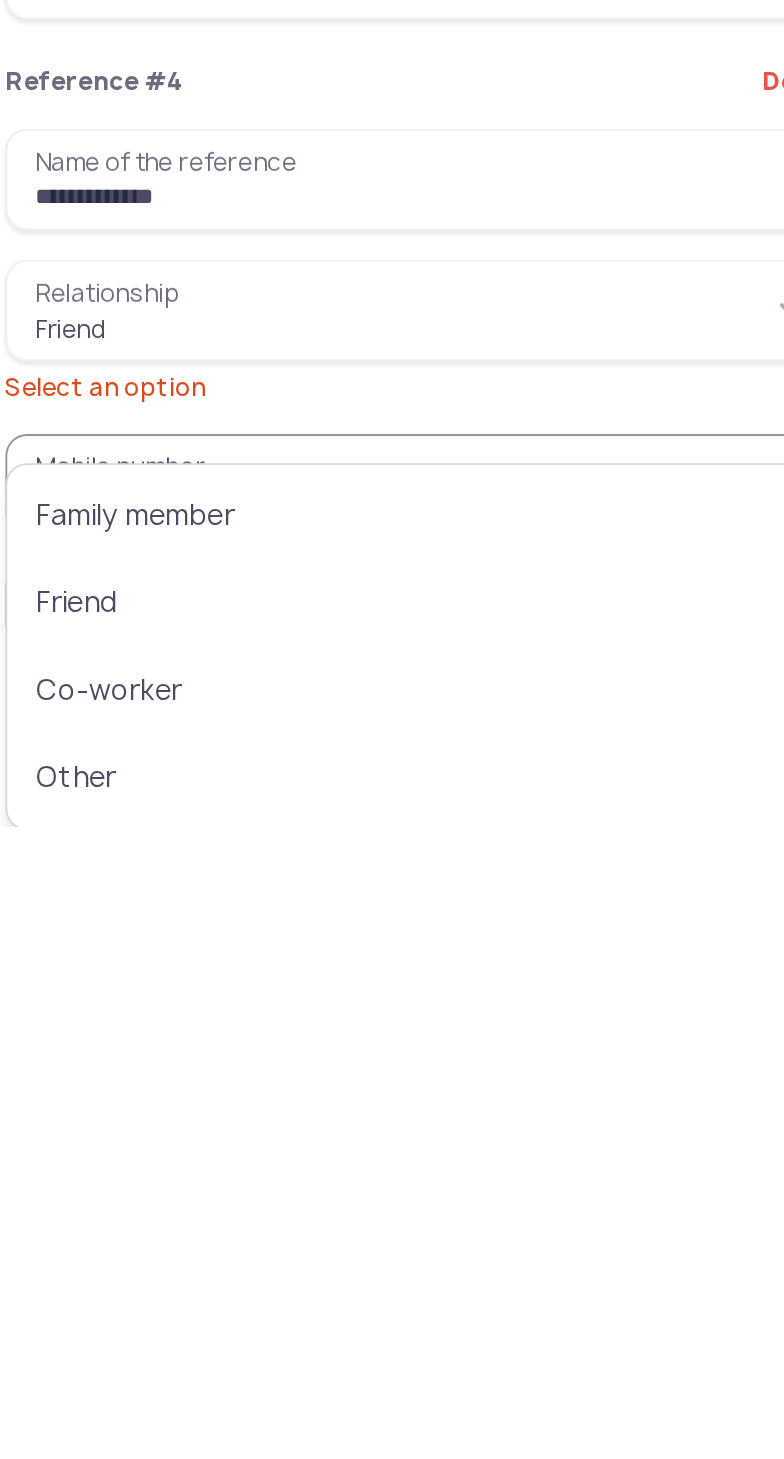 scroll, scrollTop: 109, scrollLeft: 0, axis: vertical 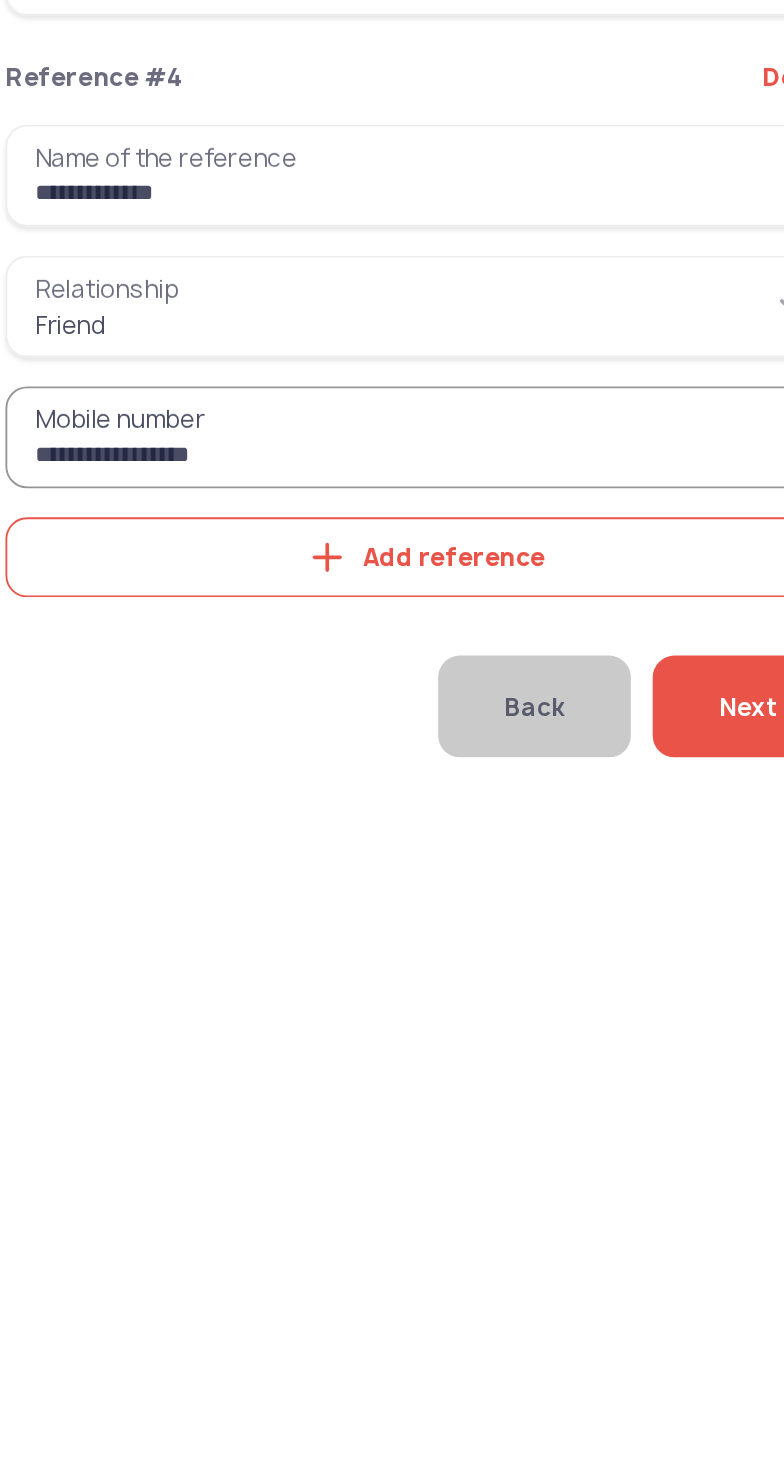 type on "**********" 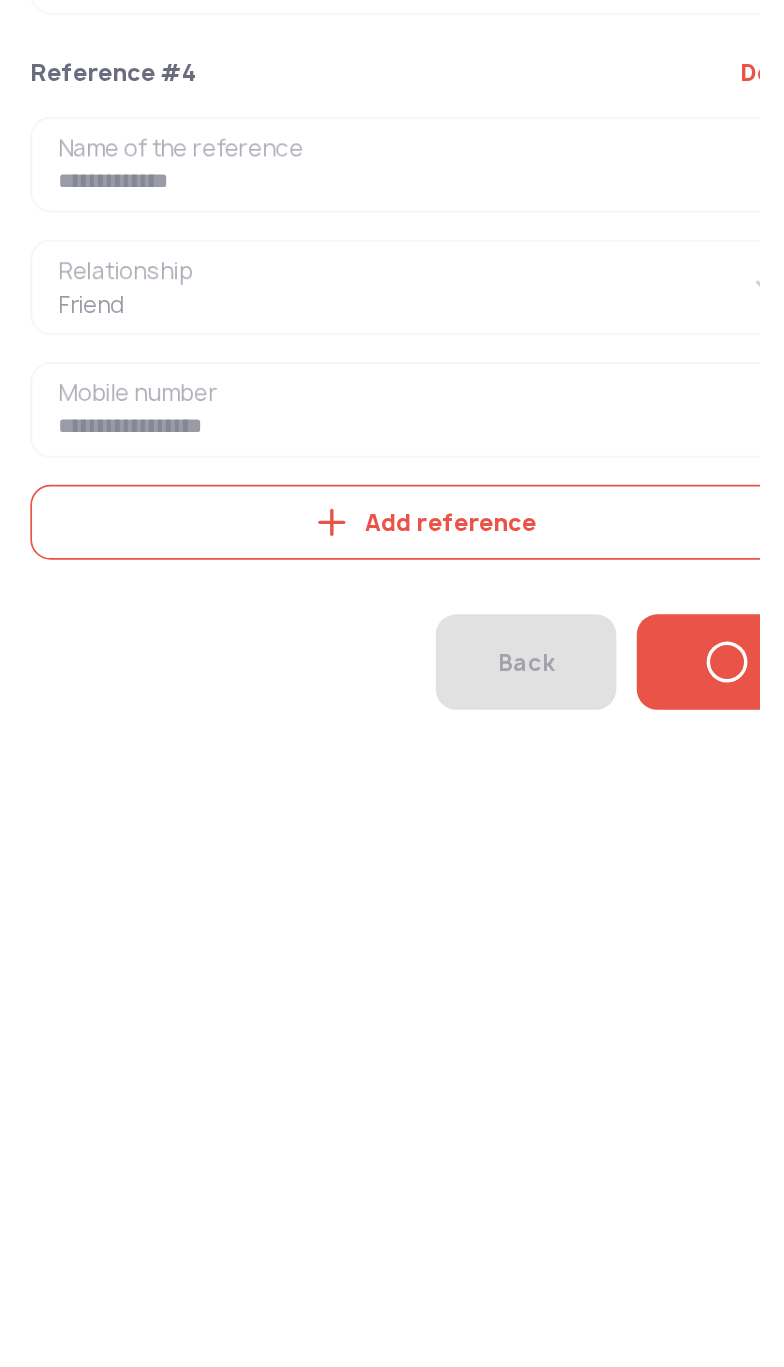 scroll, scrollTop: 109, scrollLeft: 0, axis: vertical 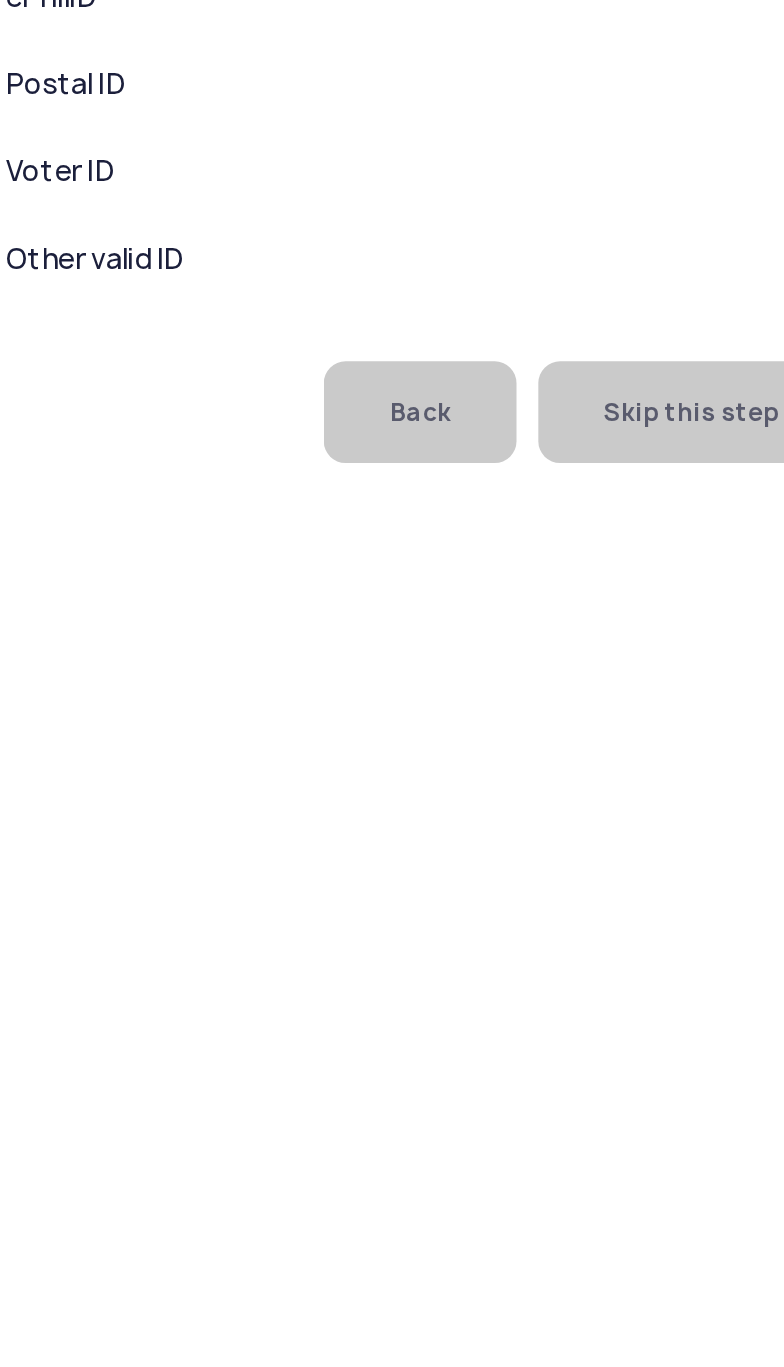 click on "Skip this step" 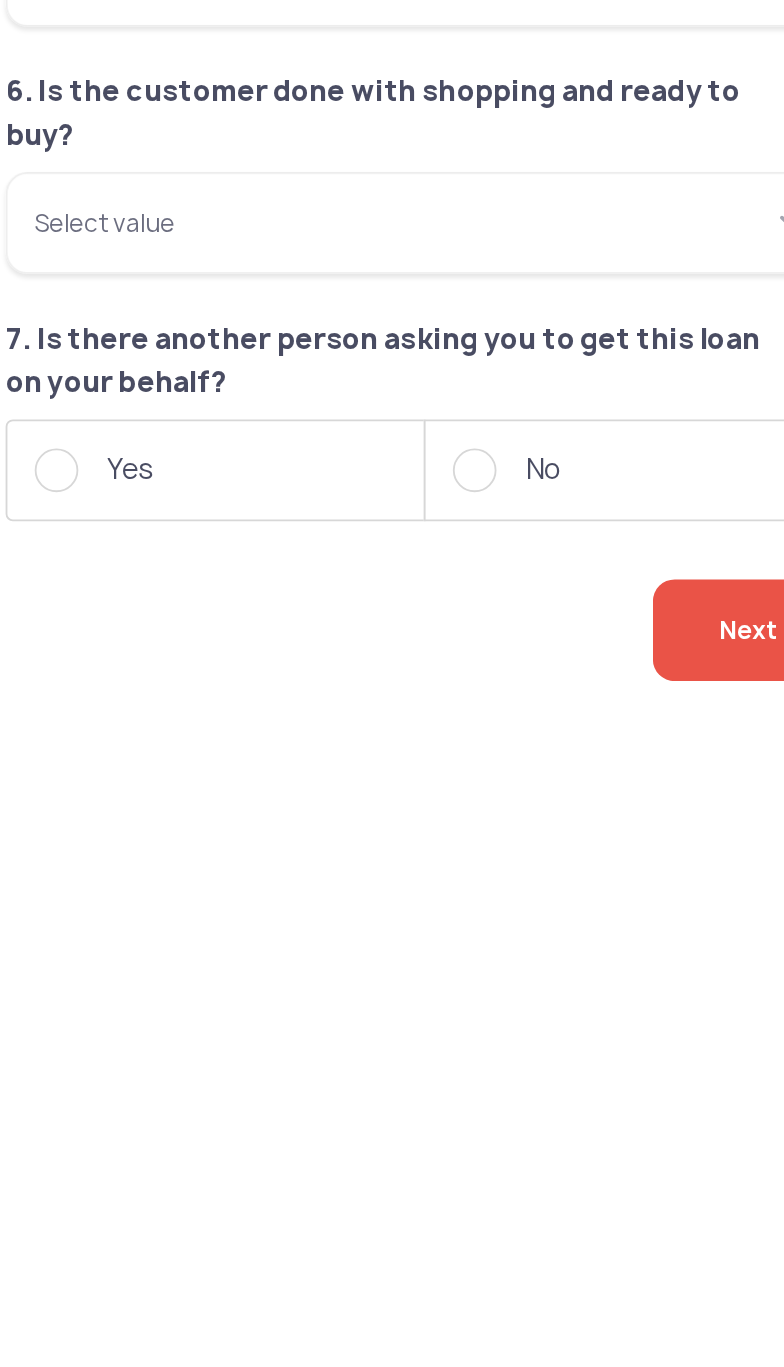 scroll, scrollTop: 0, scrollLeft: 0, axis: both 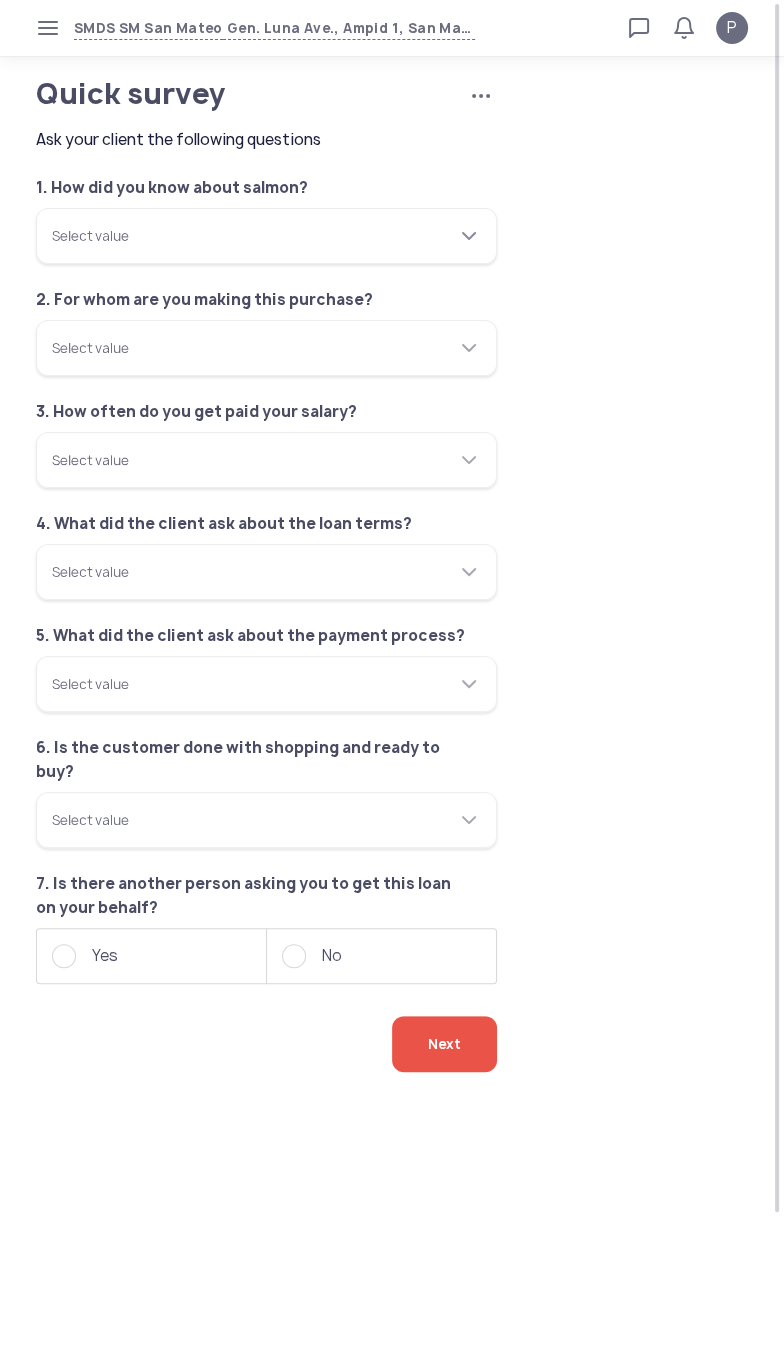 click on "Select value" at bounding box center [266, 236] 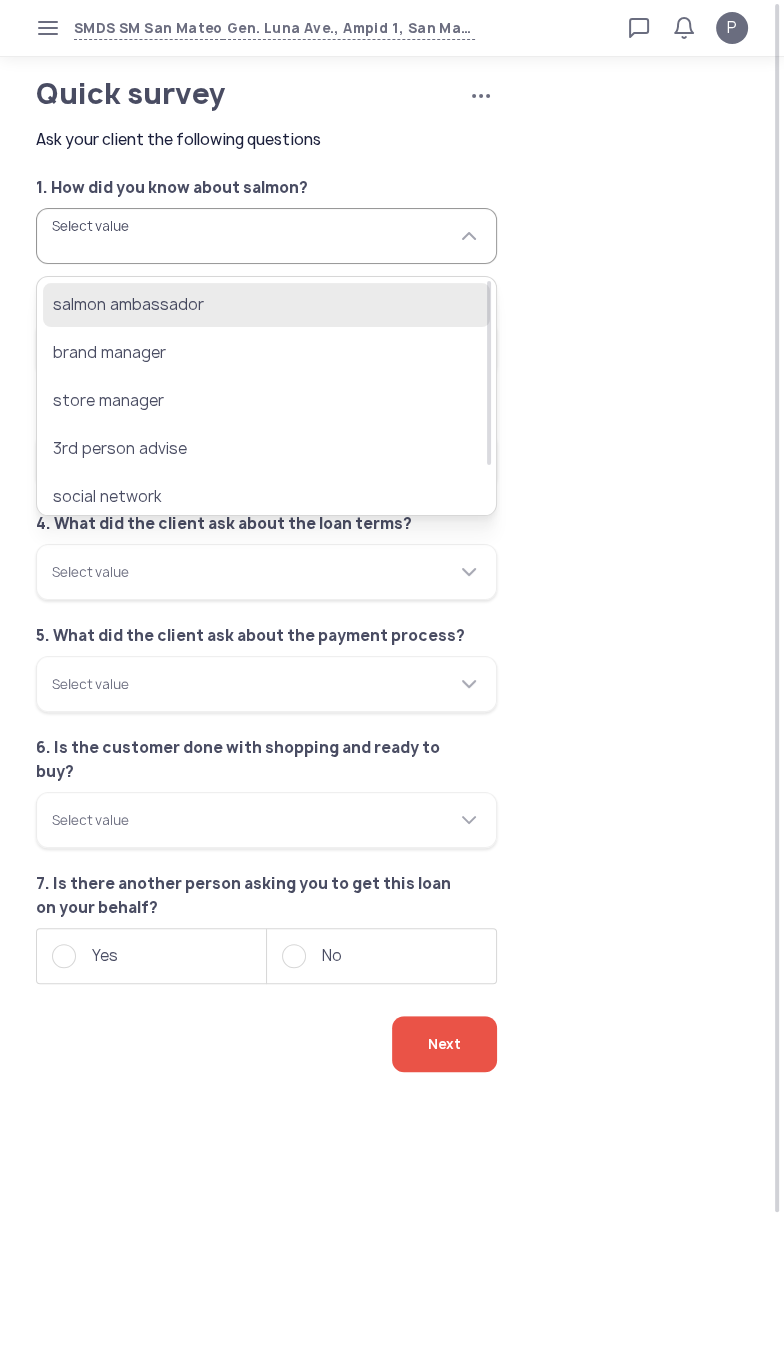 click on "salmon ambassador" 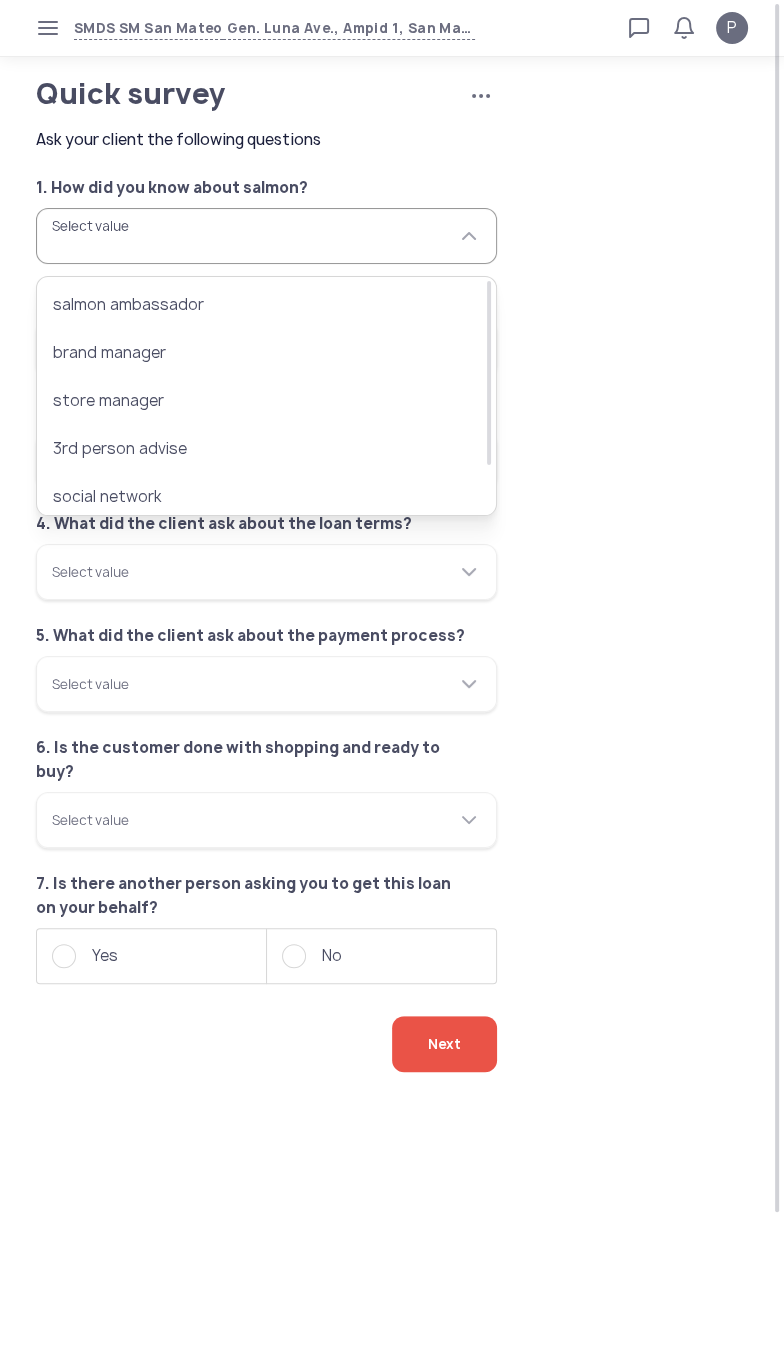type on "**********" 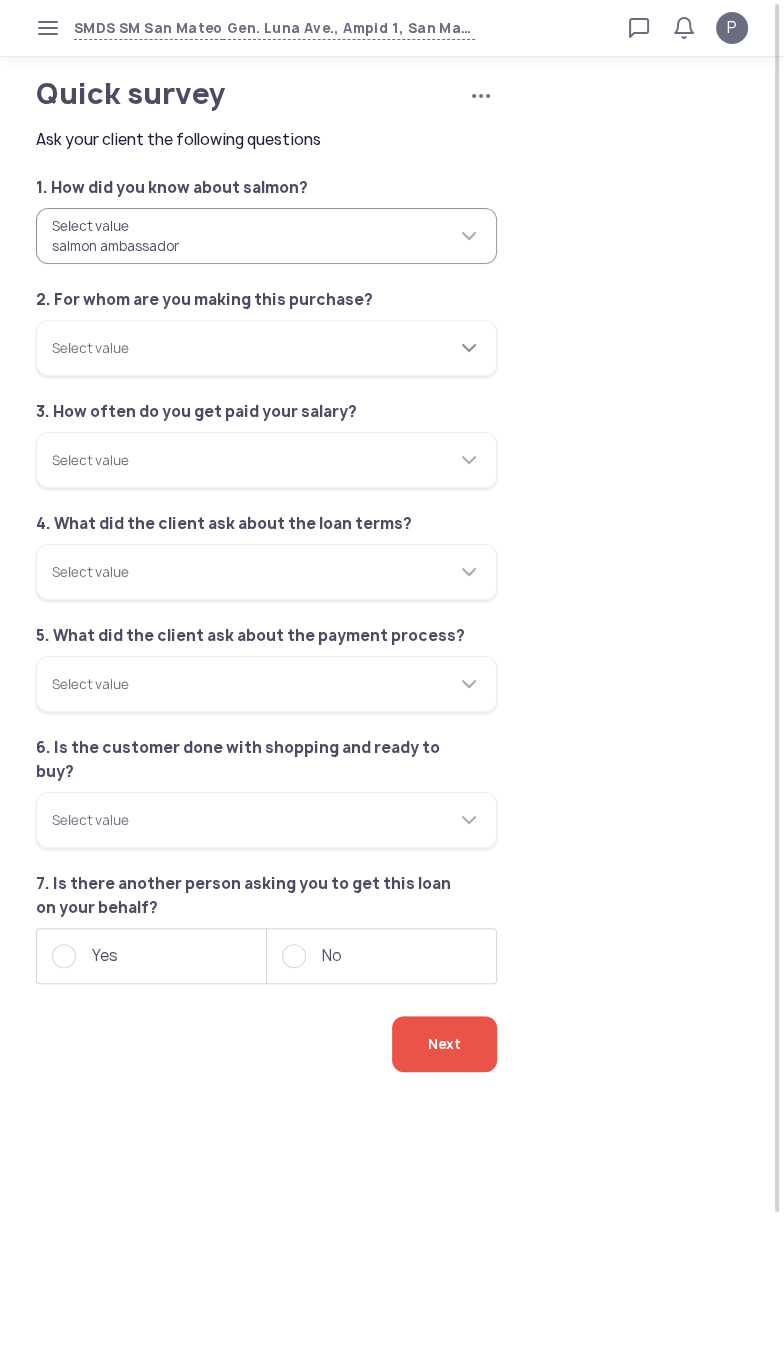click on "Select value" at bounding box center [266, 348] 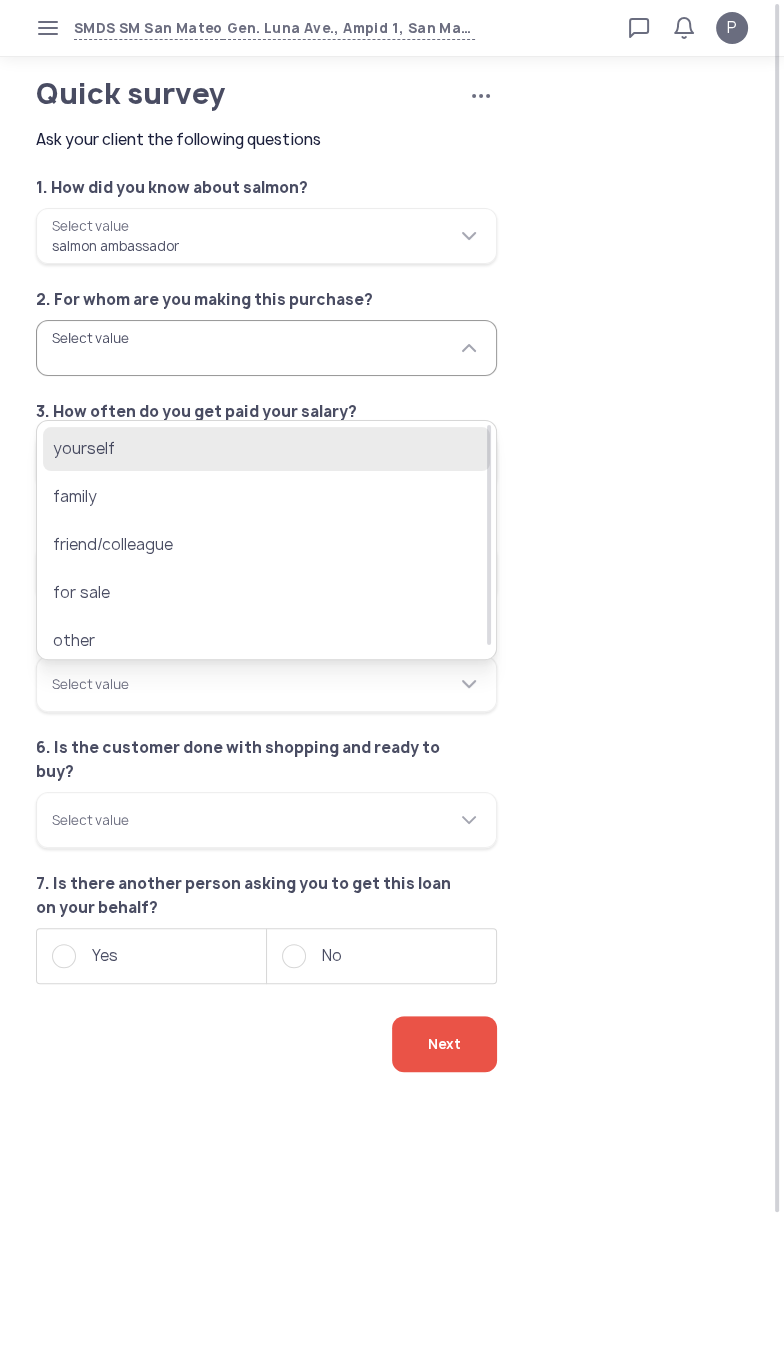 click on "yourself" 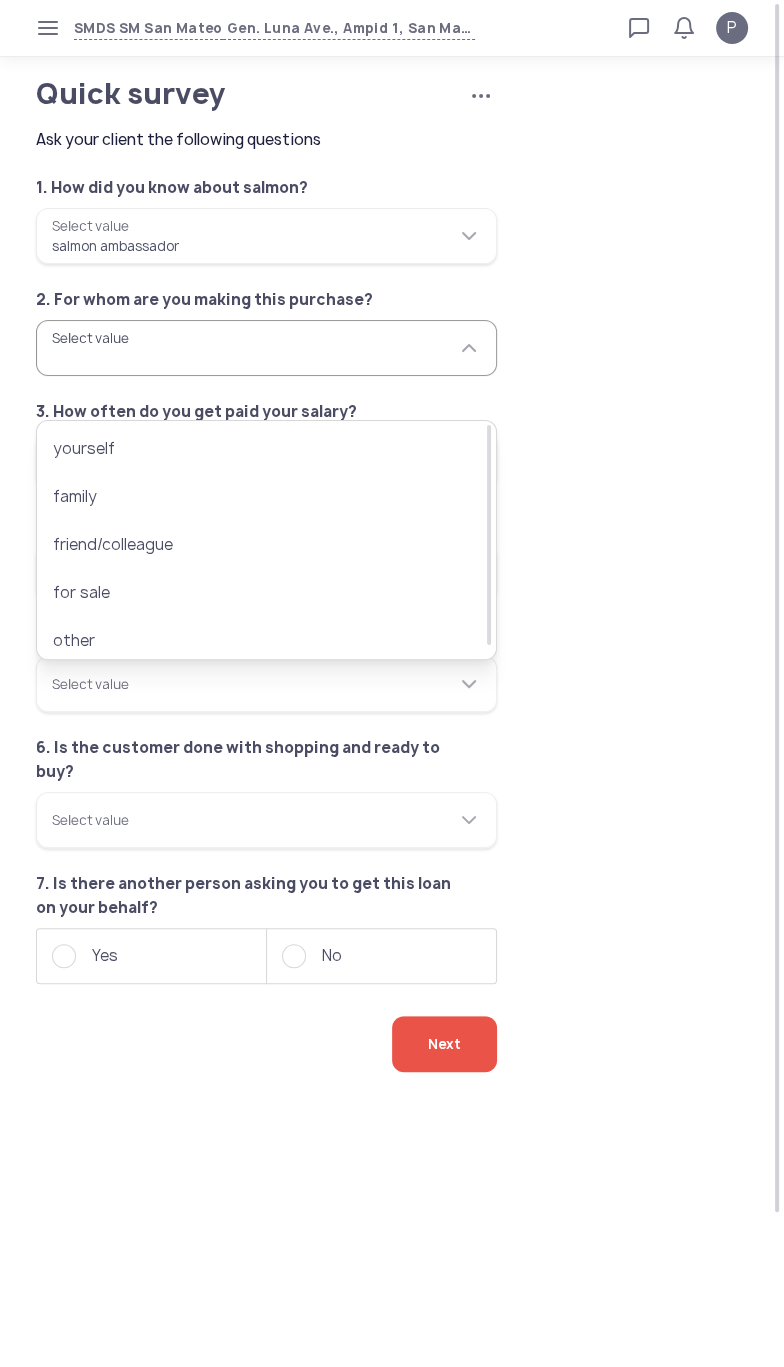 type on "********" 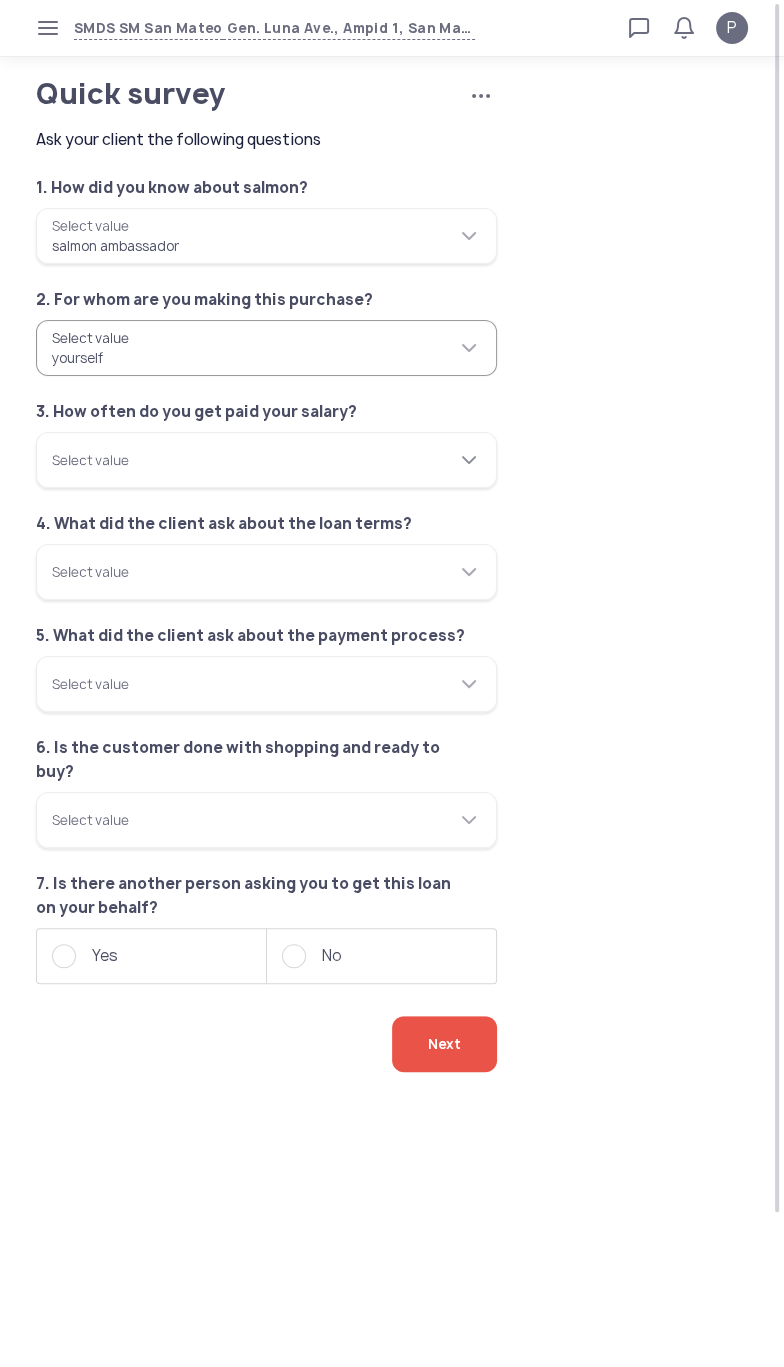 click on "Select value" at bounding box center (266, 460) 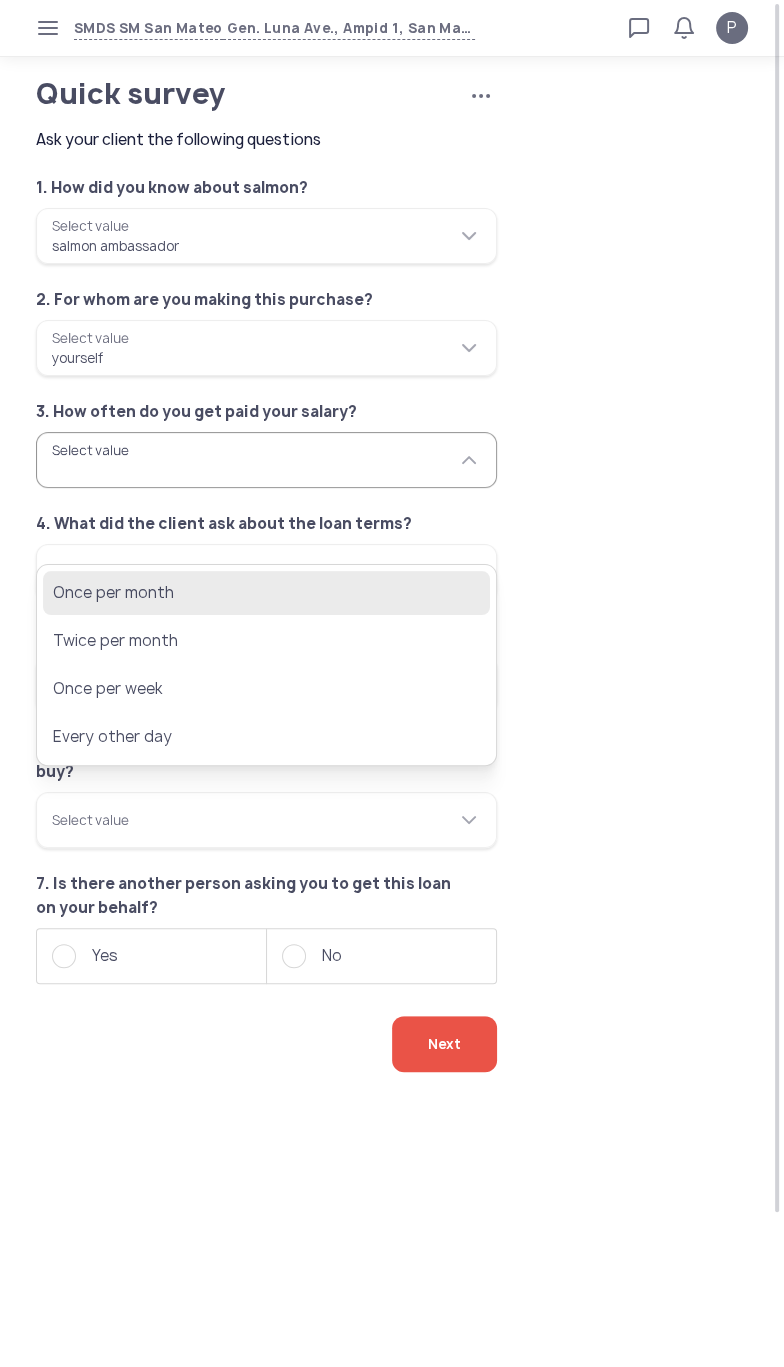 click on "Once per month" 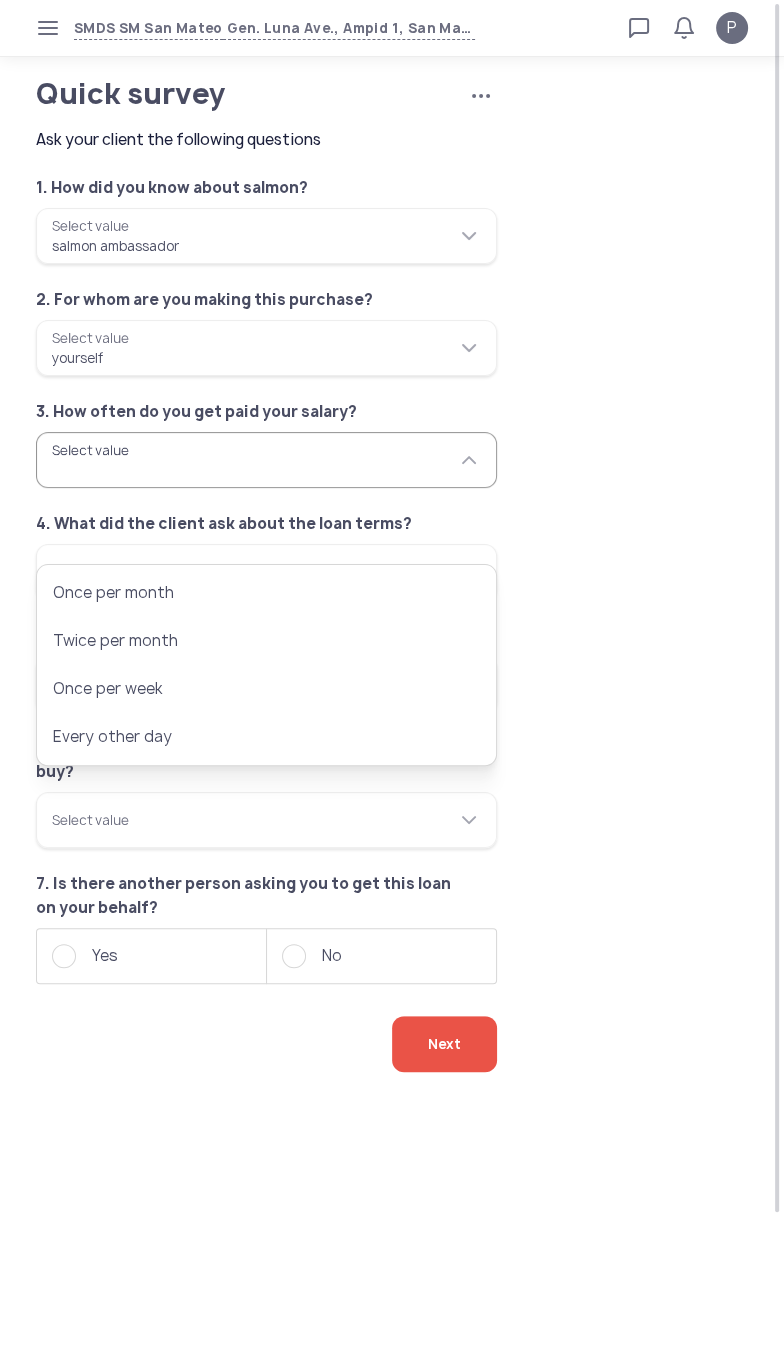 type on "**********" 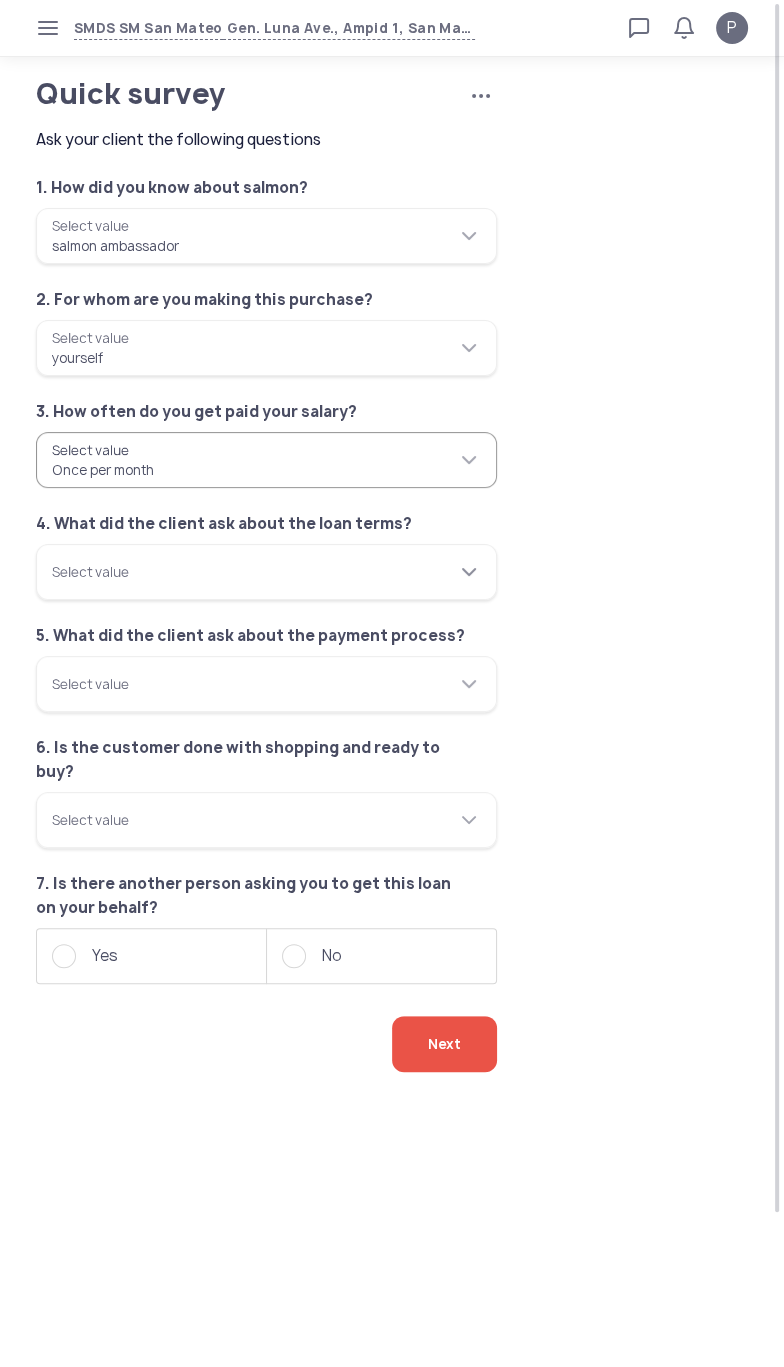 click on "Select value" 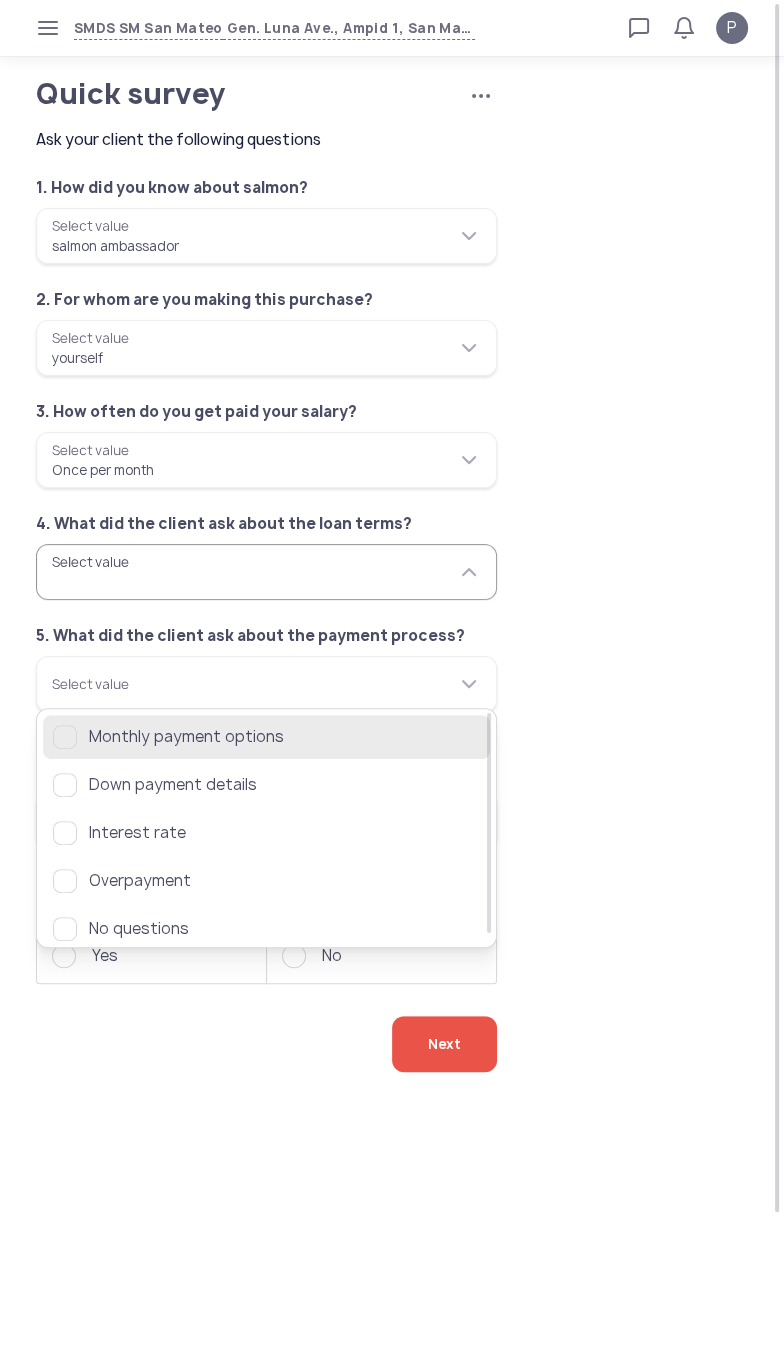 click on "Monthly payment options" 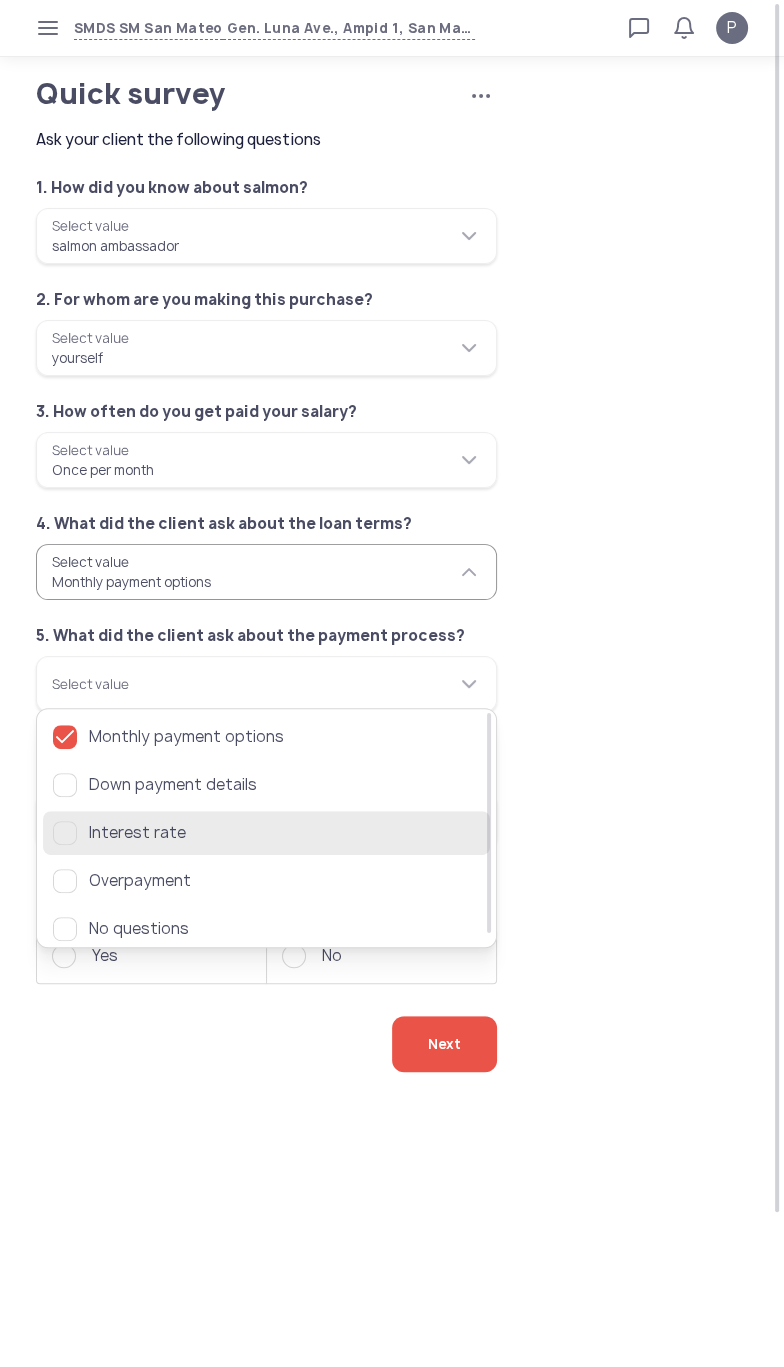 click 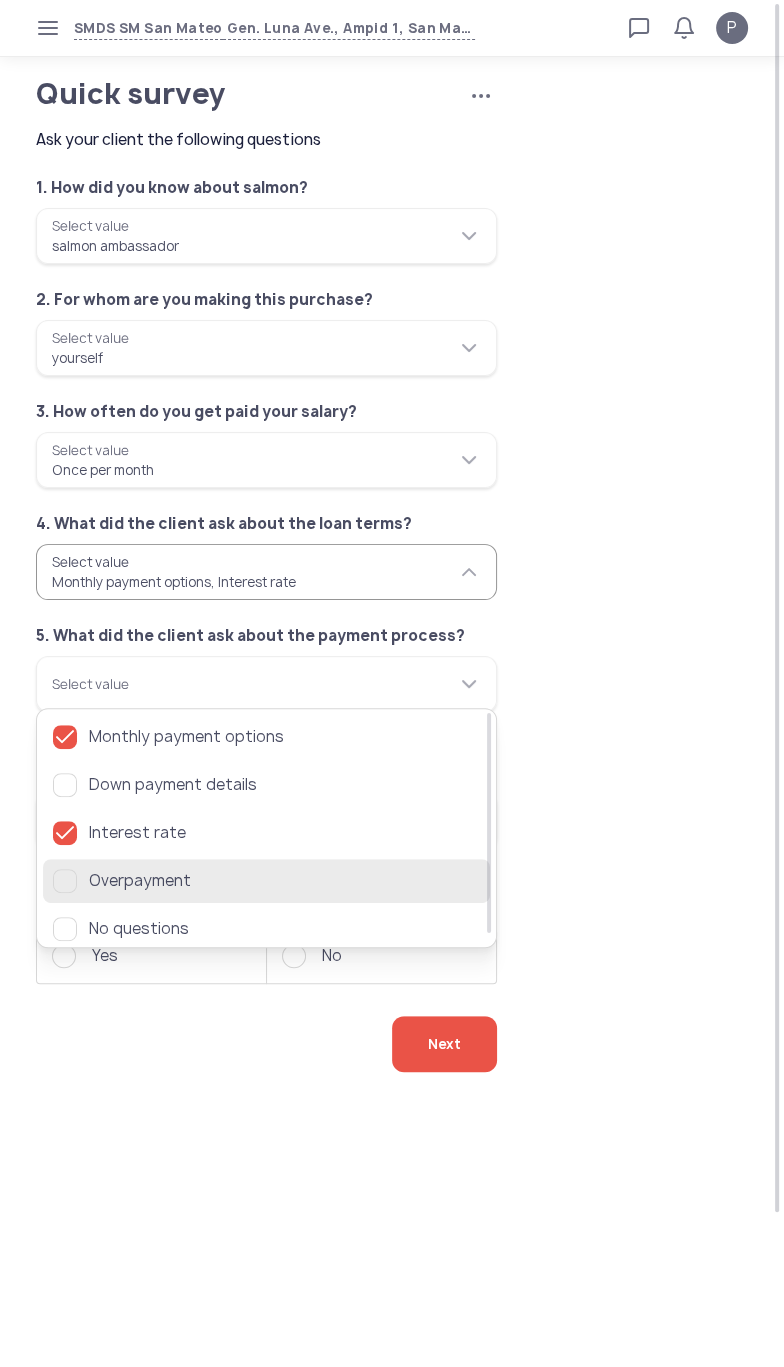 click 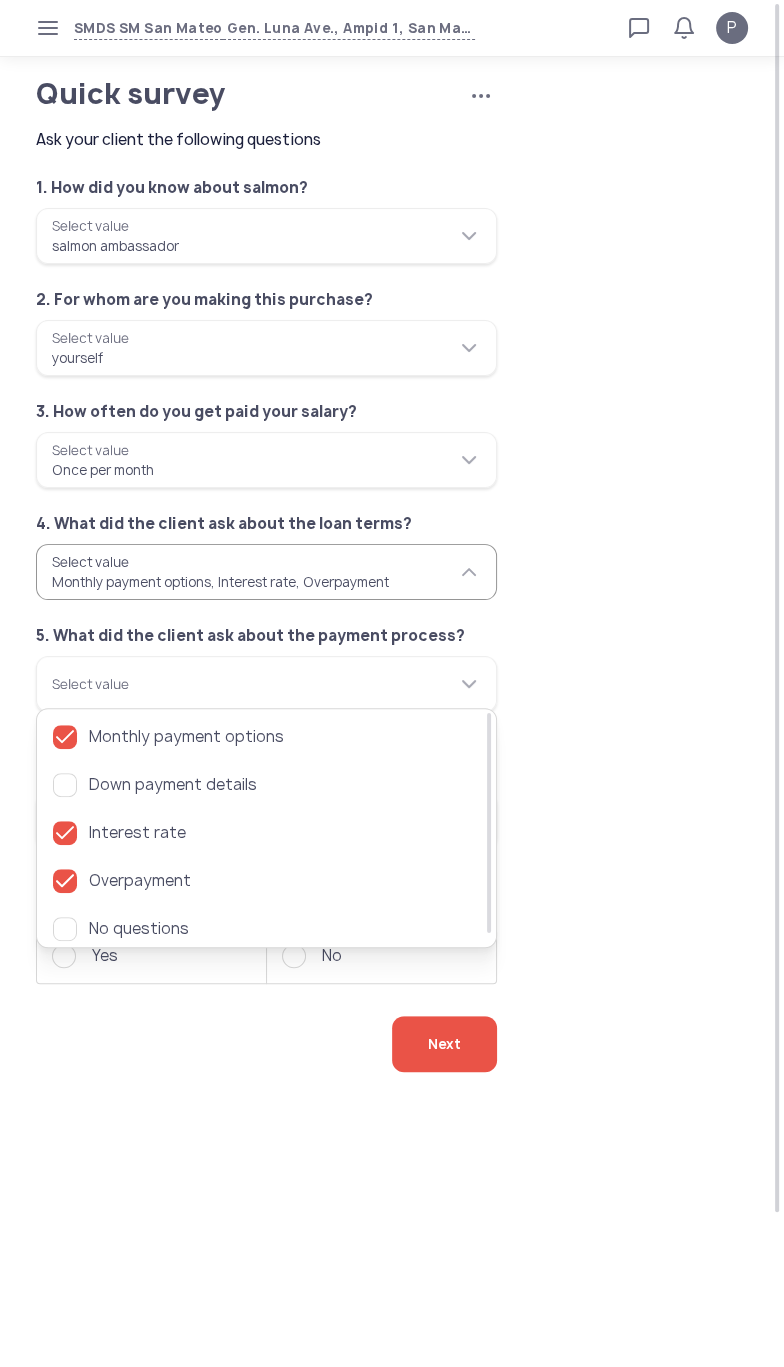 click on "**********" 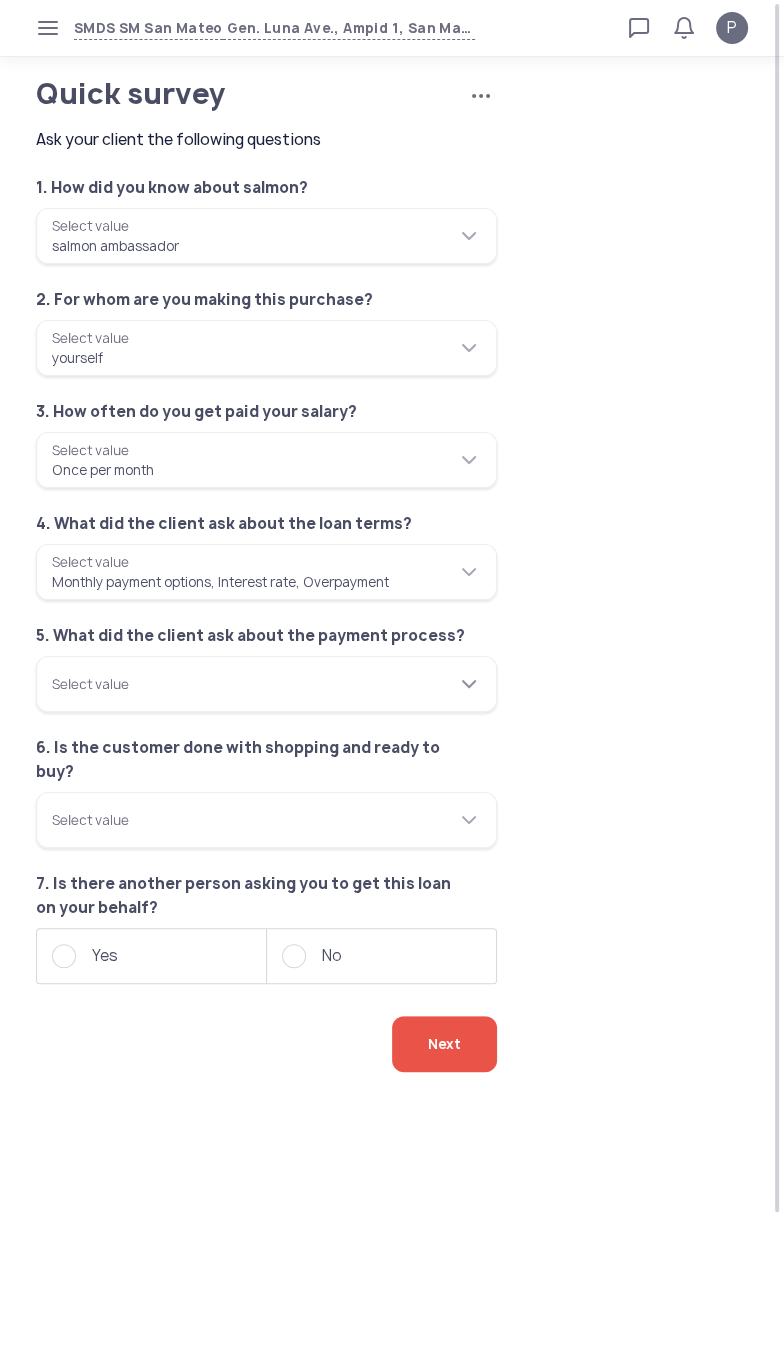 click on "Select value" 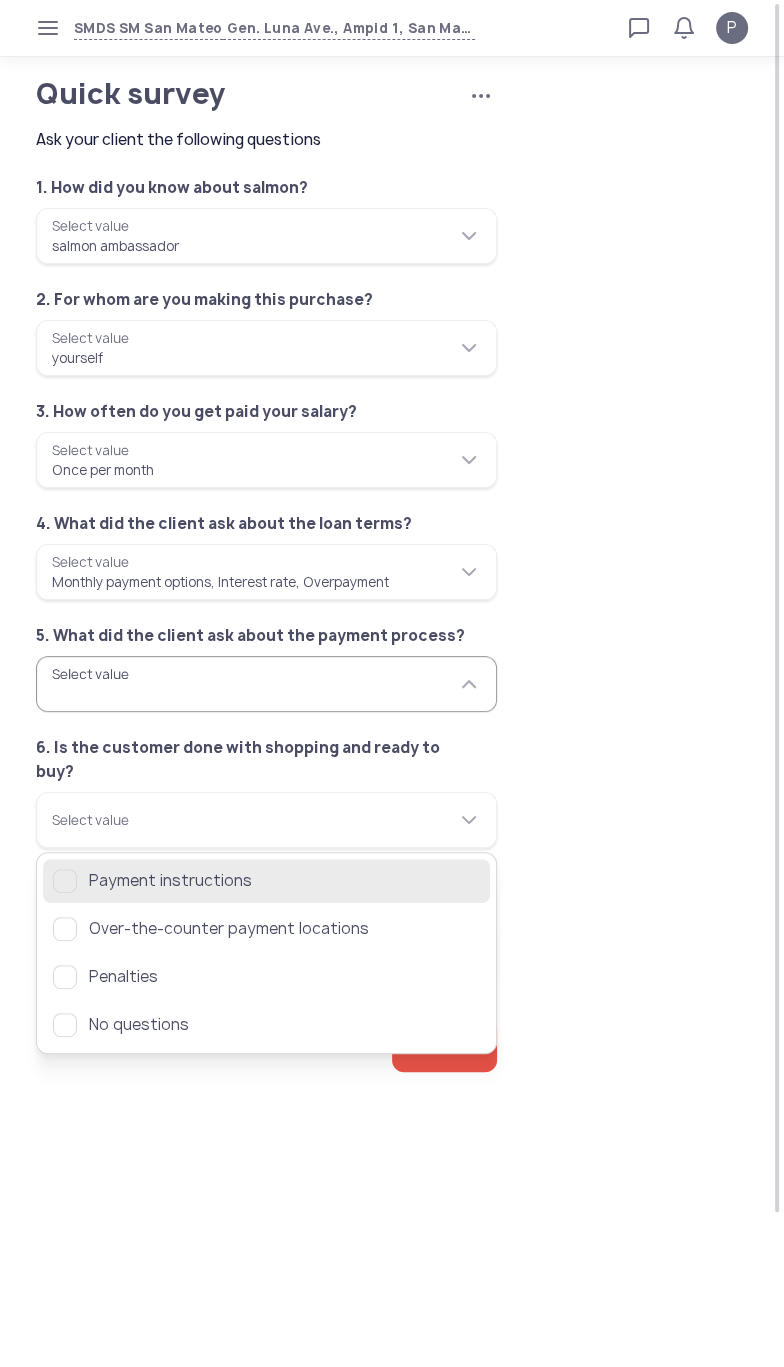 click on "Payment instructions" 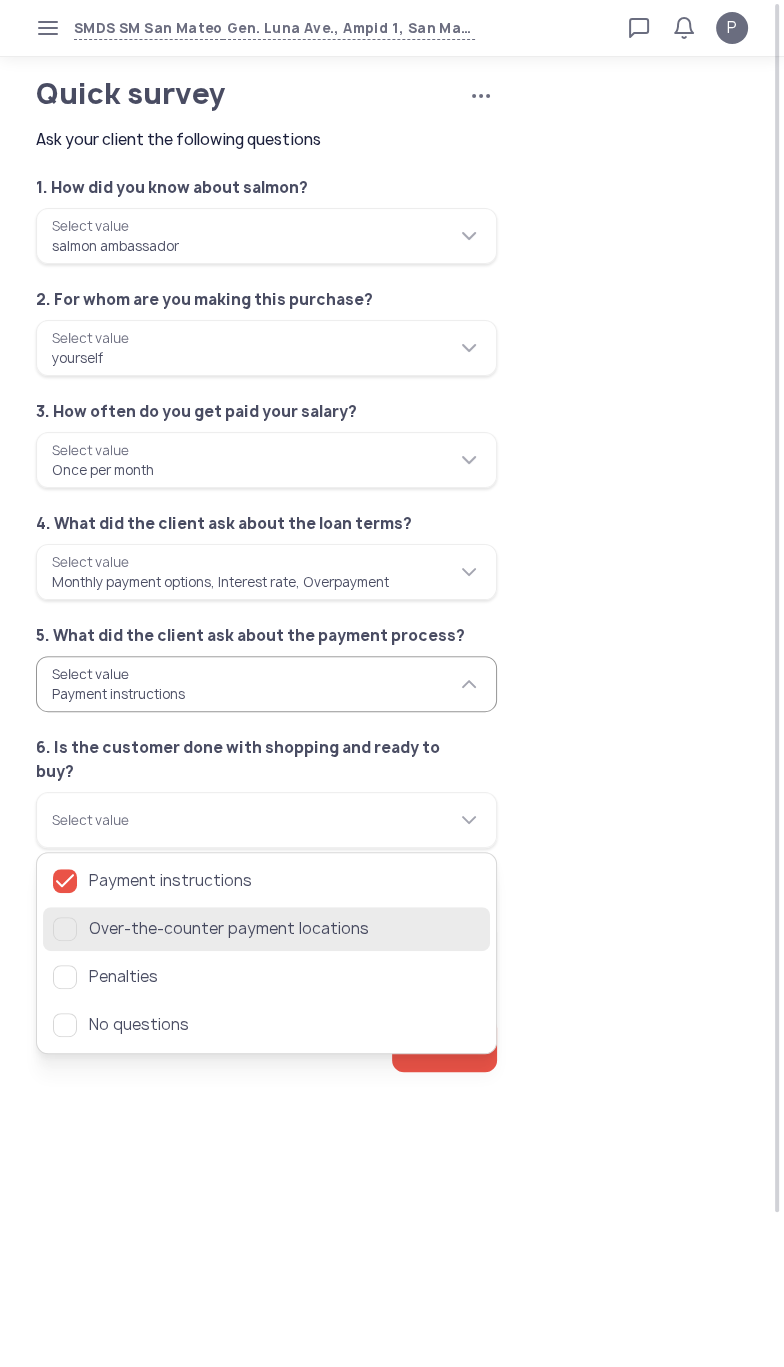 click 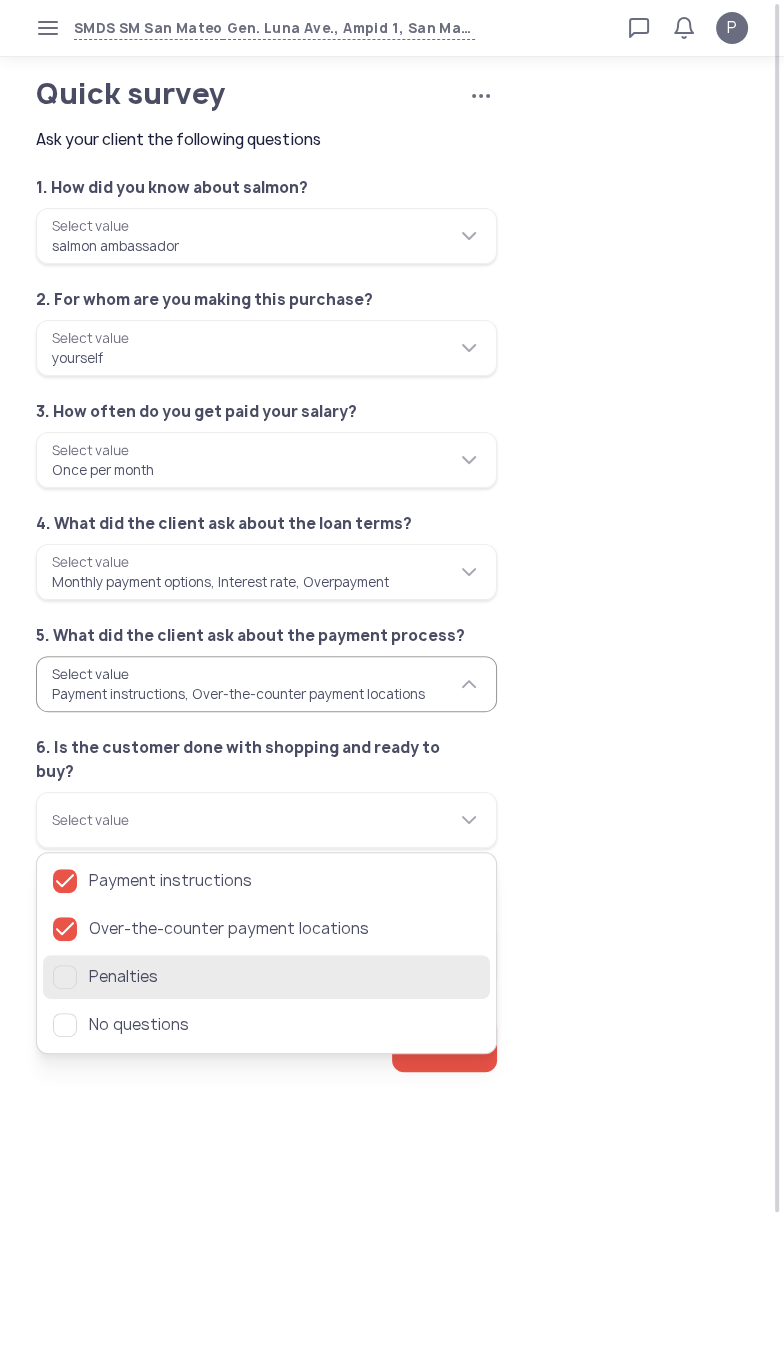 click 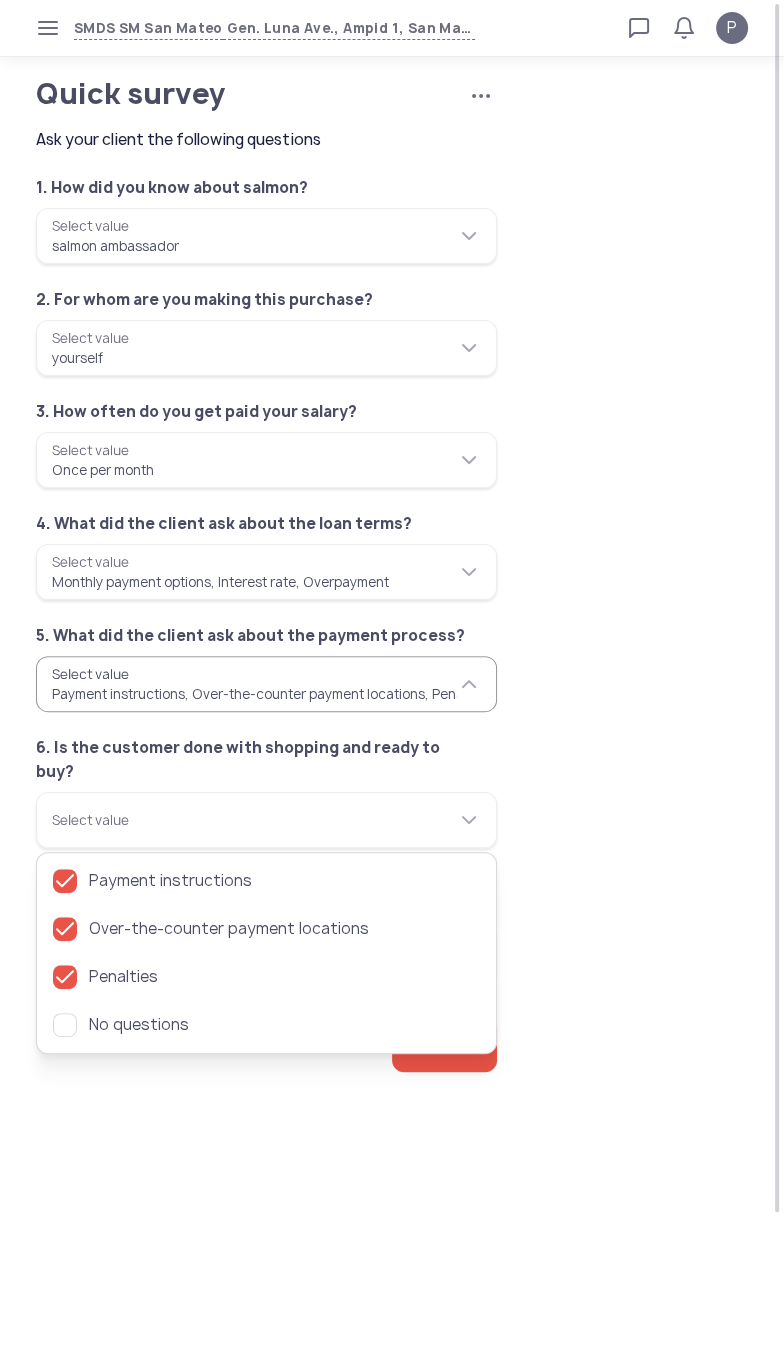 click on "**********" 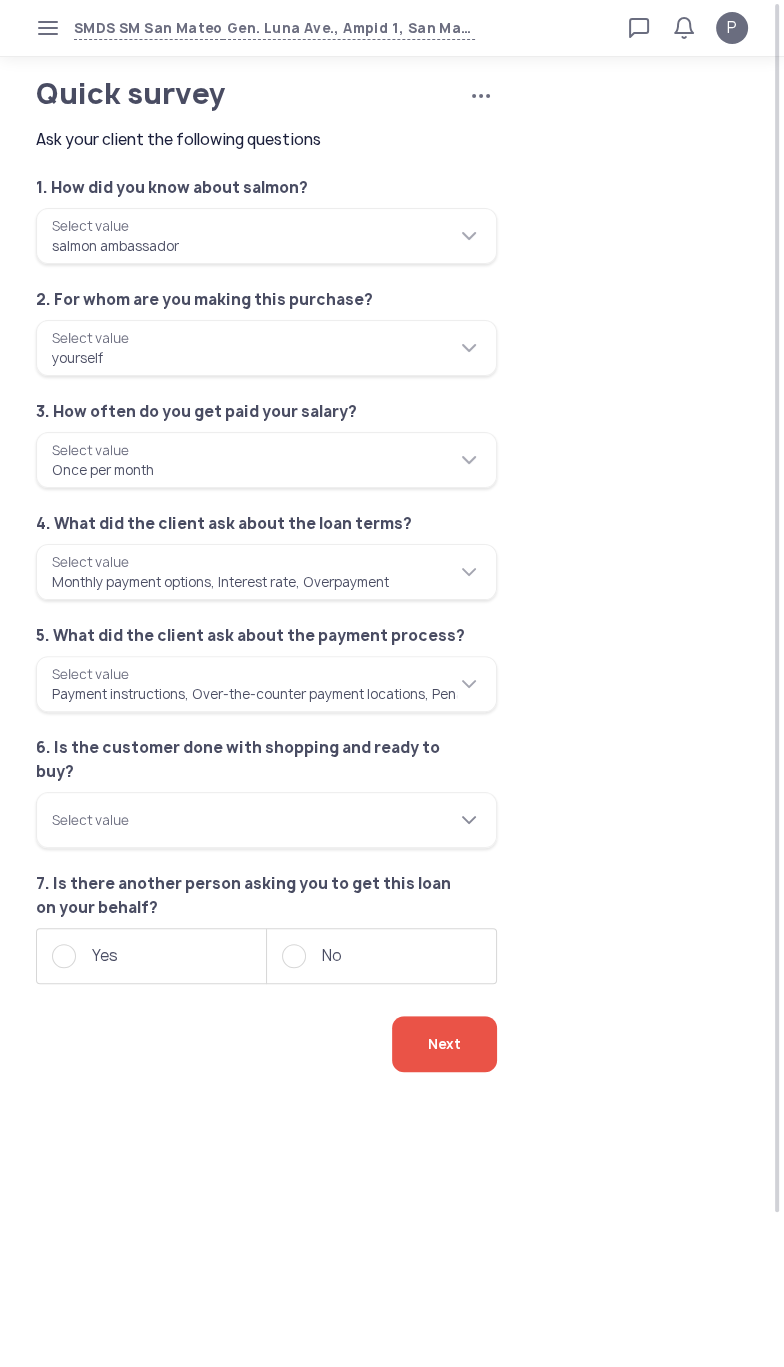 click on "Select value" at bounding box center (266, 820) 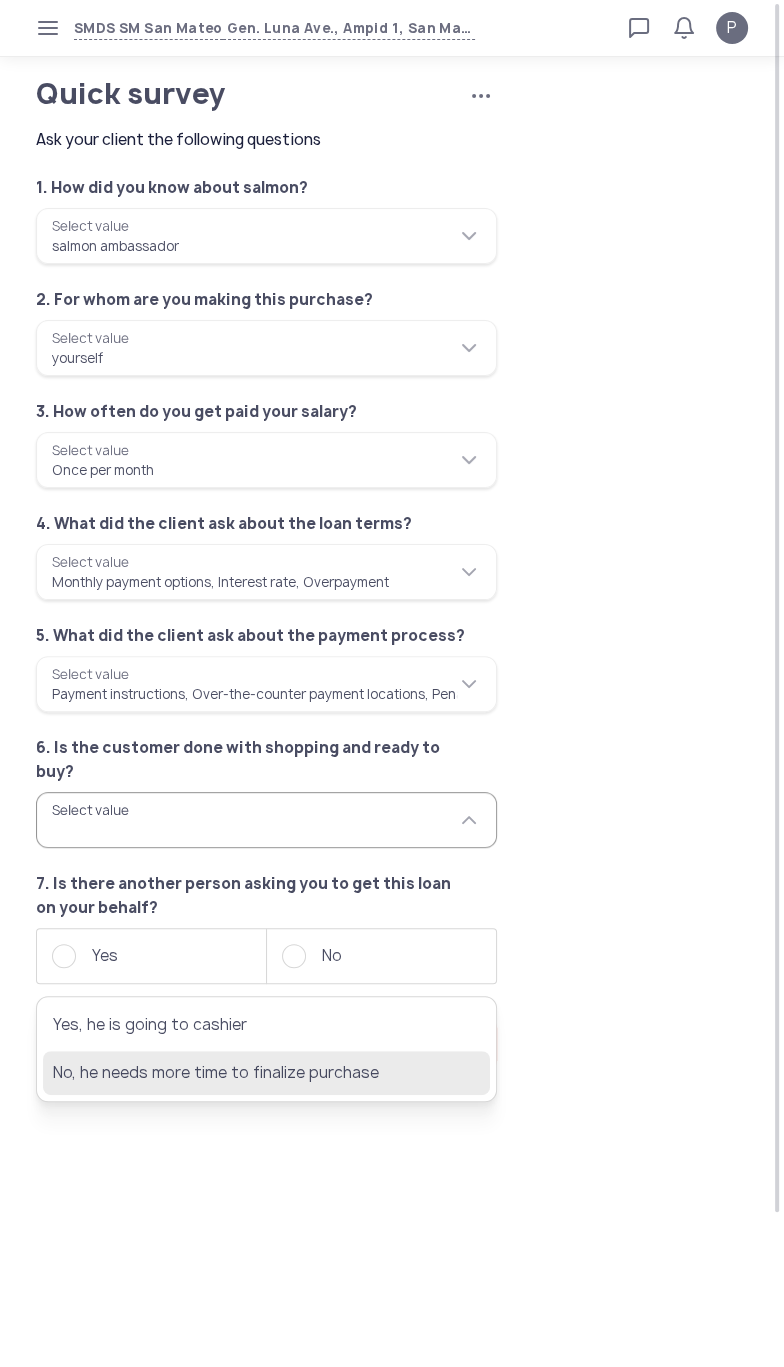 click on "No, he needs more time to finalize purchase" 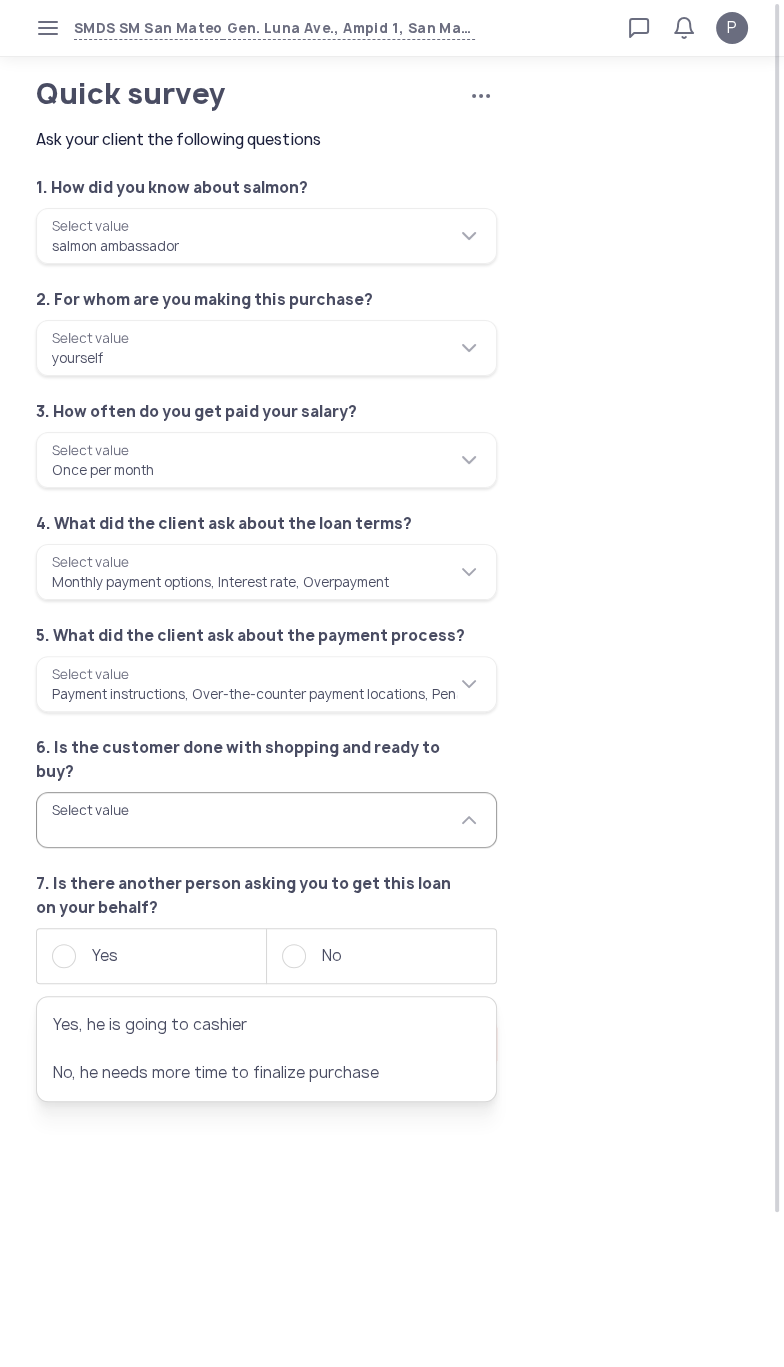 type on "**********" 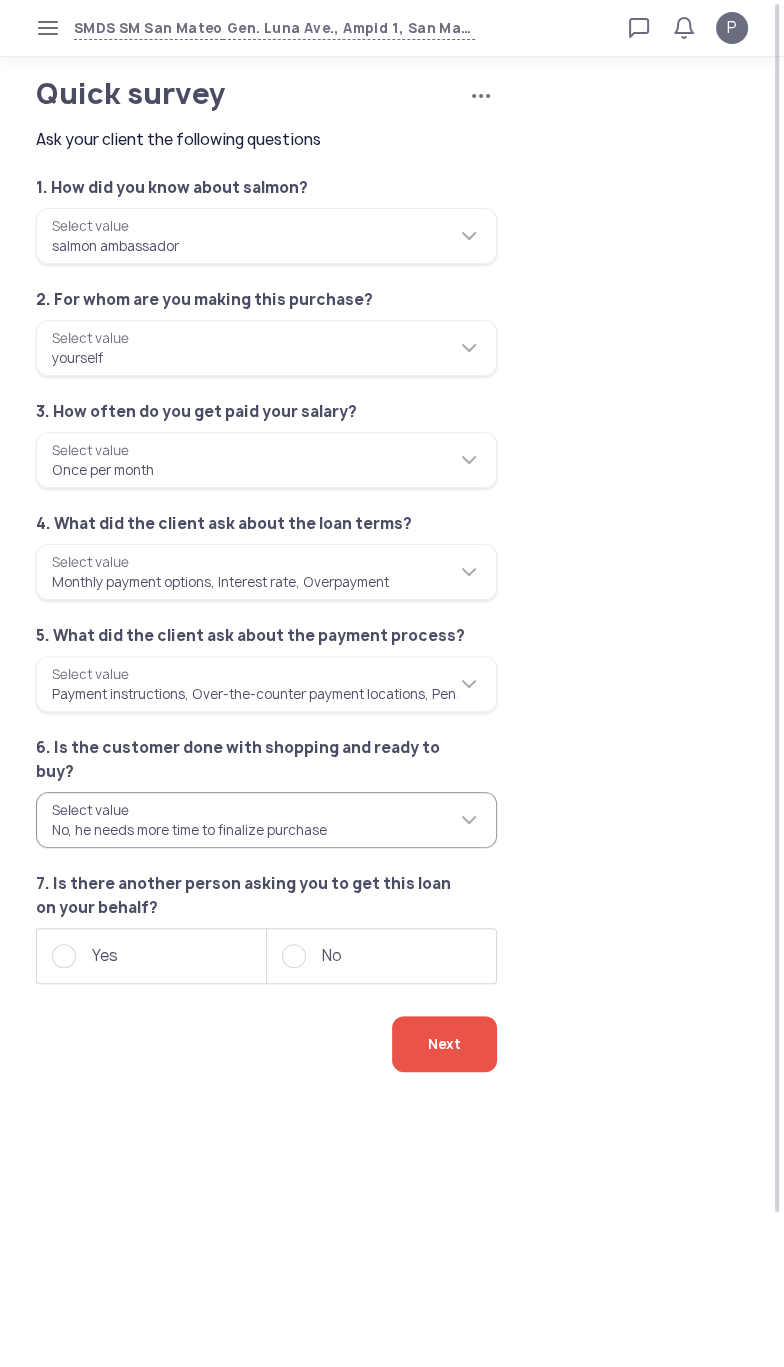 click on "No" 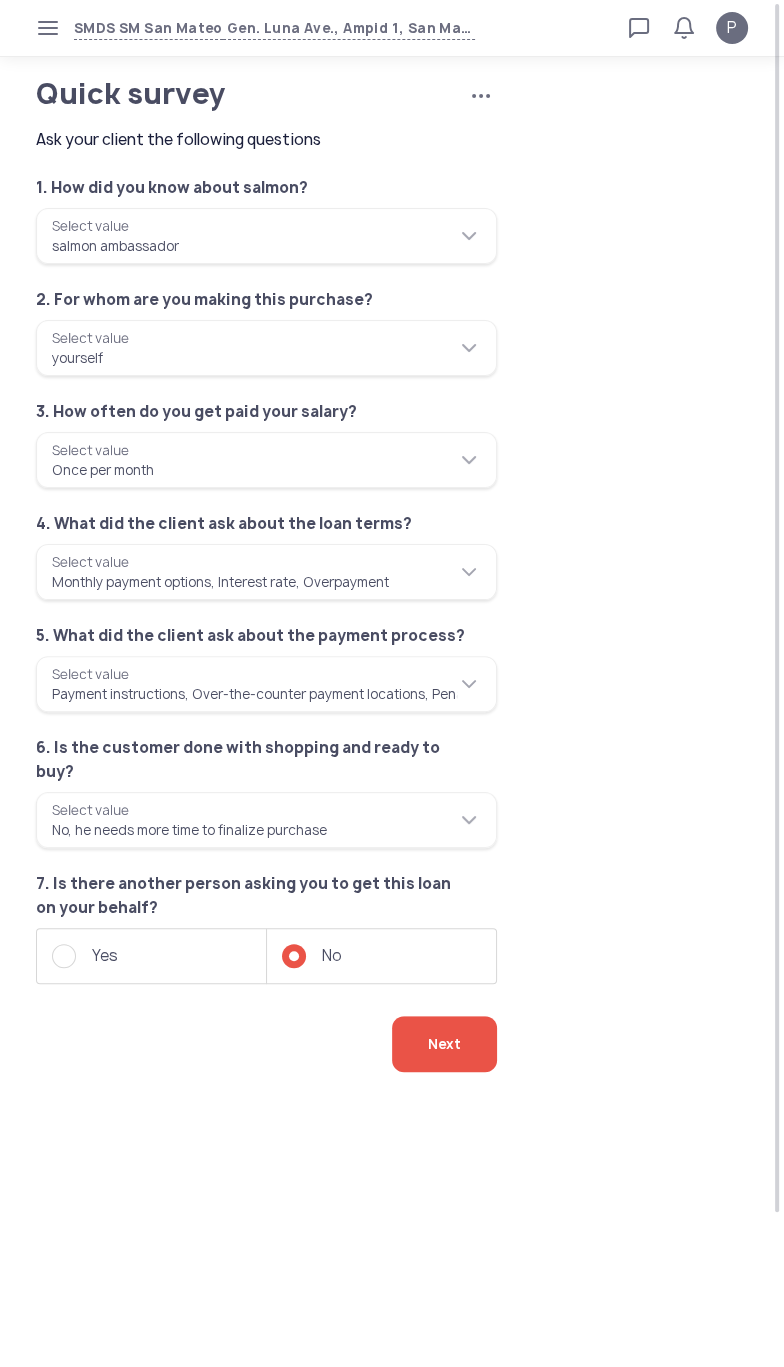 click on "Next" 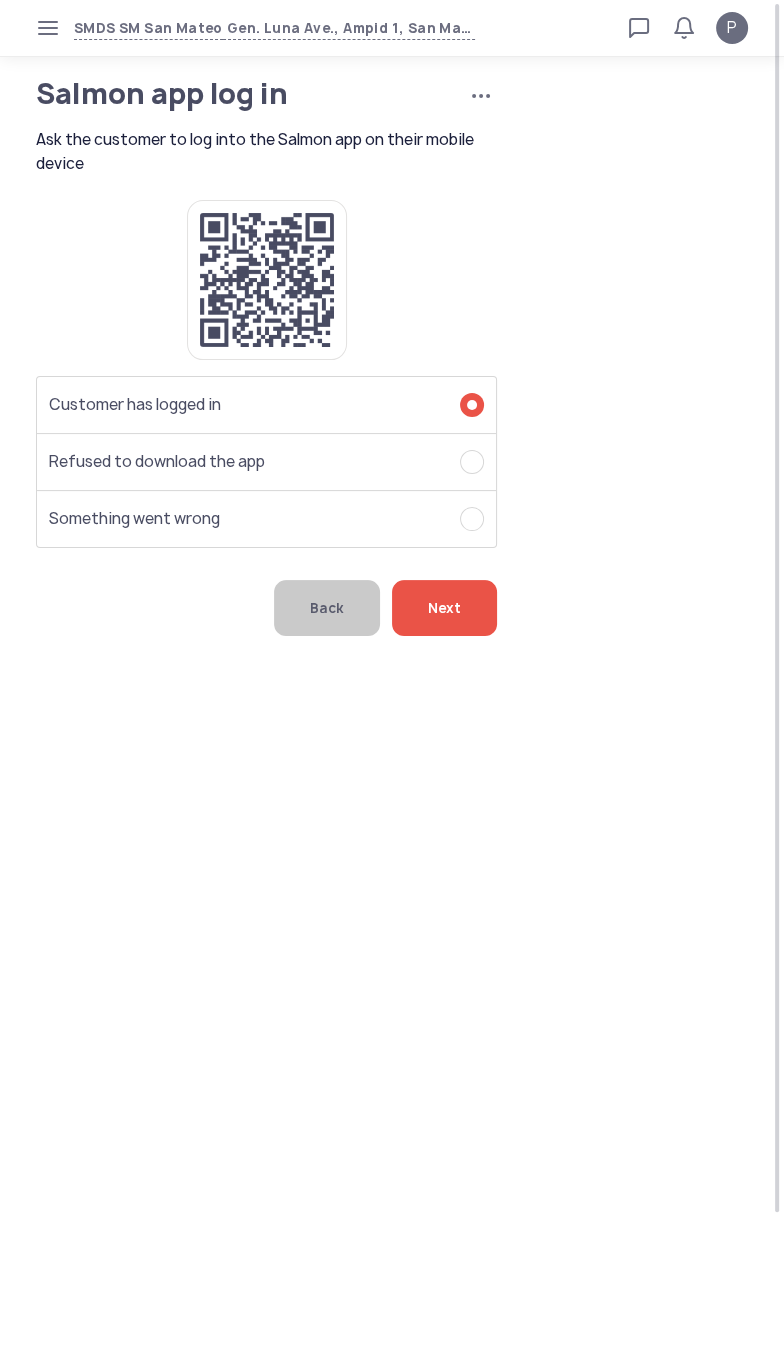 click on "Next" 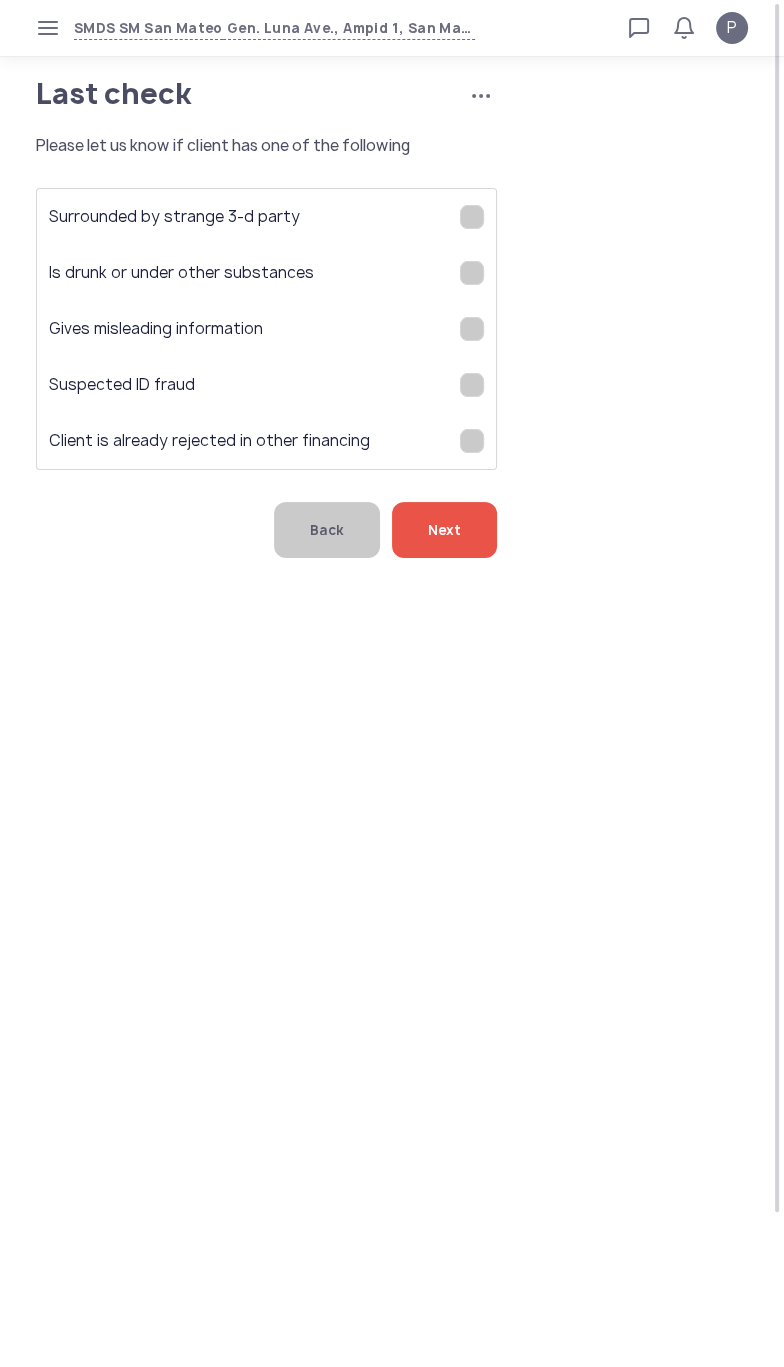click on "Next" 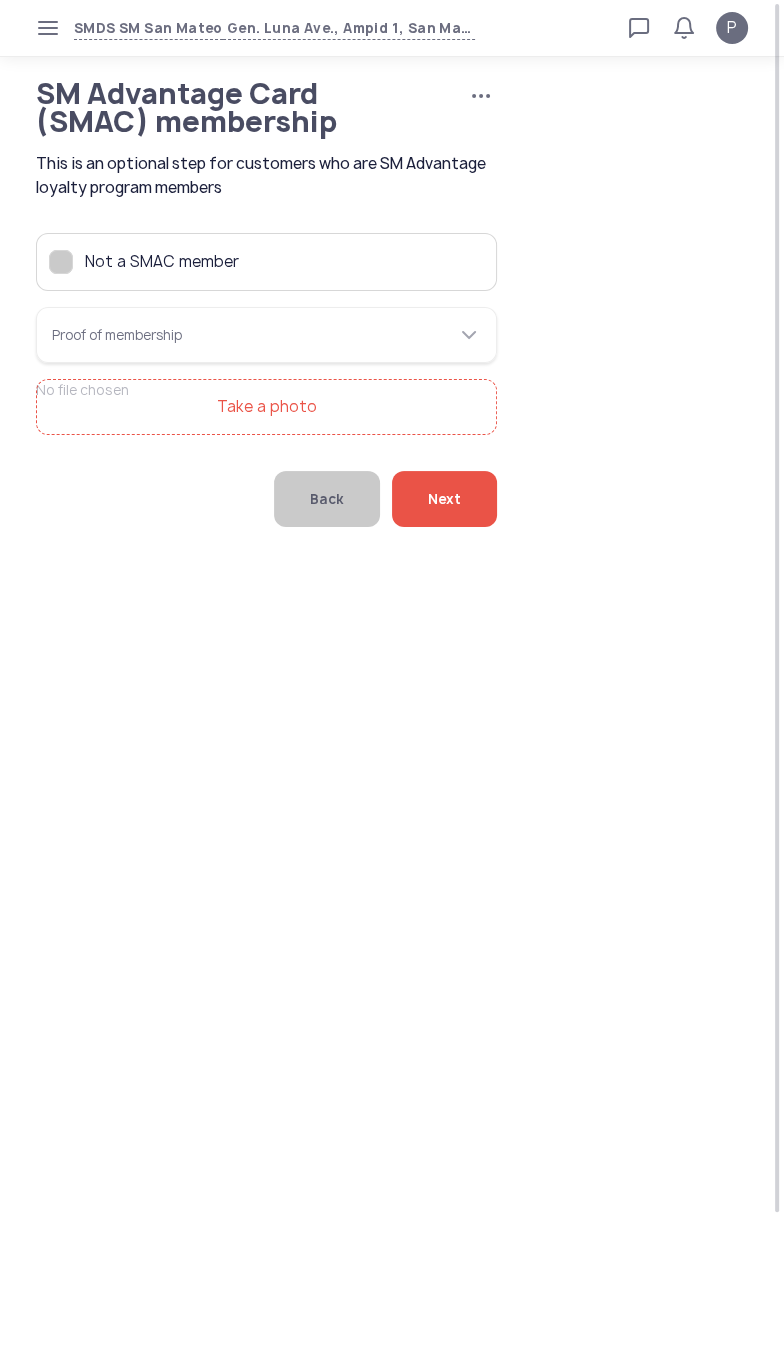 click on "Not a SMAC member" 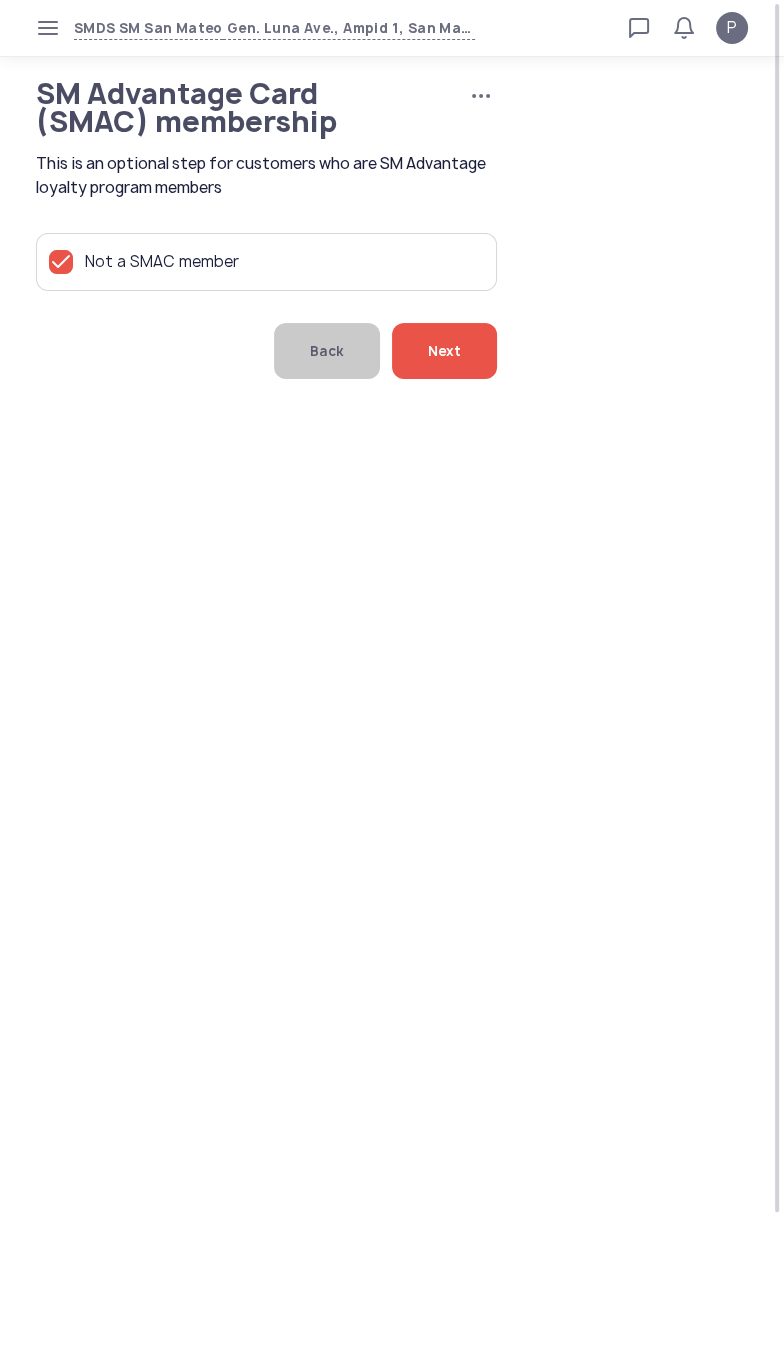click on "Next" 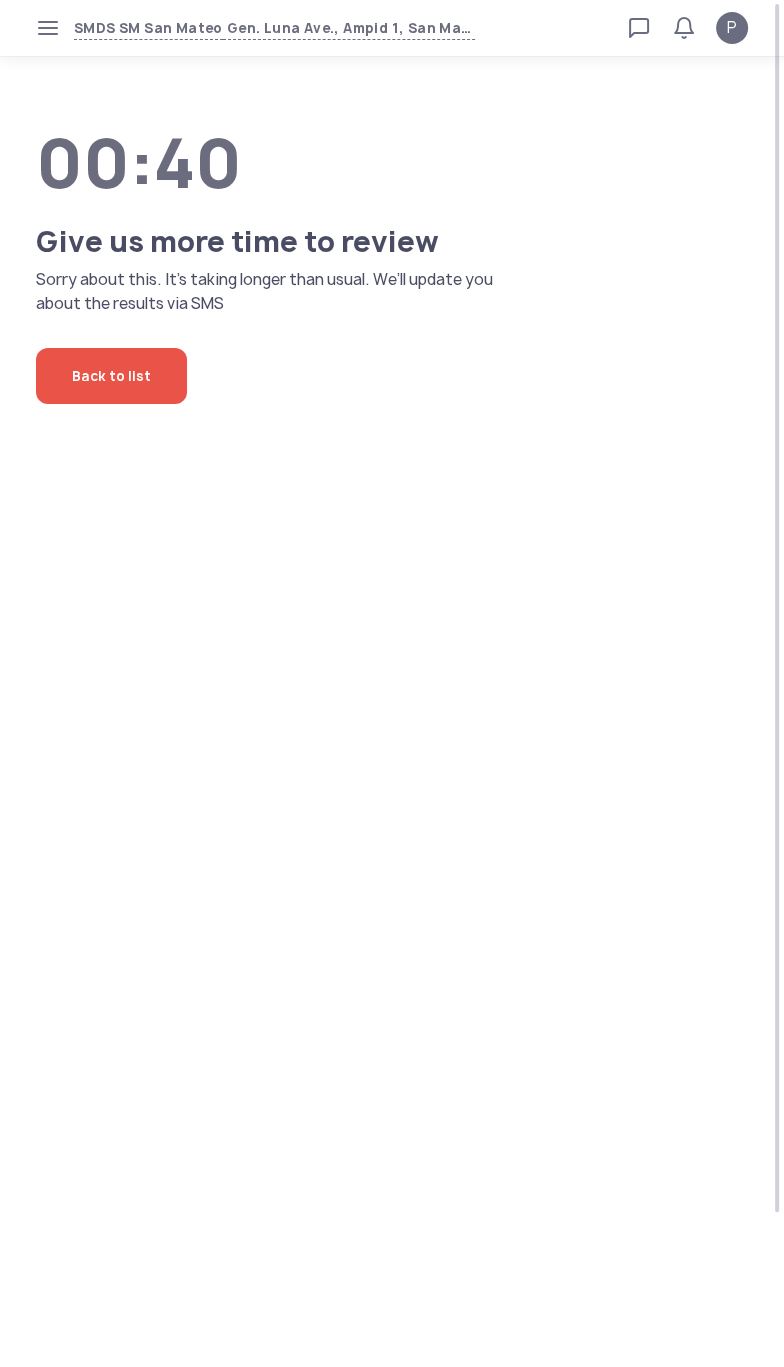 click on "Verified agent Full name [FIRST] [LAST] Telephone number [PHONE] E-mail [EMAIL] Log out  00:40  Give us more time to review Sorry about this. It’s taking longer than usual. We’ll update you about the results via SMS  Back to list" at bounding box center (392, 683) 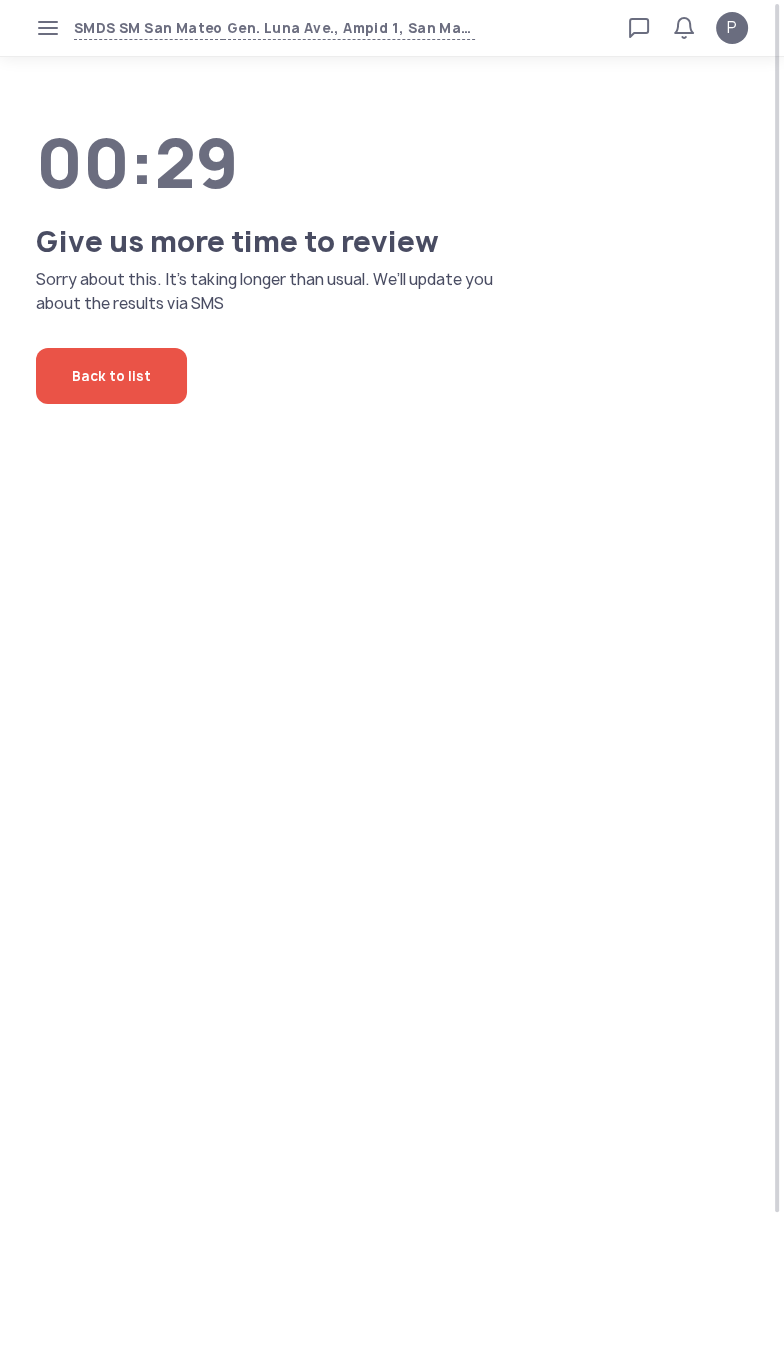 click on "Verified agent Full name [FIRST] [LAST] Telephone number [PHONE] E-mail [EMAIL] Log out  00:29  Give us more time to review Sorry about this. It’s taking longer than usual. We’ll update you about the results via SMS  Back to list" at bounding box center [392, 683] 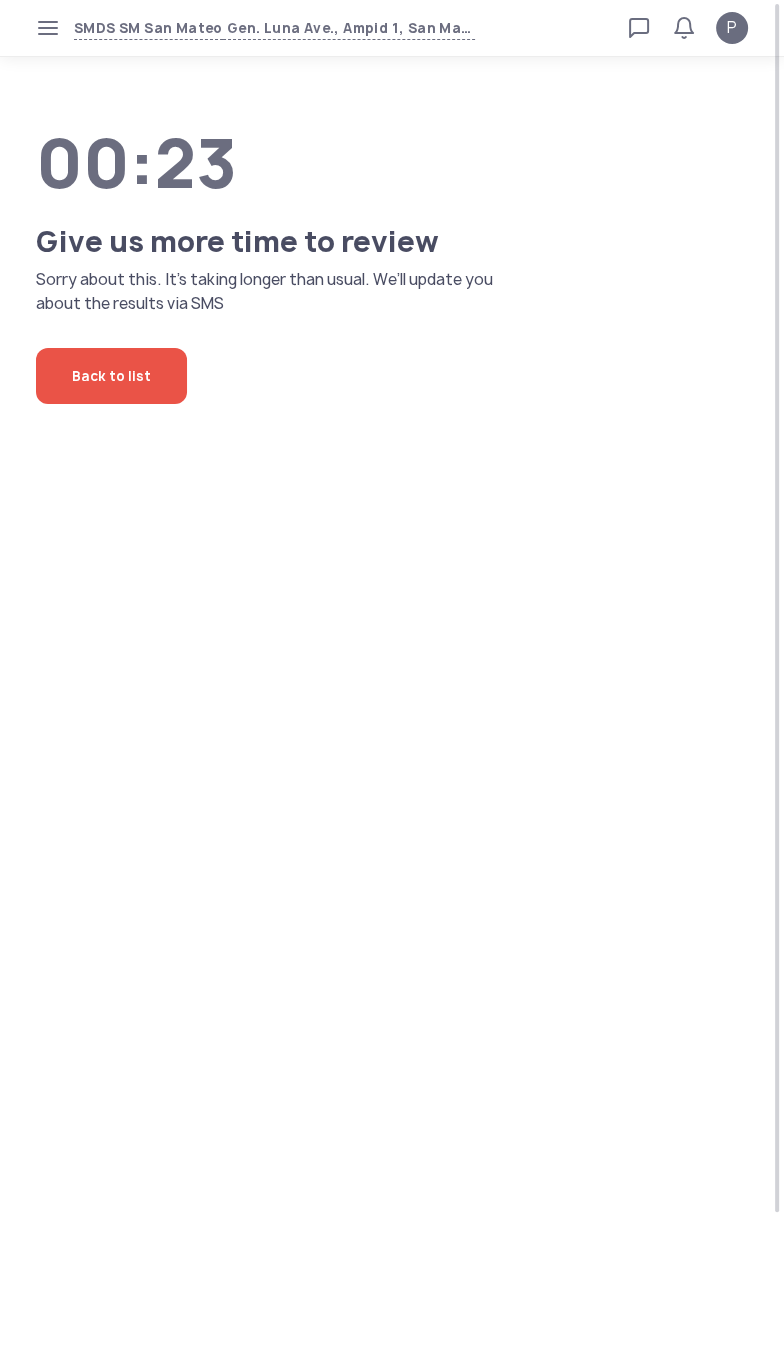 click on "Verified agent Full name [FIRST] [LAST] Telephone number [PHONE] E-mail [EMAIL] Log out  00:23  Give us more time to review Sorry about this. It’s taking longer than usual. We’ll update you about the results via SMS  Back to list" at bounding box center (392, 683) 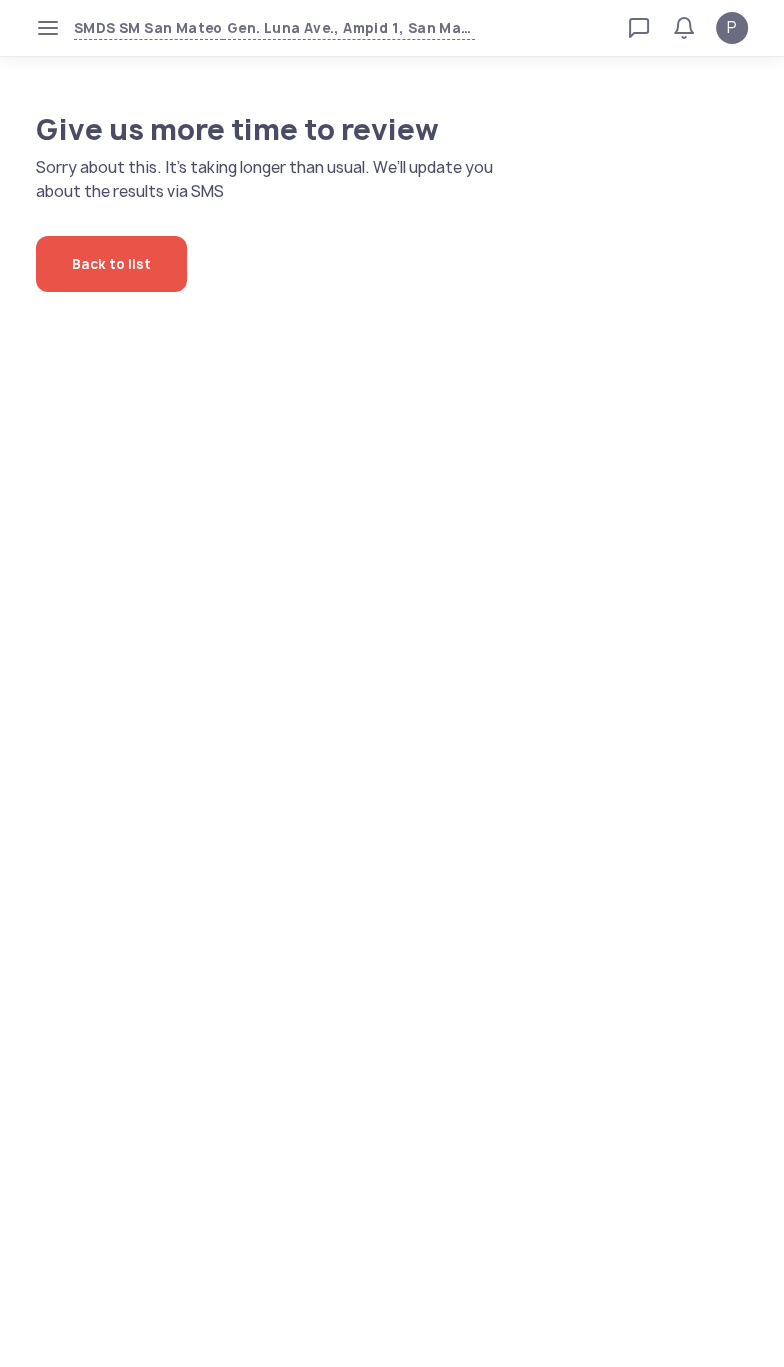 click on "Verified agent Full name [FIRST] [LAST] Telephone number [PHONE] E-mail [EMAIL] Log out Give us more time to review Sorry about this. It’s taking longer than usual. We’ll update you about the results via SMS  Back to list" at bounding box center [392, 683] 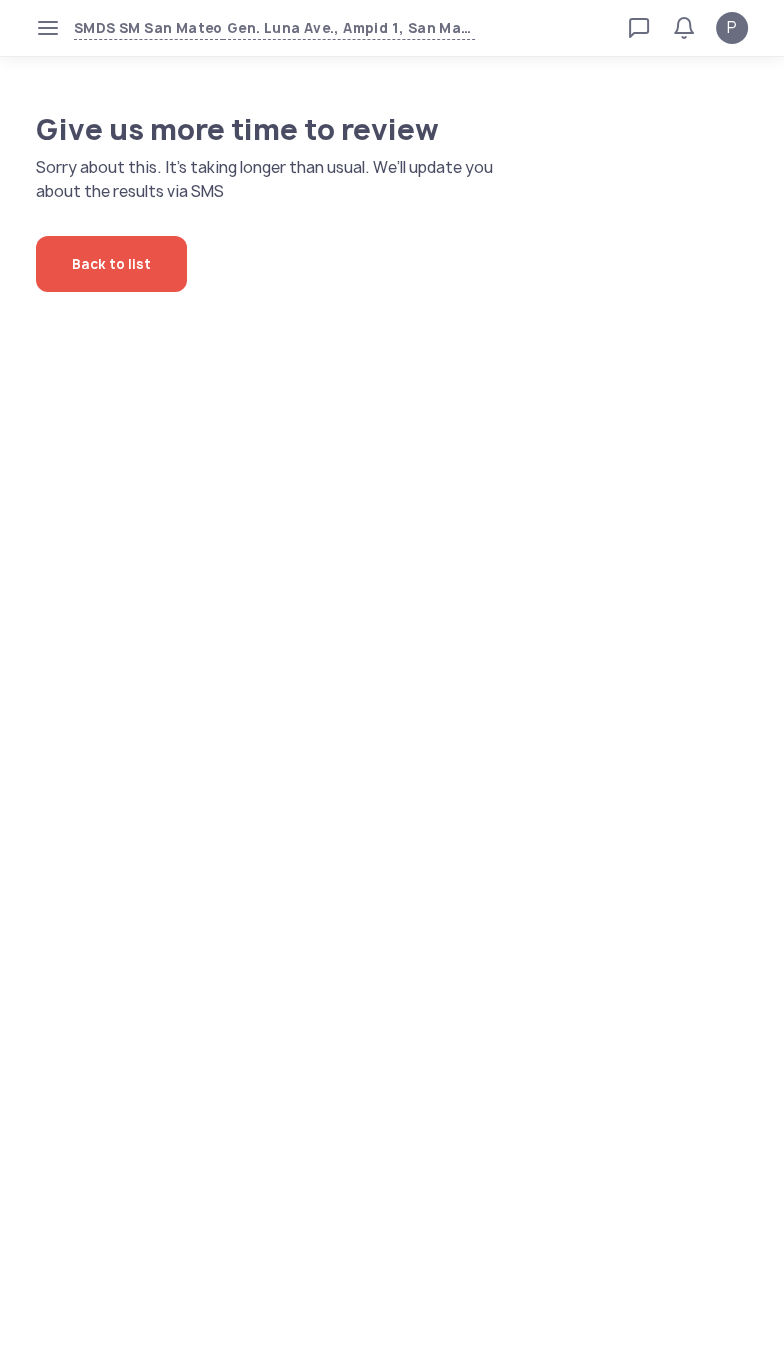 click on "Verified agent Full name [FIRST] [LAST] Telephone number [PHONE] E-mail [EMAIL] Log out Give us more time to review Sorry about this. It’s taking longer than usual. We’ll update you about the results via SMS  Back to list" at bounding box center (392, 683) 